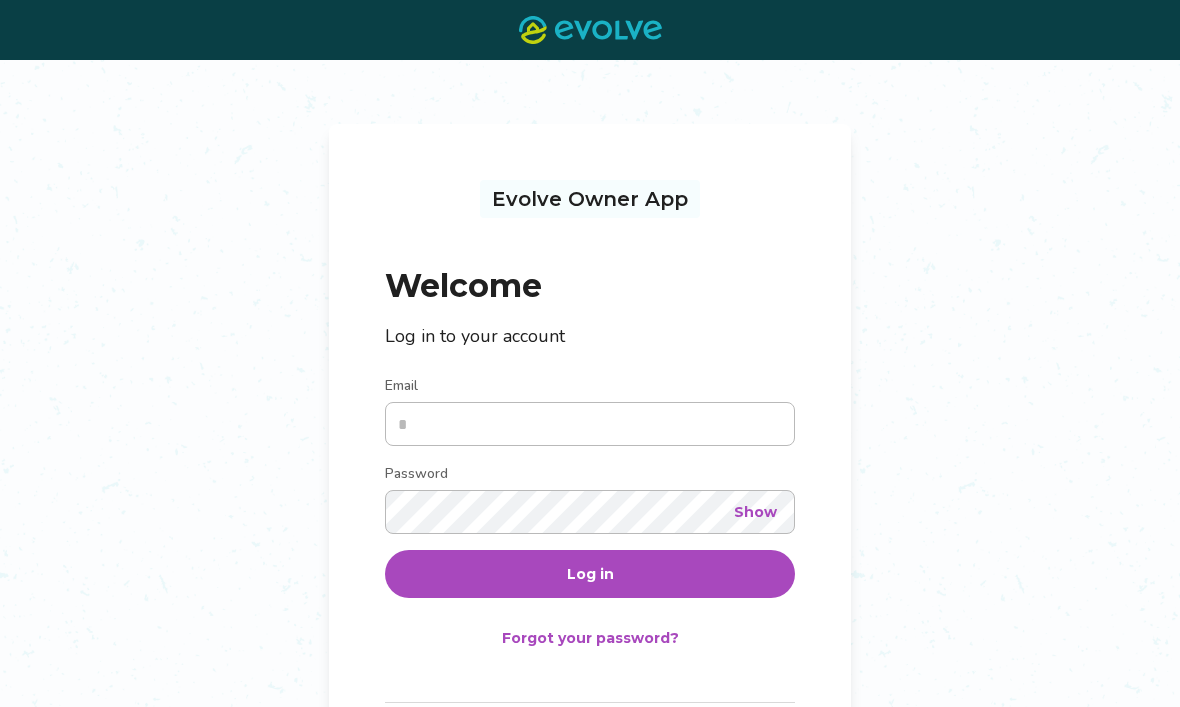 scroll, scrollTop: 0, scrollLeft: 0, axis: both 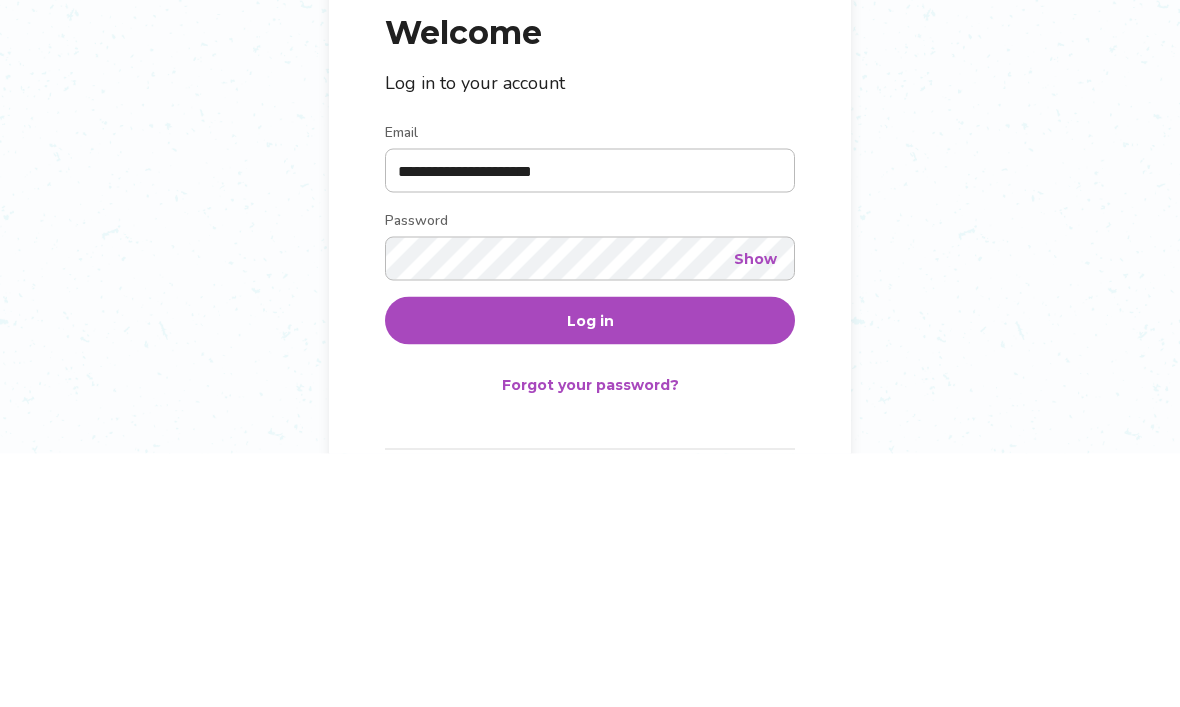 type on "**********" 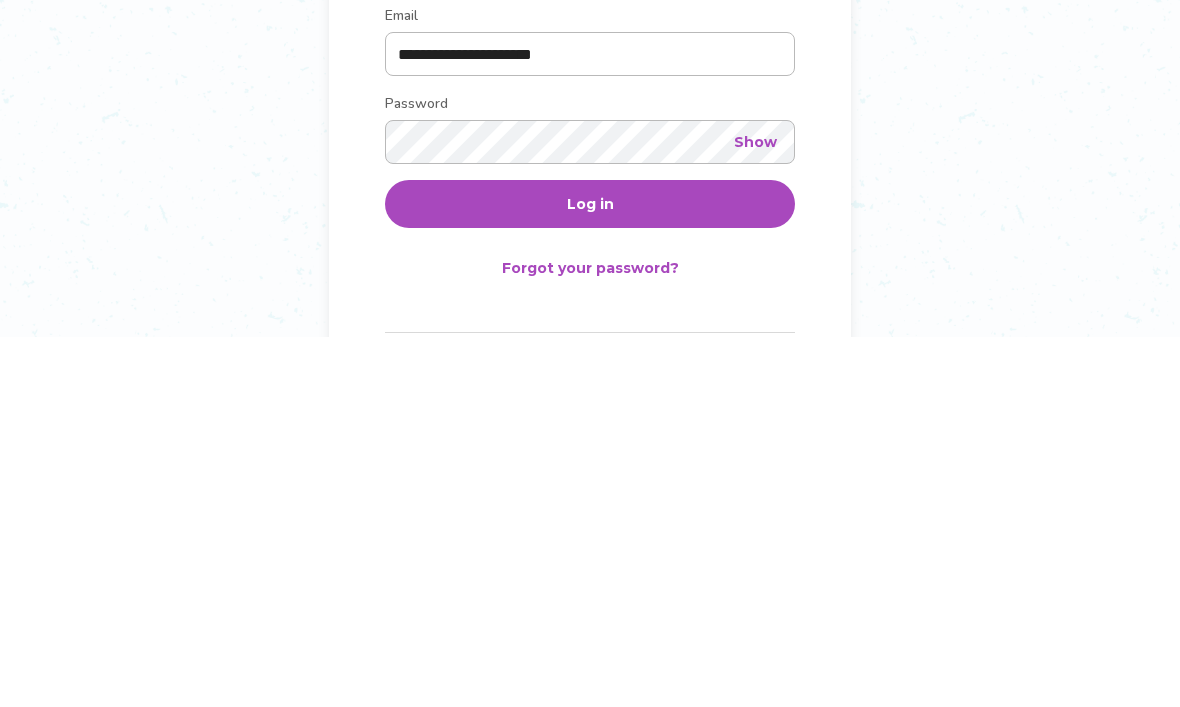 click on "Show" at bounding box center (755, 512) 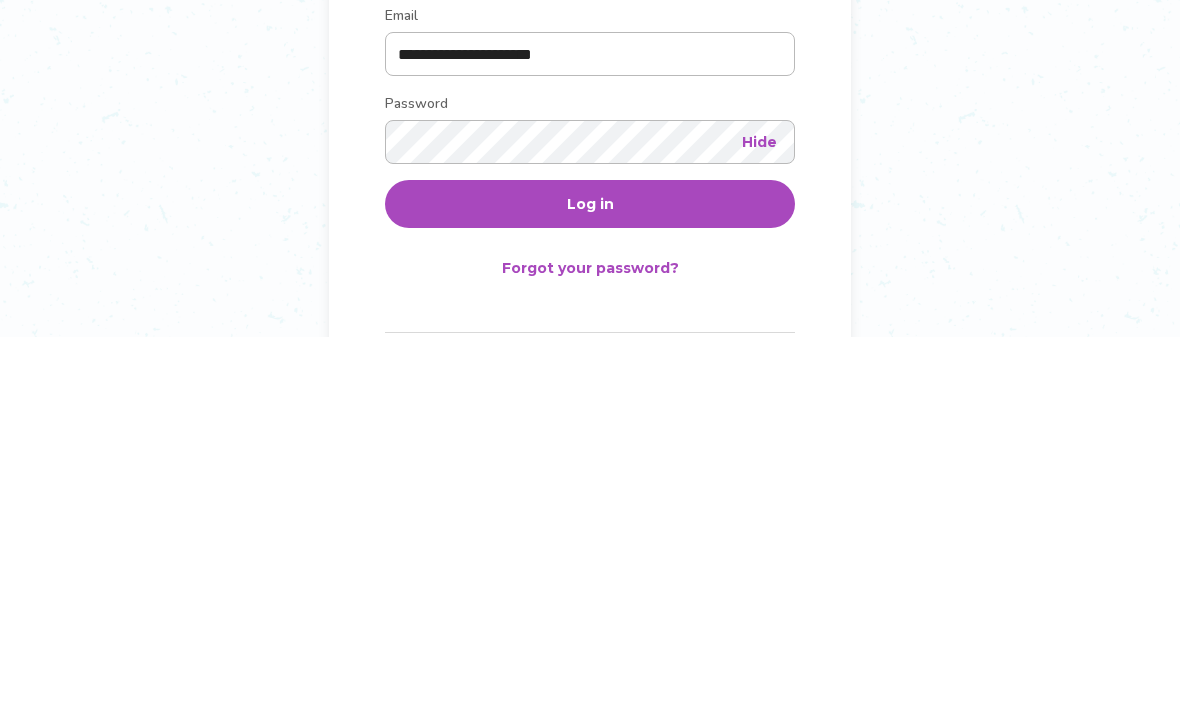 scroll, scrollTop: 116, scrollLeft: 0, axis: vertical 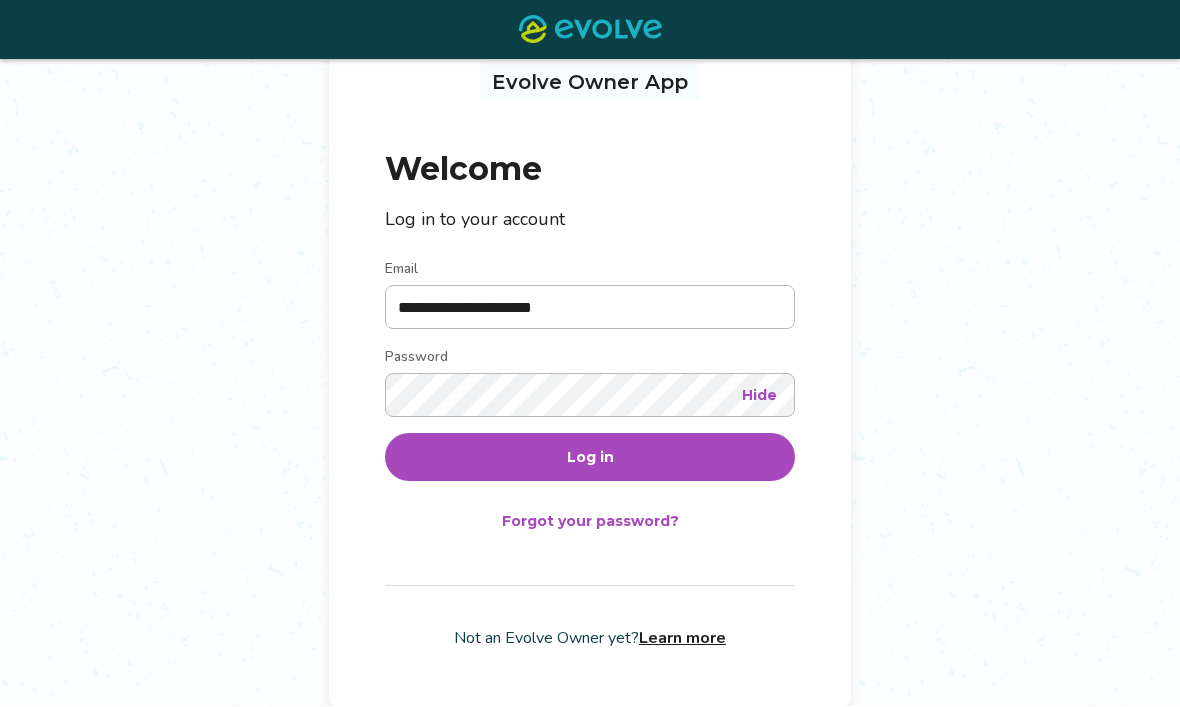 click on "Log in" at bounding box center [590, 458] 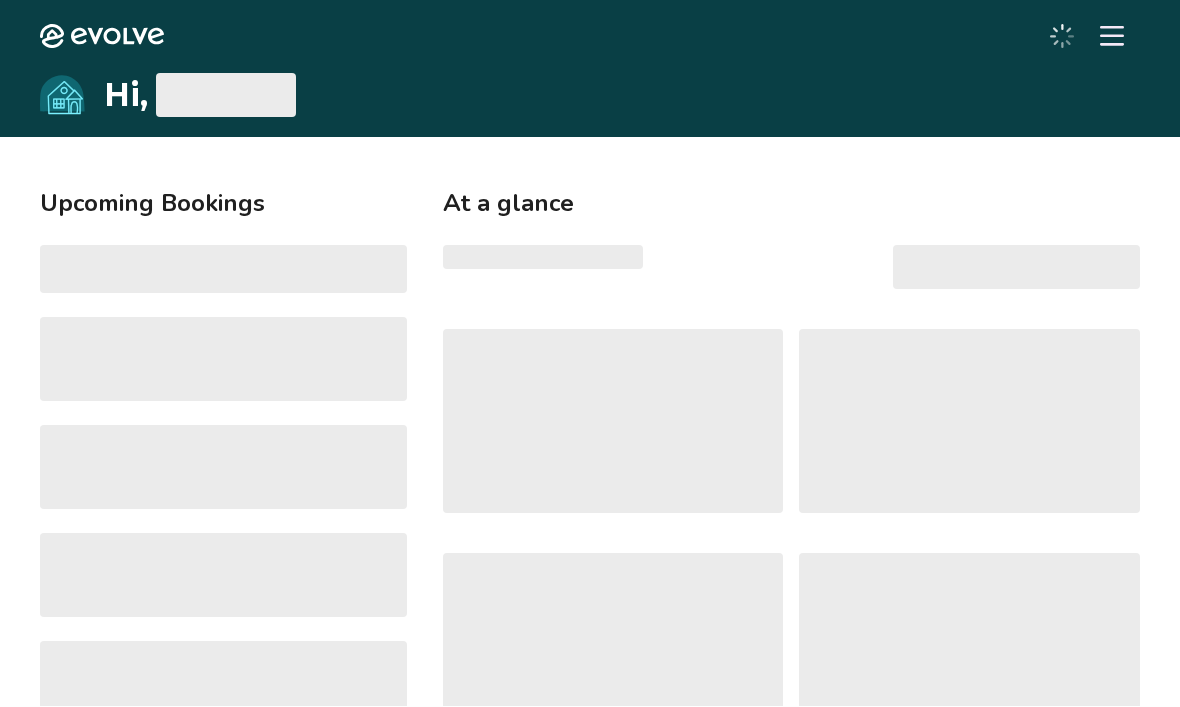 scroll, scrollTop: 1, scrollLeft: 0, axis: vertical 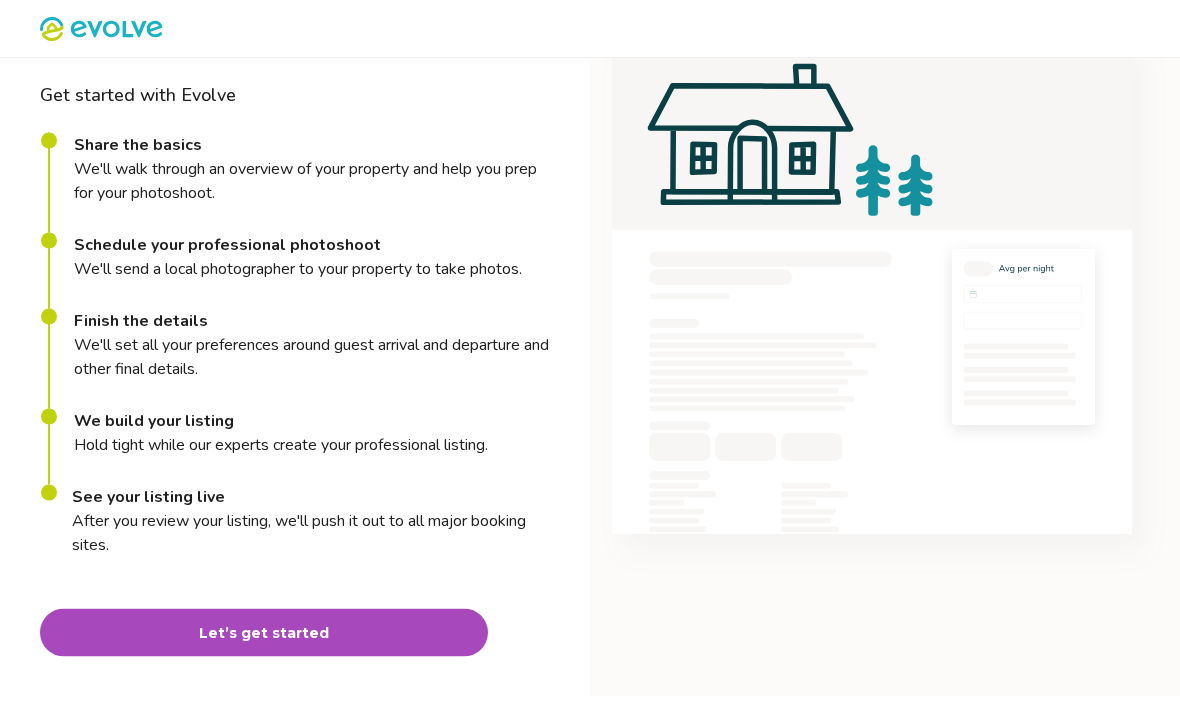 click on "Let’s get started" at bounding box center (264, 633) 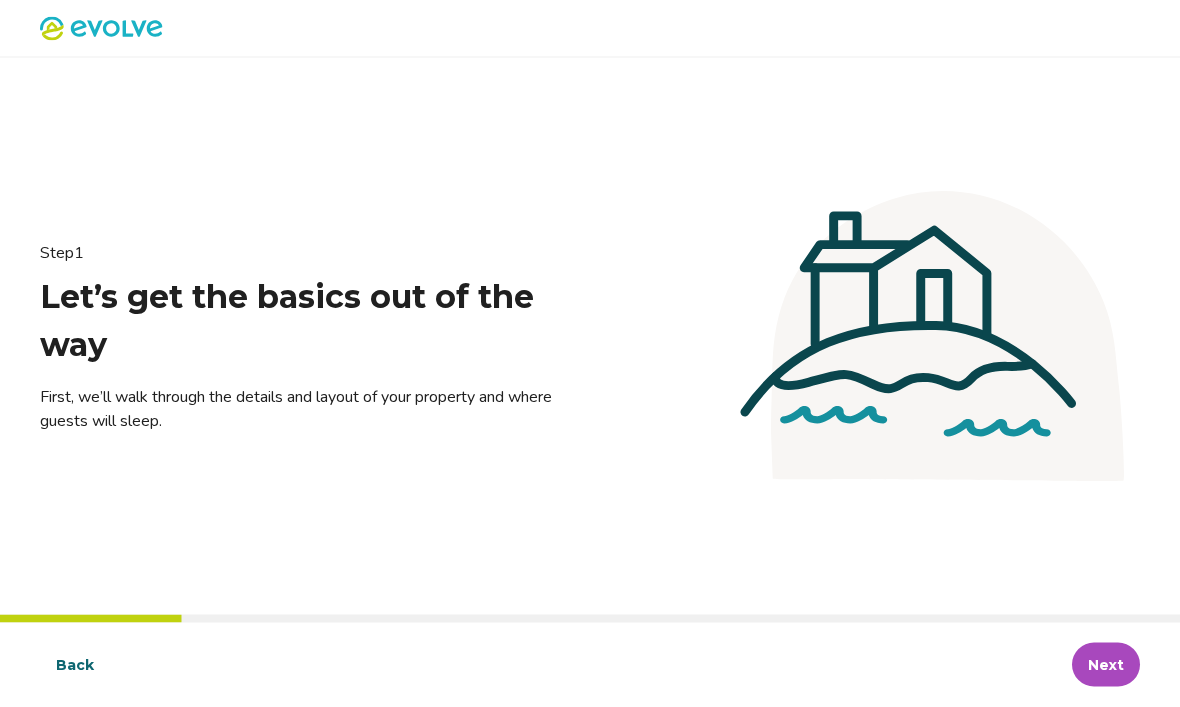 scroll, scrollTop: 0, scrollLeft: 0, axis: both 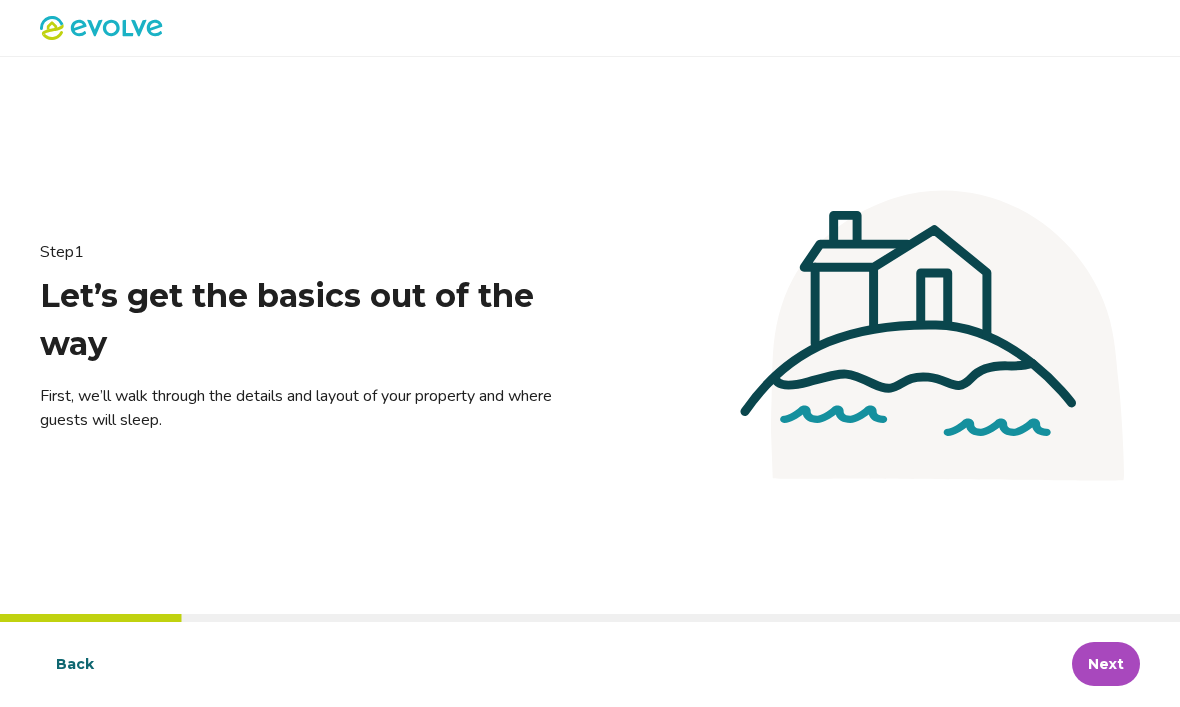 click on "Next" at bounding box center (1106, 665) 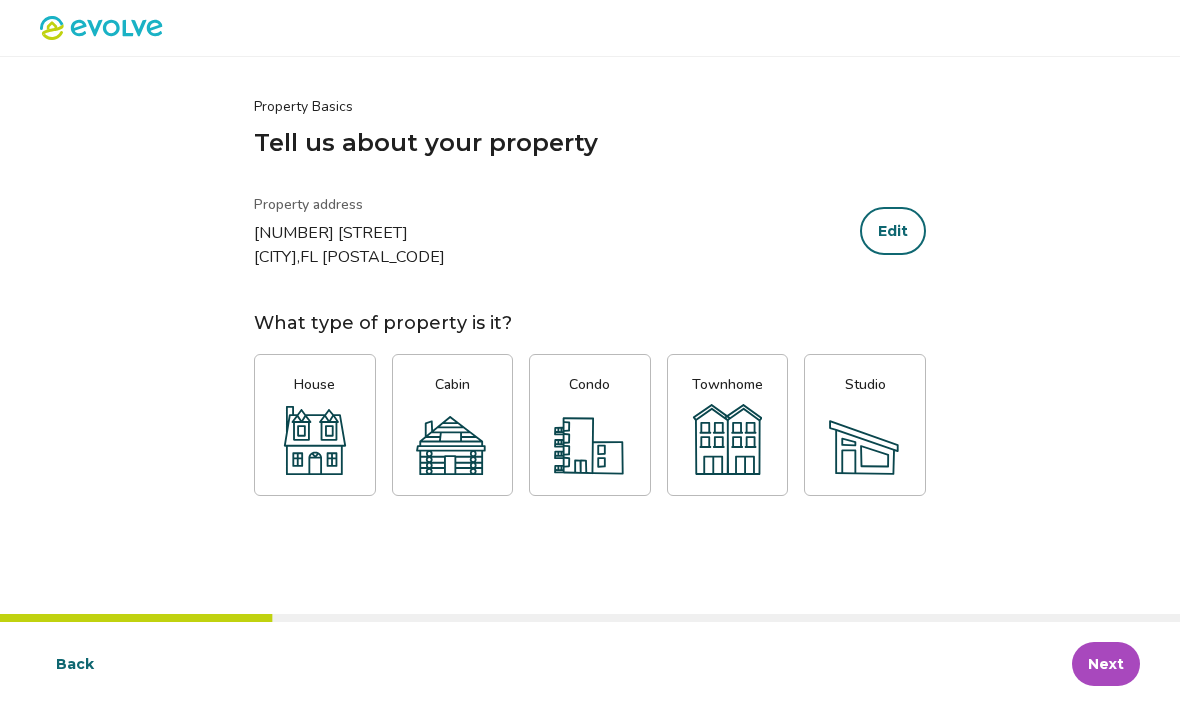 click 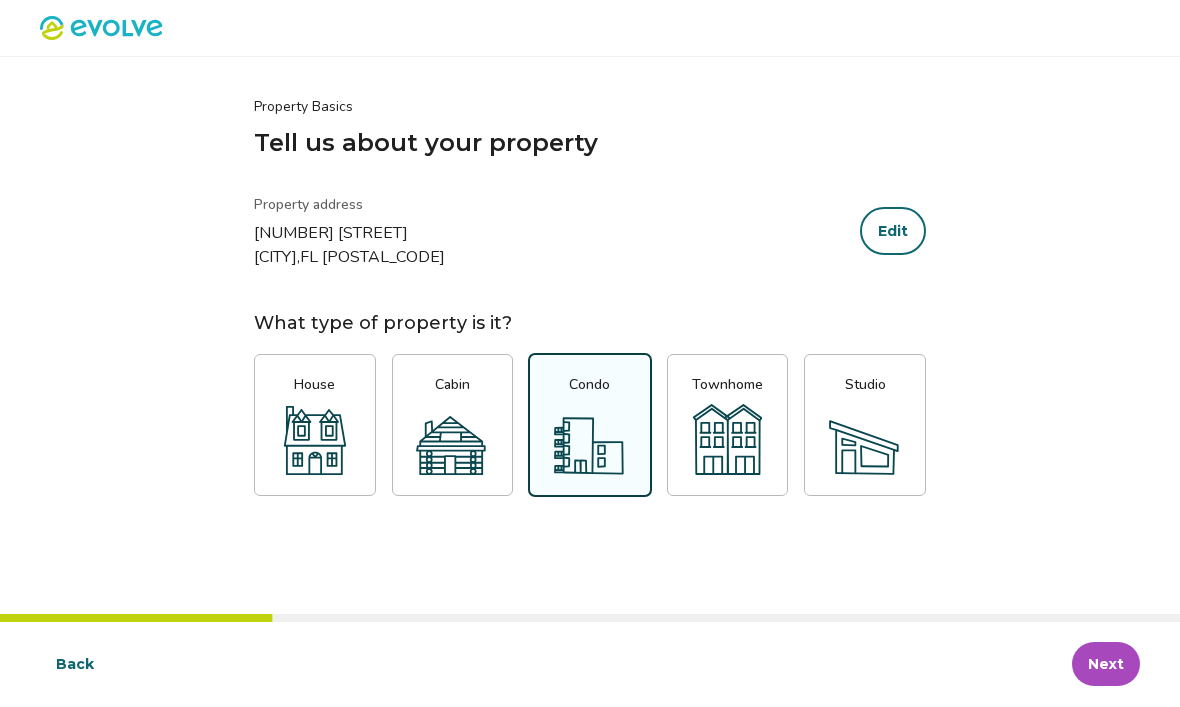 click on "Next" at bounding box center (1106, 665) 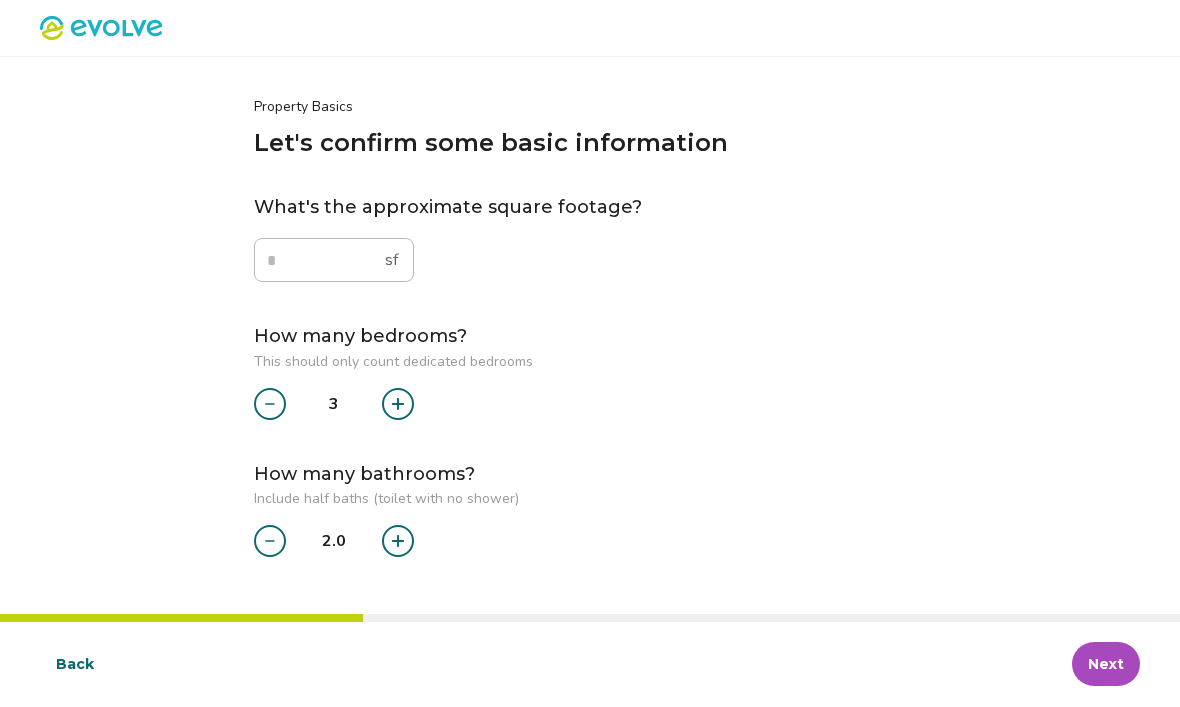click at bounding box center (398, 542) 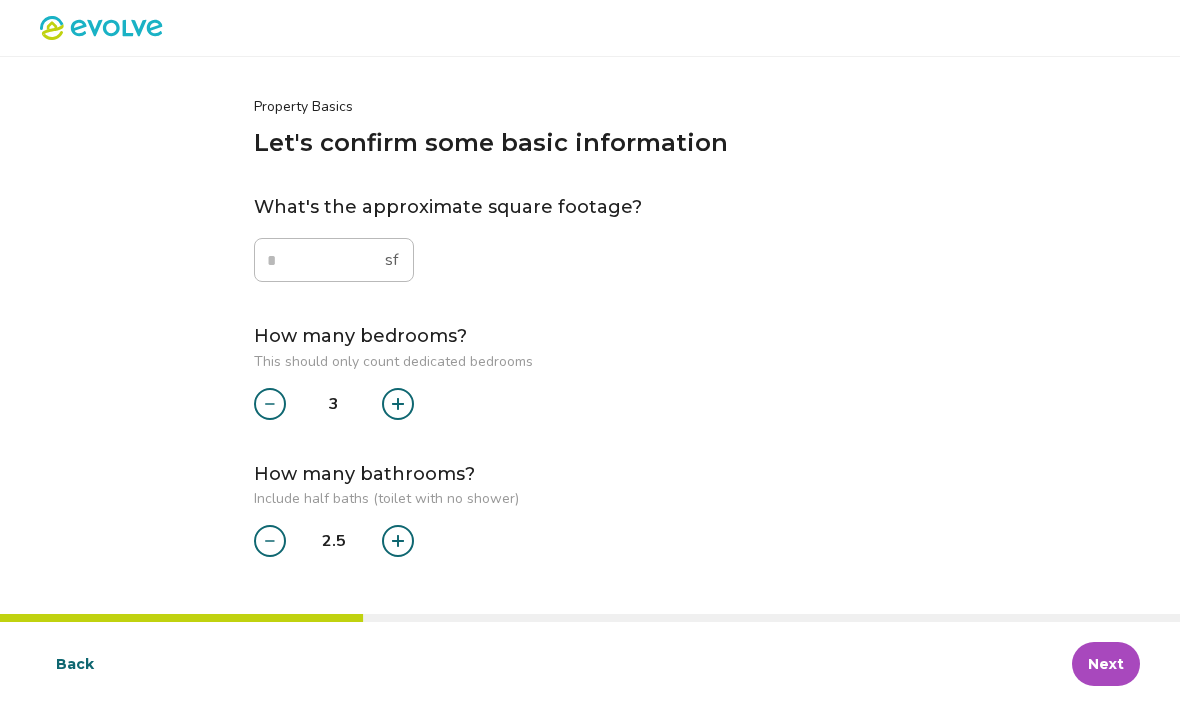 click at bounding box center [398, 542] 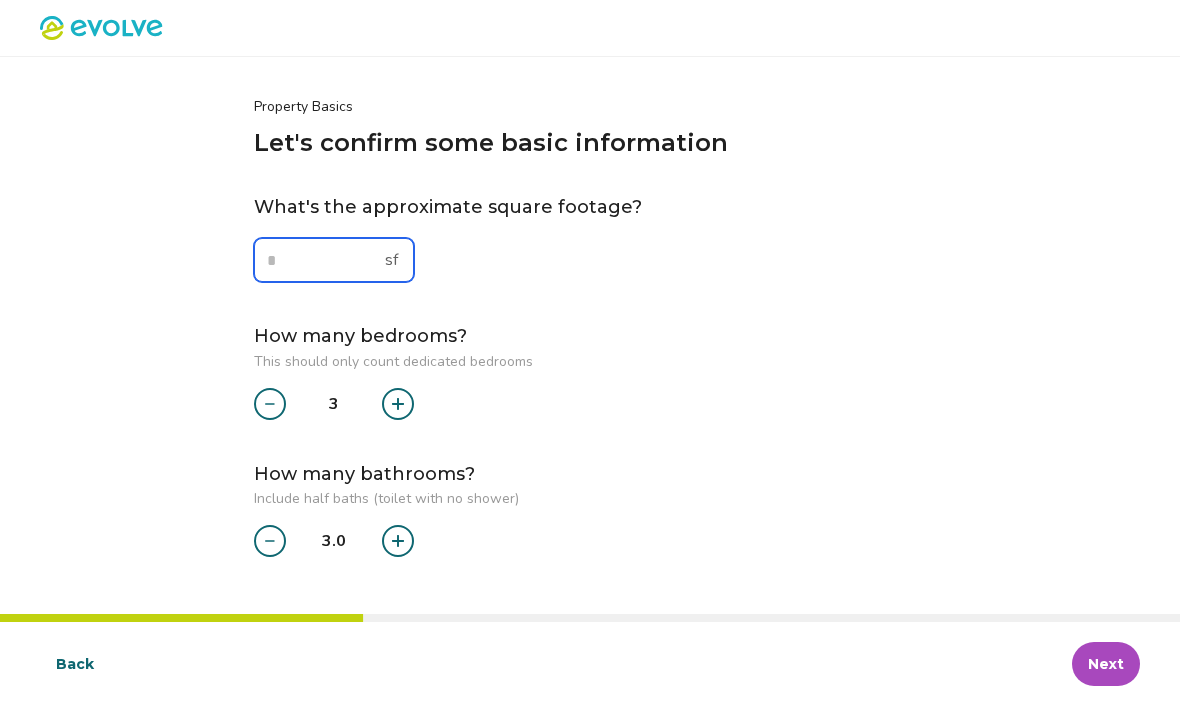 click at bounding box center [334, 261] 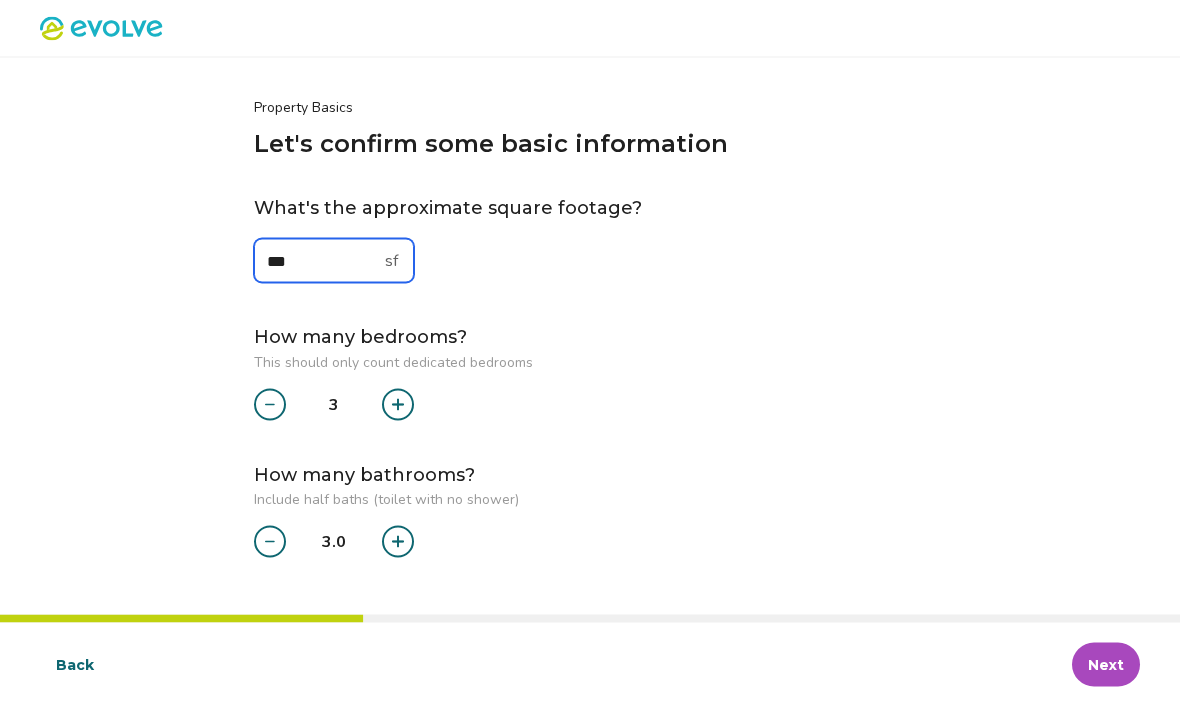 type on "****" 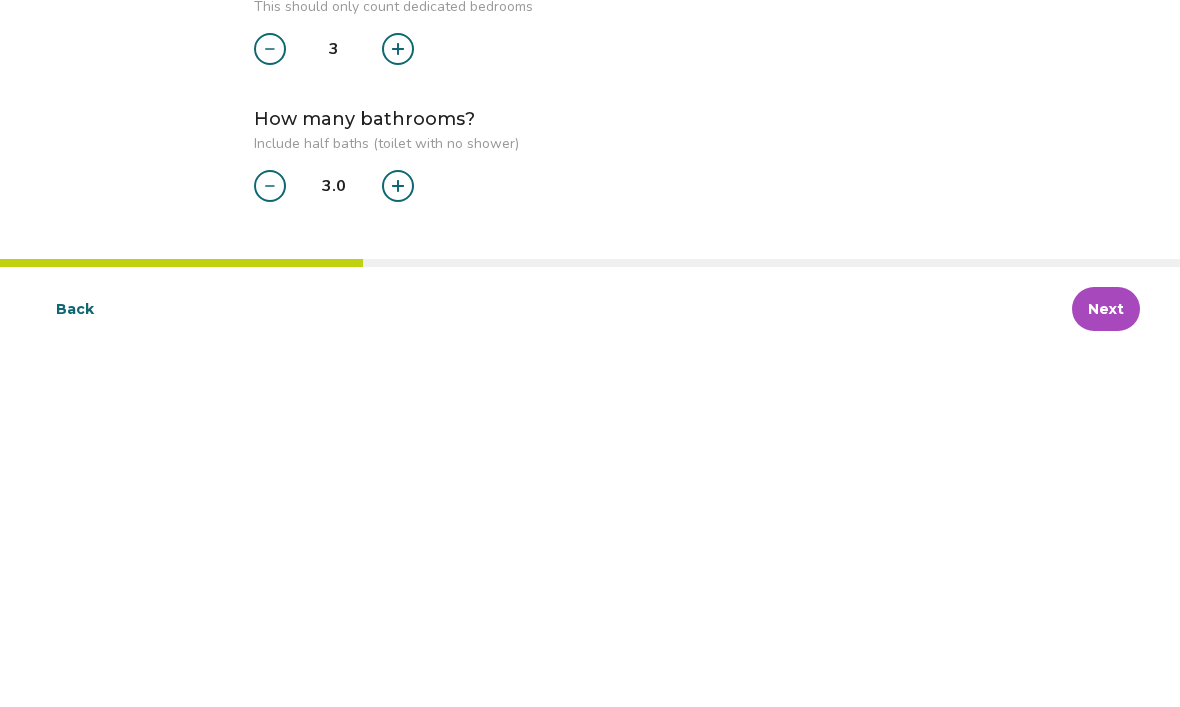 click on "Next" at bounding box center [1106, 665] 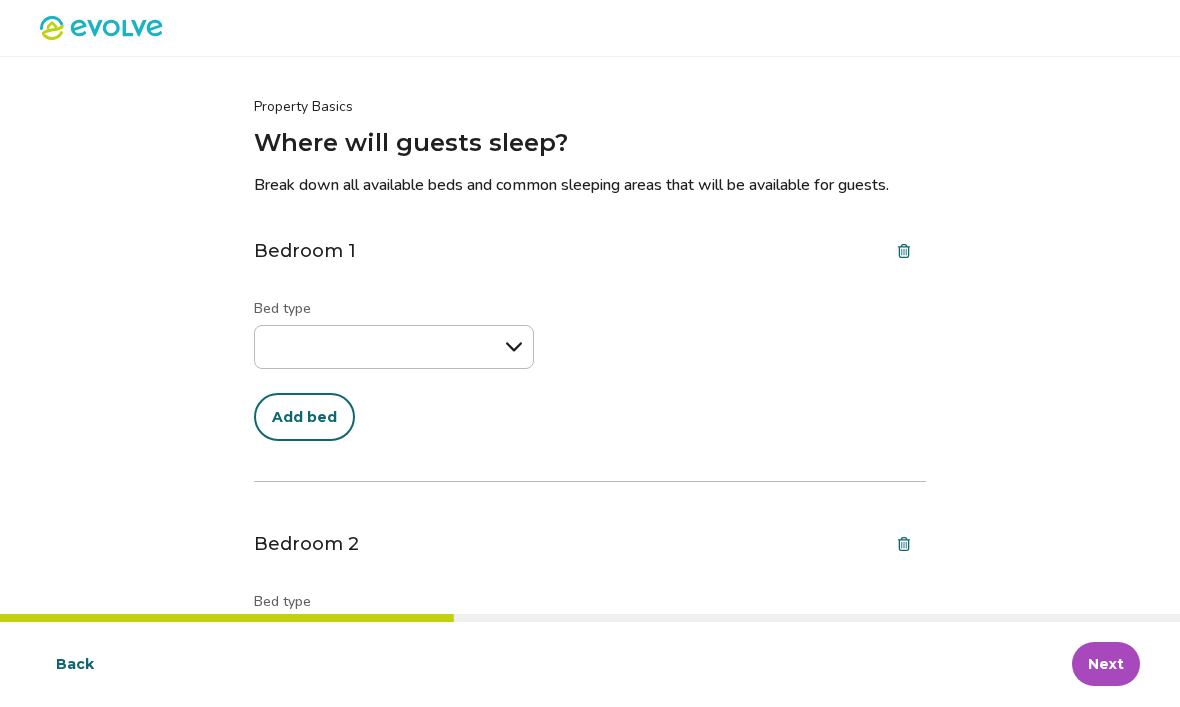 scroll, scrollTop: 1, scrollLeft: 0, axis: vertical 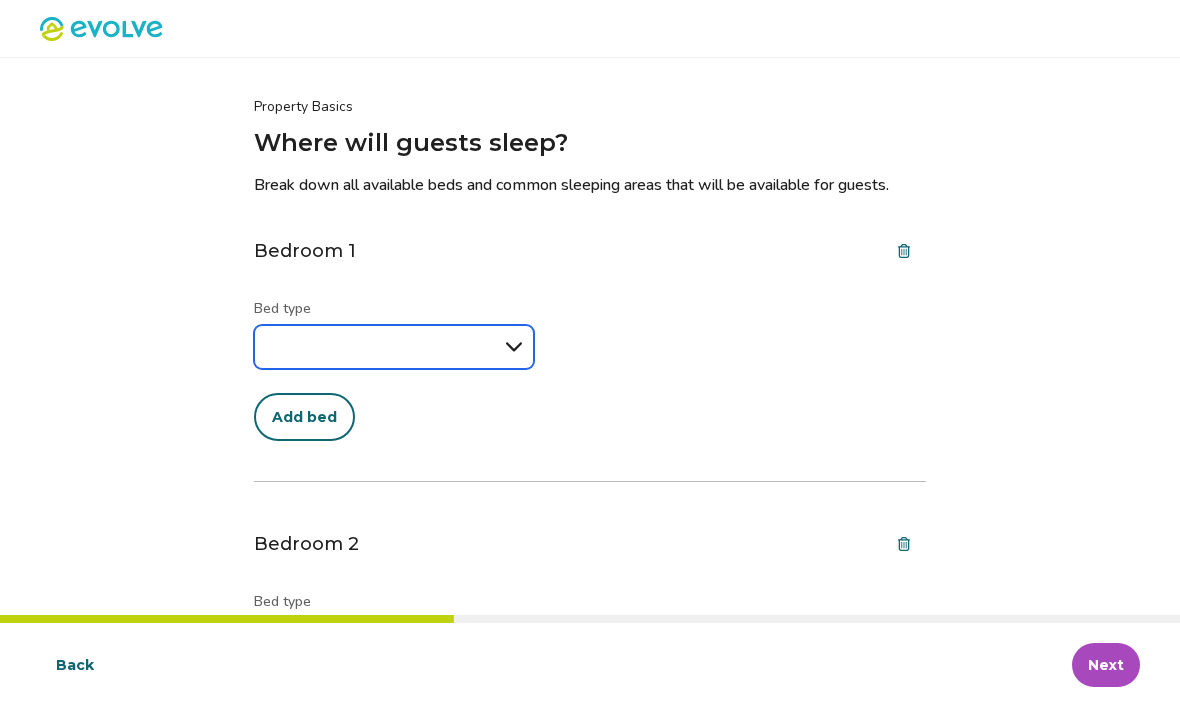 click on "**********" at bounding box center [394, 347] 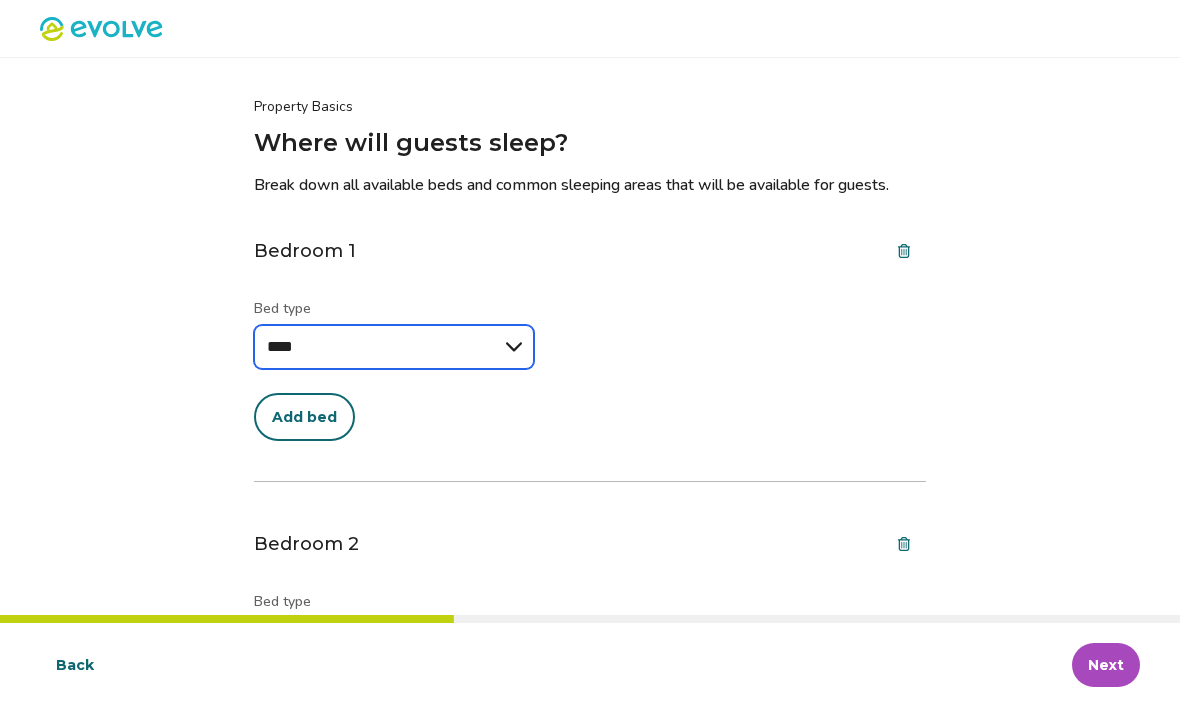 select on "****" 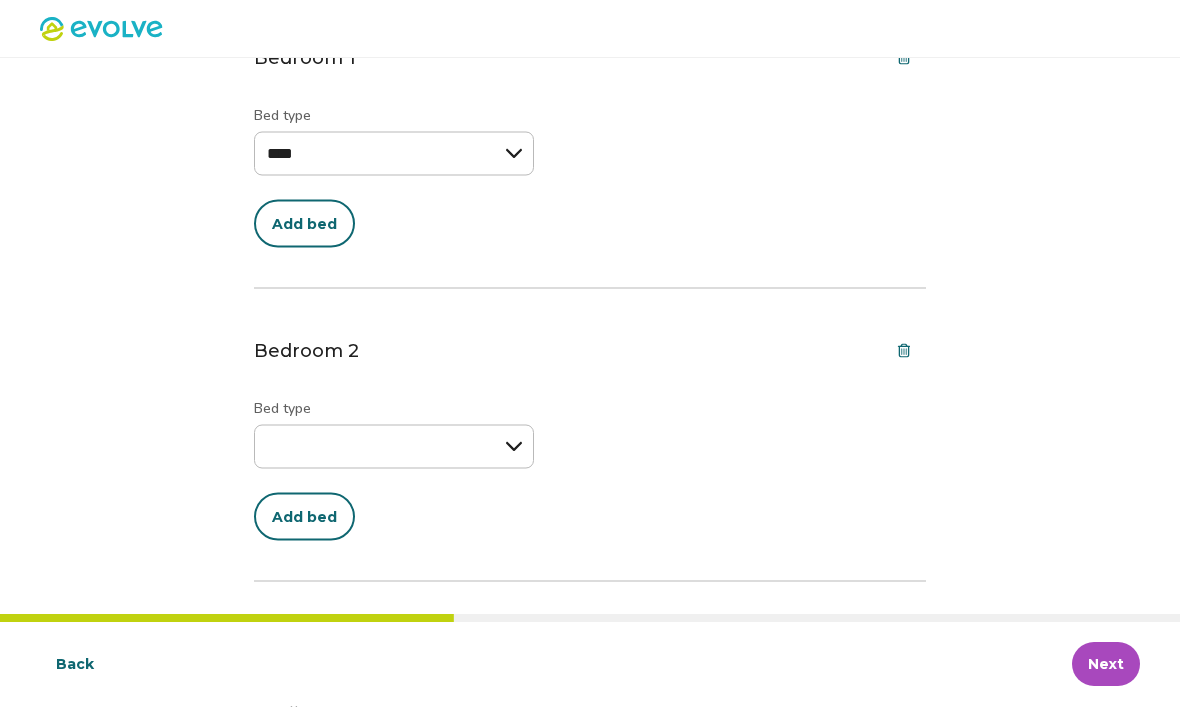 scroll, scrollTop: 195, scrollLeft: 0, axis: vertical 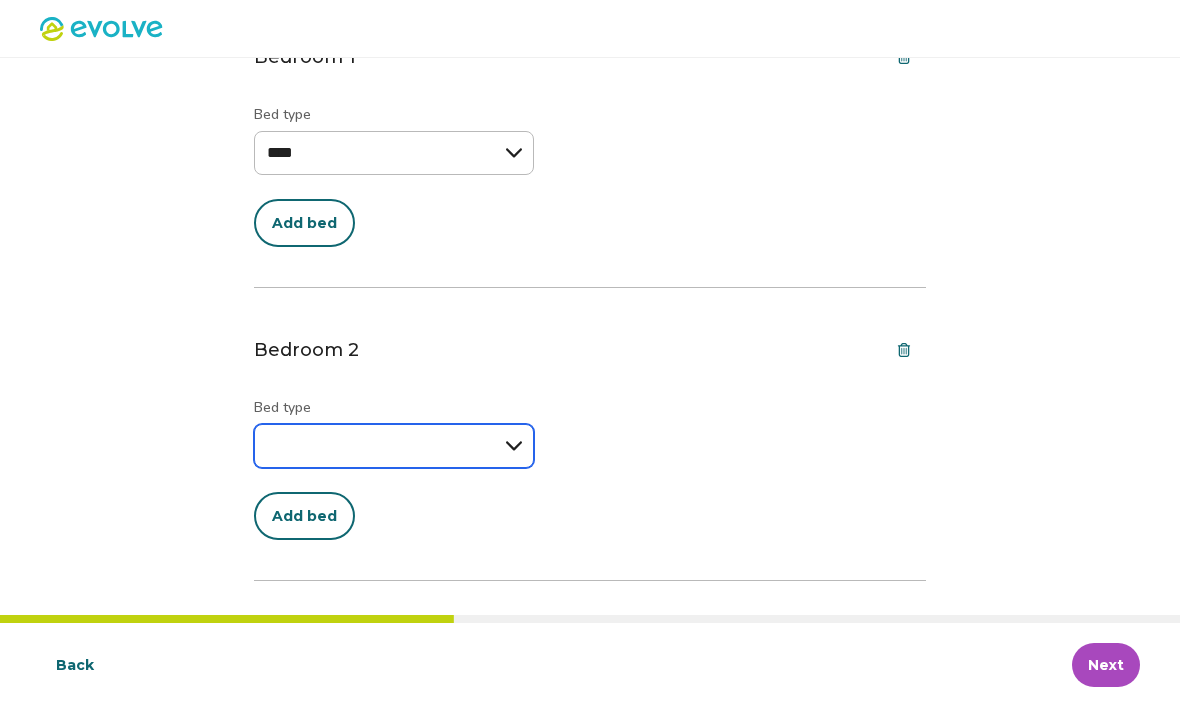 click on "**********" at bounding box center [394, 446] 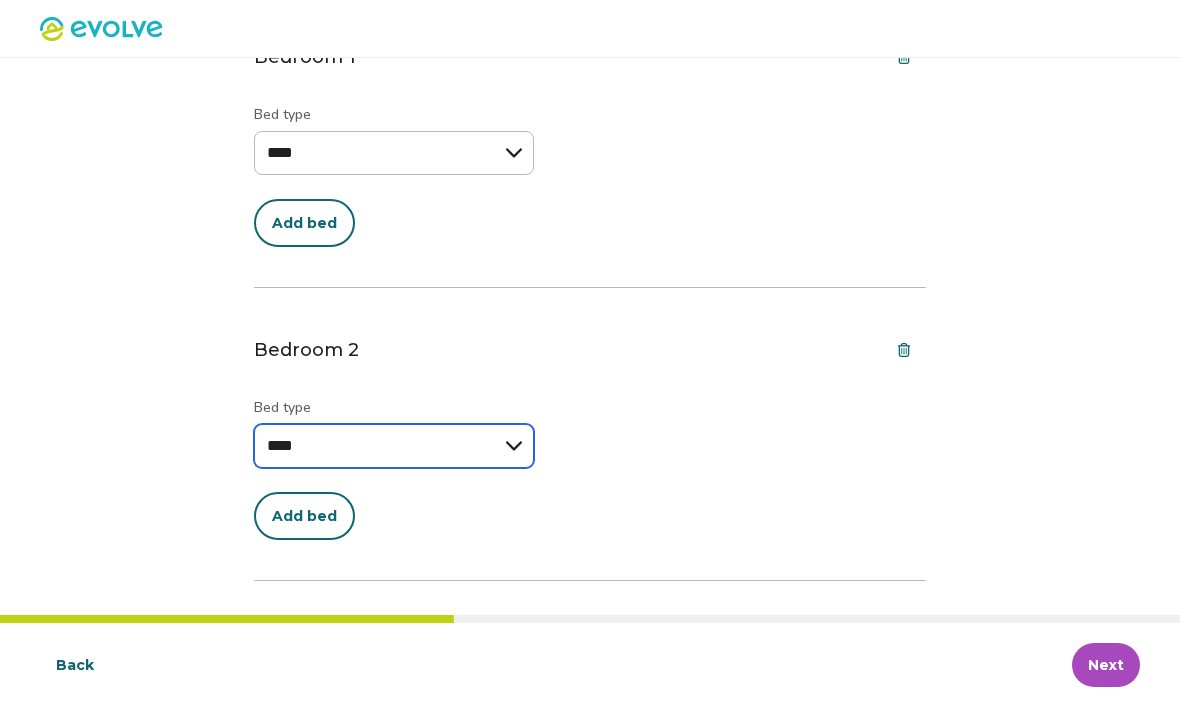 select on "****" 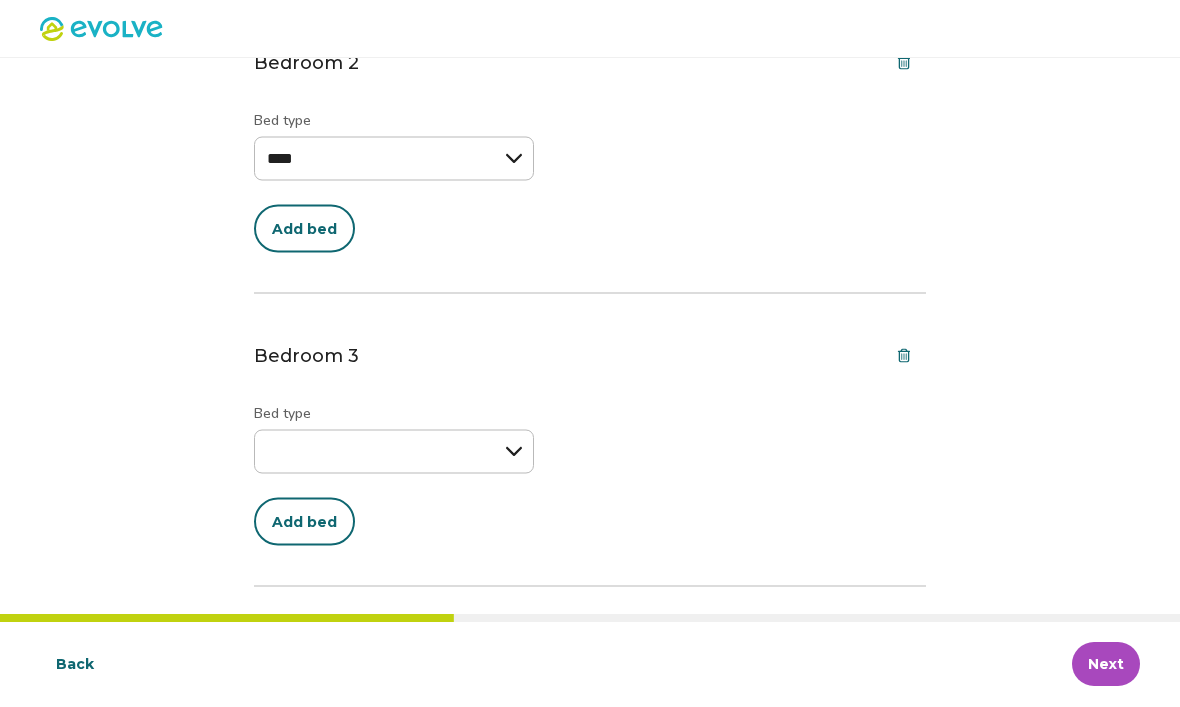 scroll, scrollTop: 497, scrollLeft: 0, axis: vertical 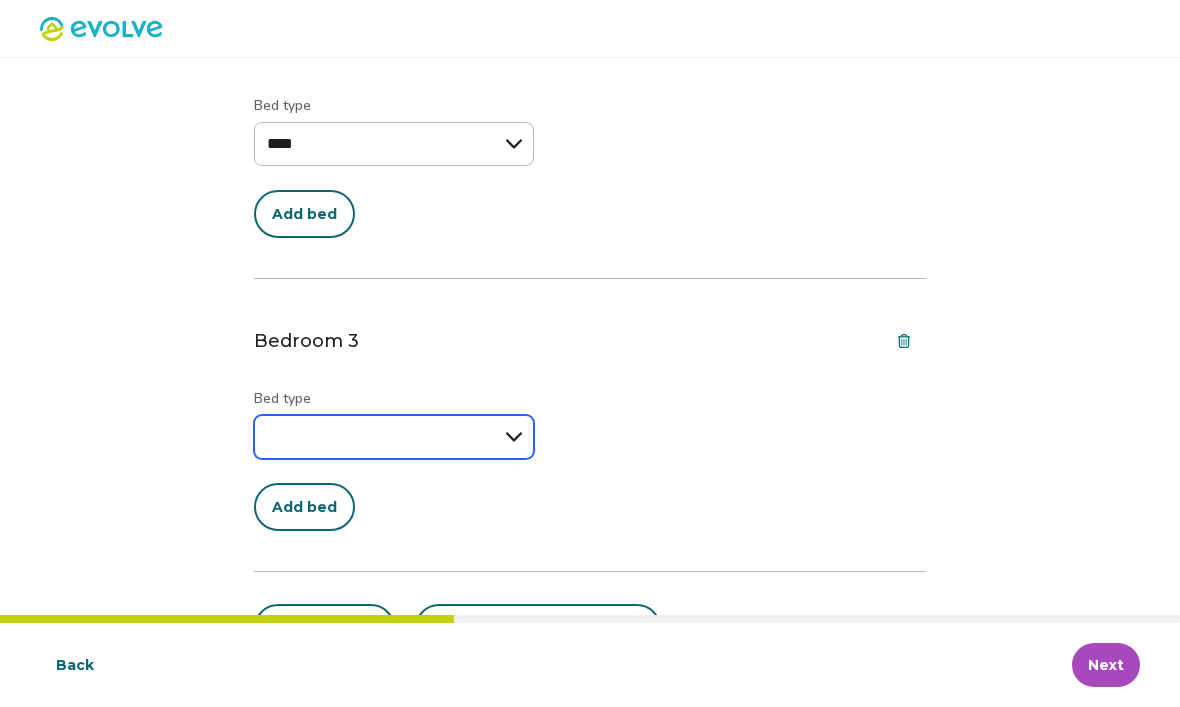 click on "**********" at bounding box center [394, 437] 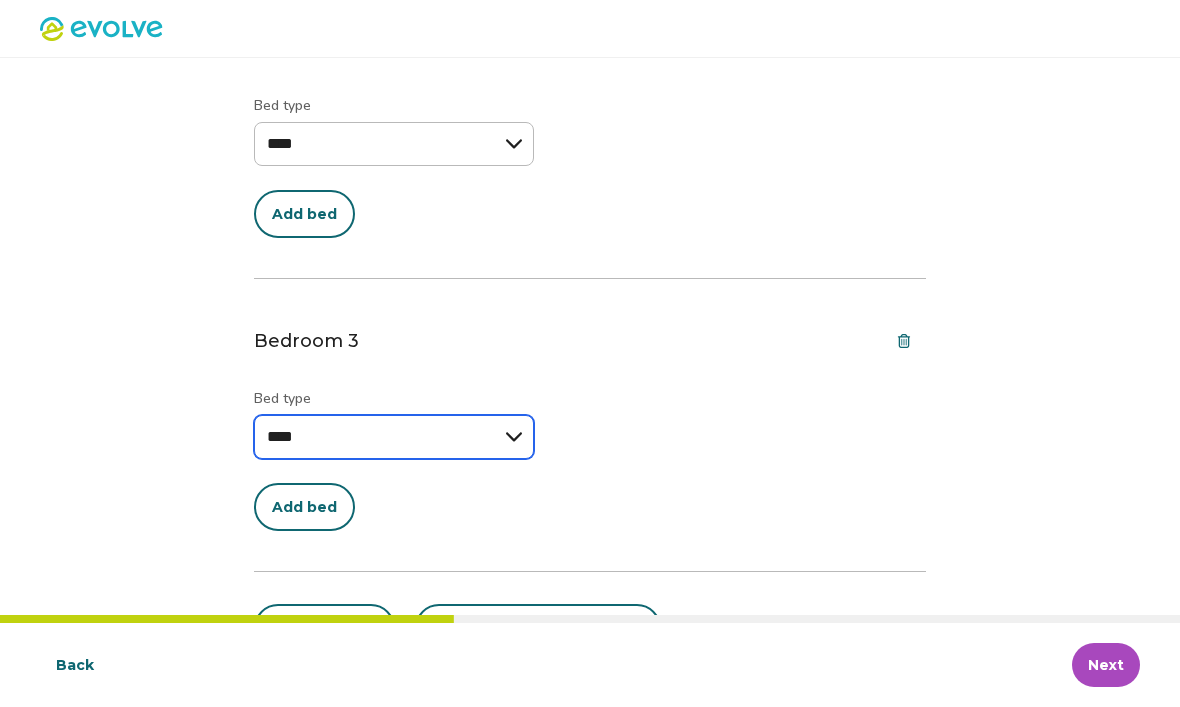 click on "**********" at bounding box center [394, 437] 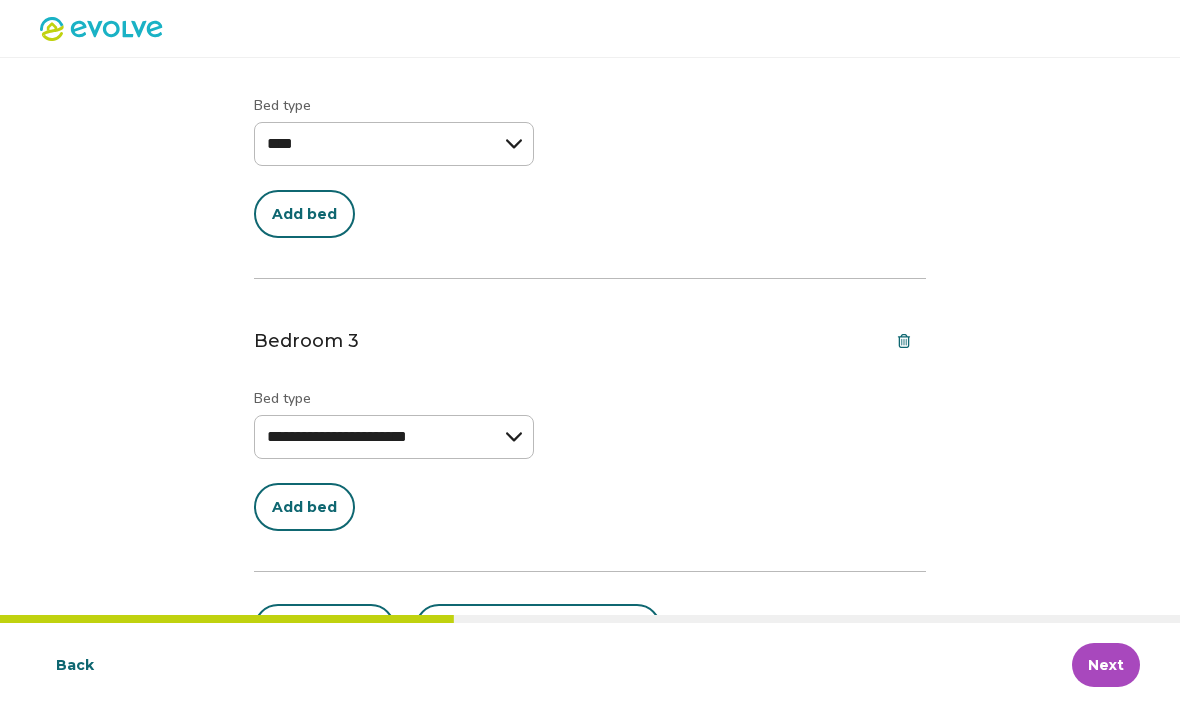 click on "Add bed" at bounding box center (304, 507) 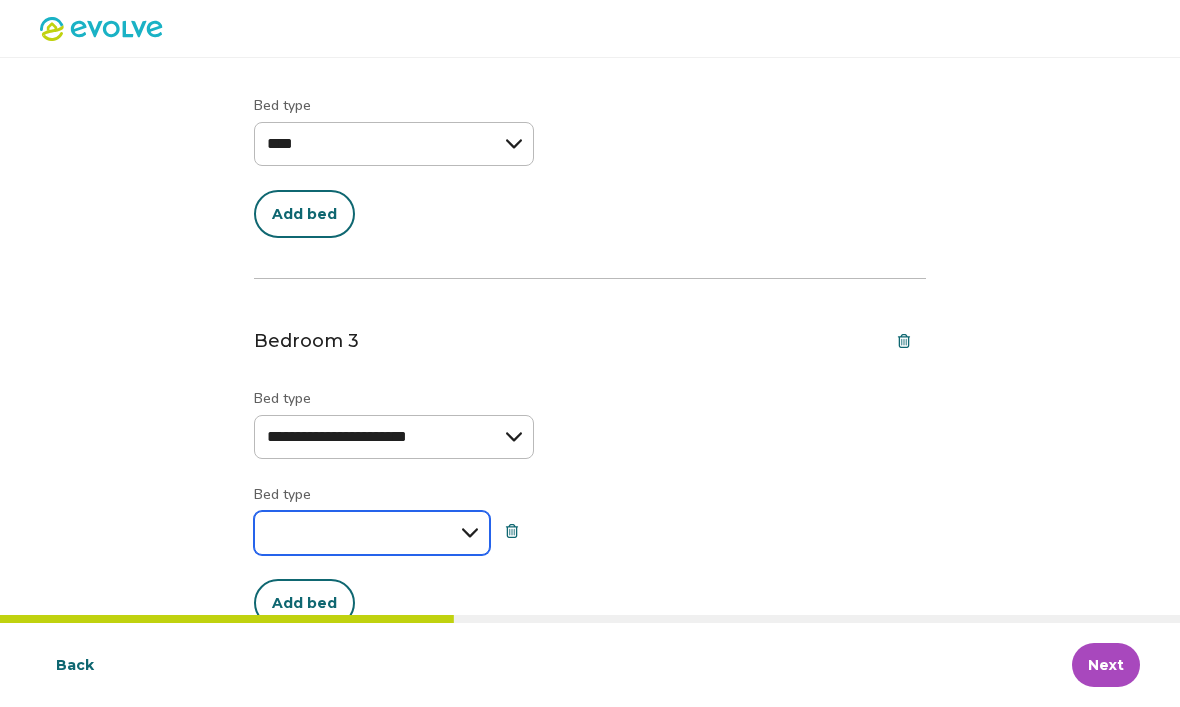 click on "**********" at bounding box center [372, 533] 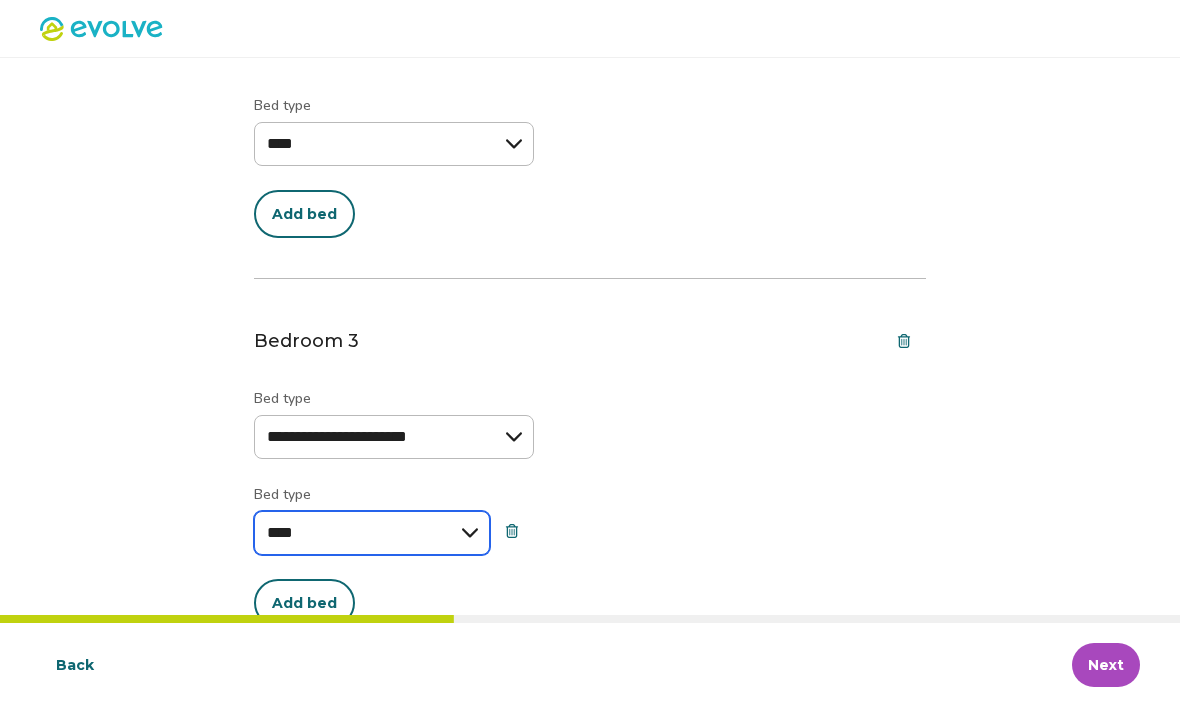 select on "****" 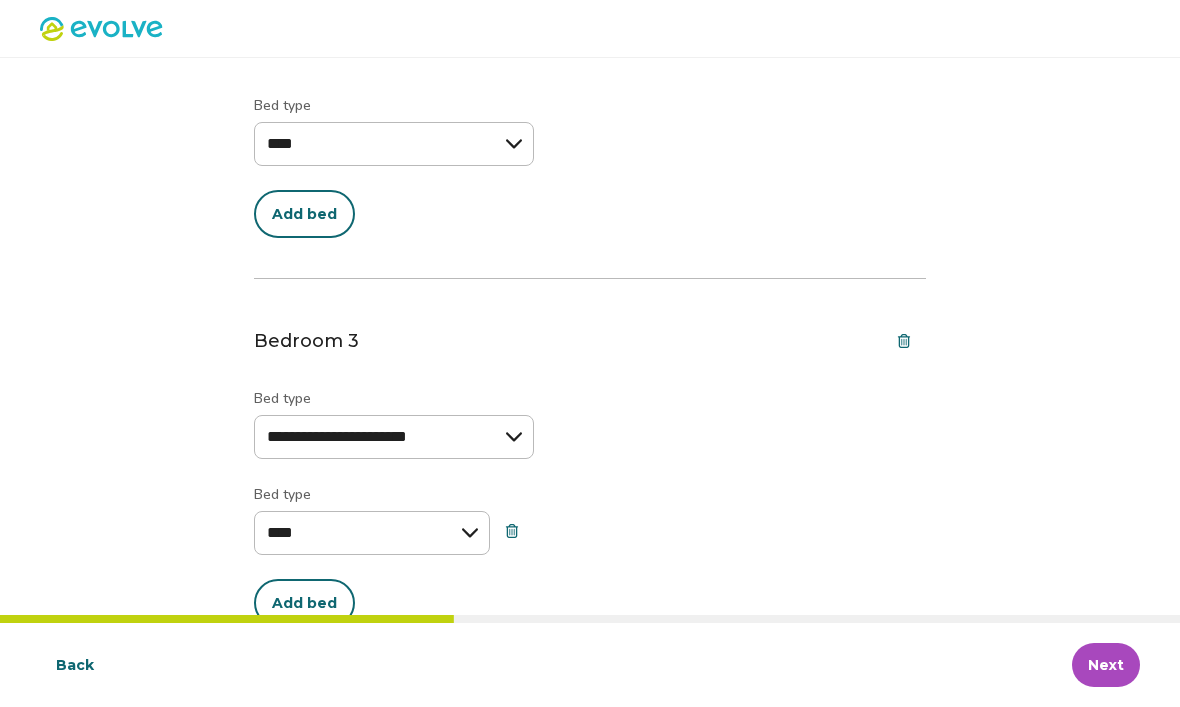 click on "Add bed" at bounding box center (304, 603) 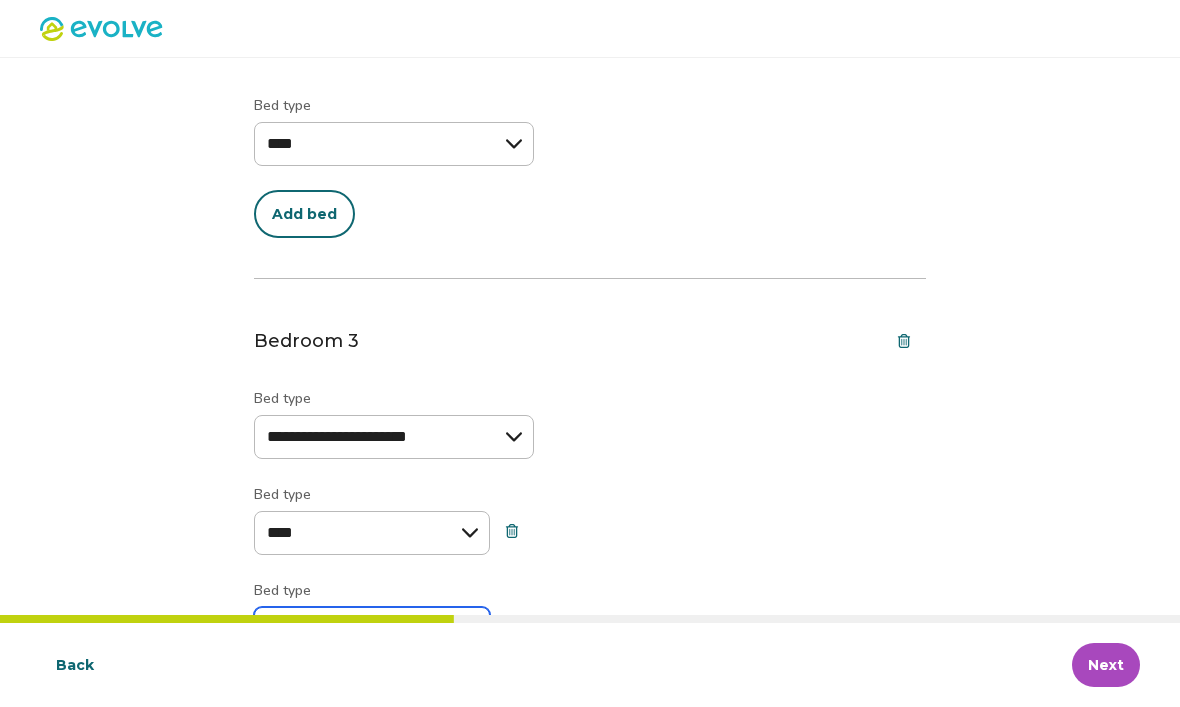click on "**********" at bounding box center (372, 629) 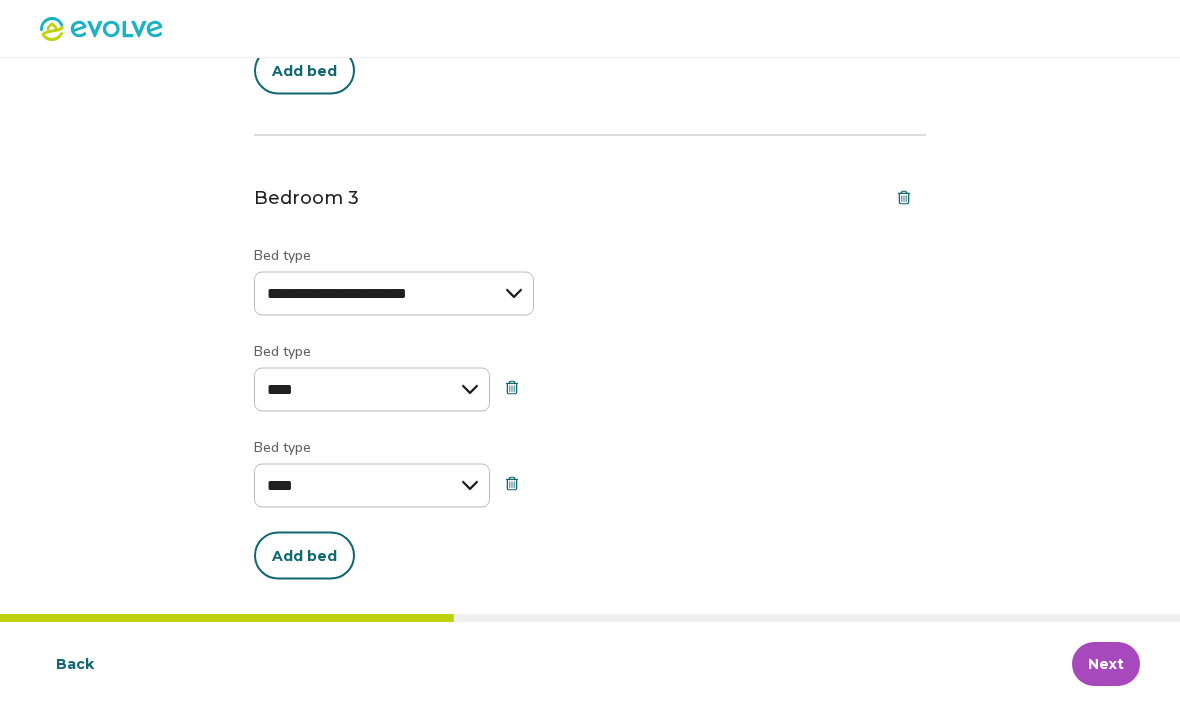 scroll, scrollTop: 699, scrollLeft: 0, axis: vertical 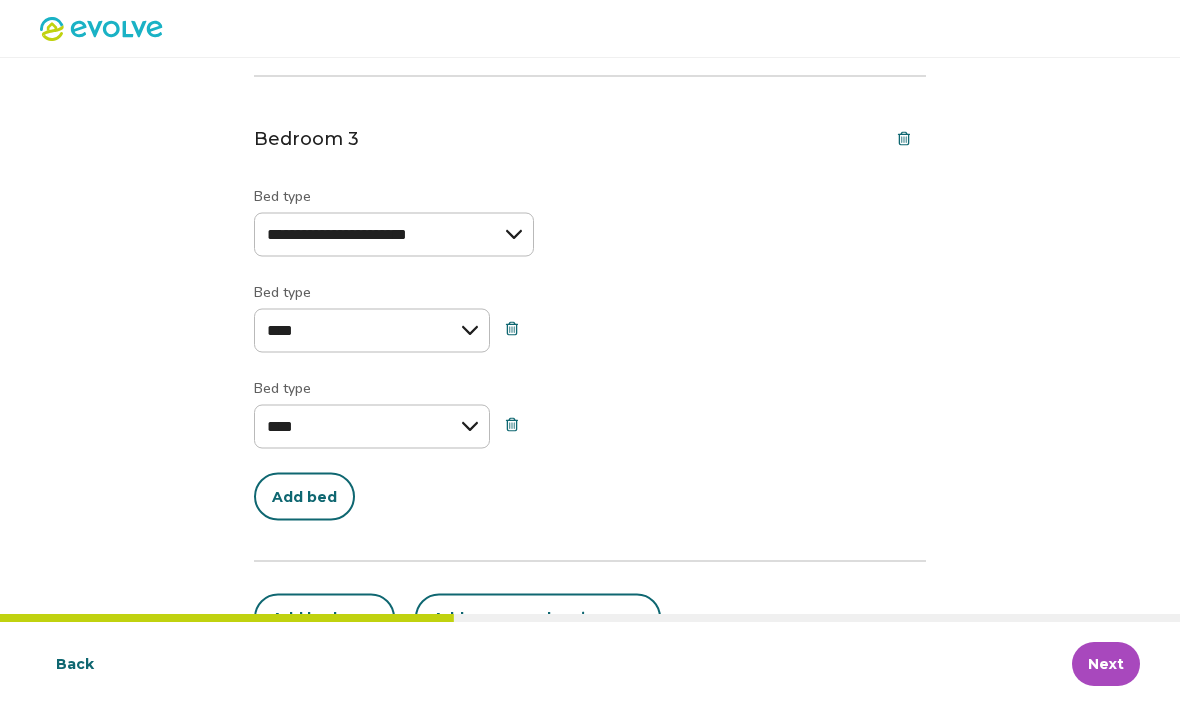 click on "Next" at bounding box center (1106, 665) 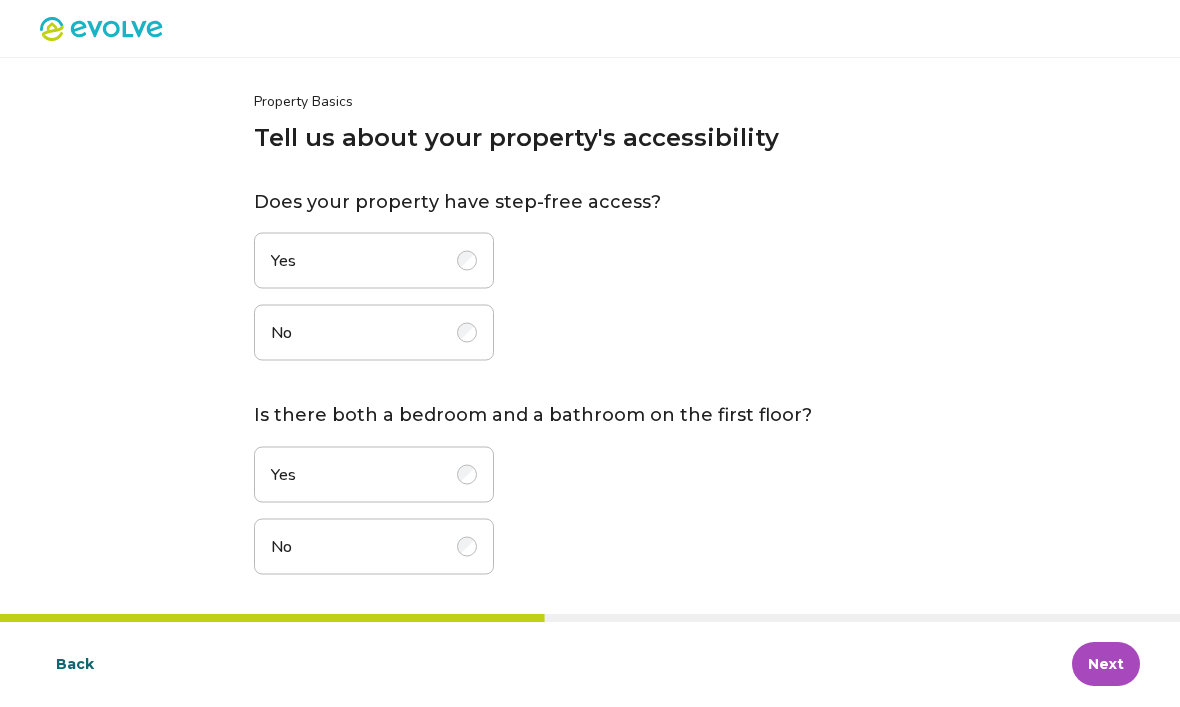 scroll, scrollTop: 0, scrollLeft: 0, axis: both 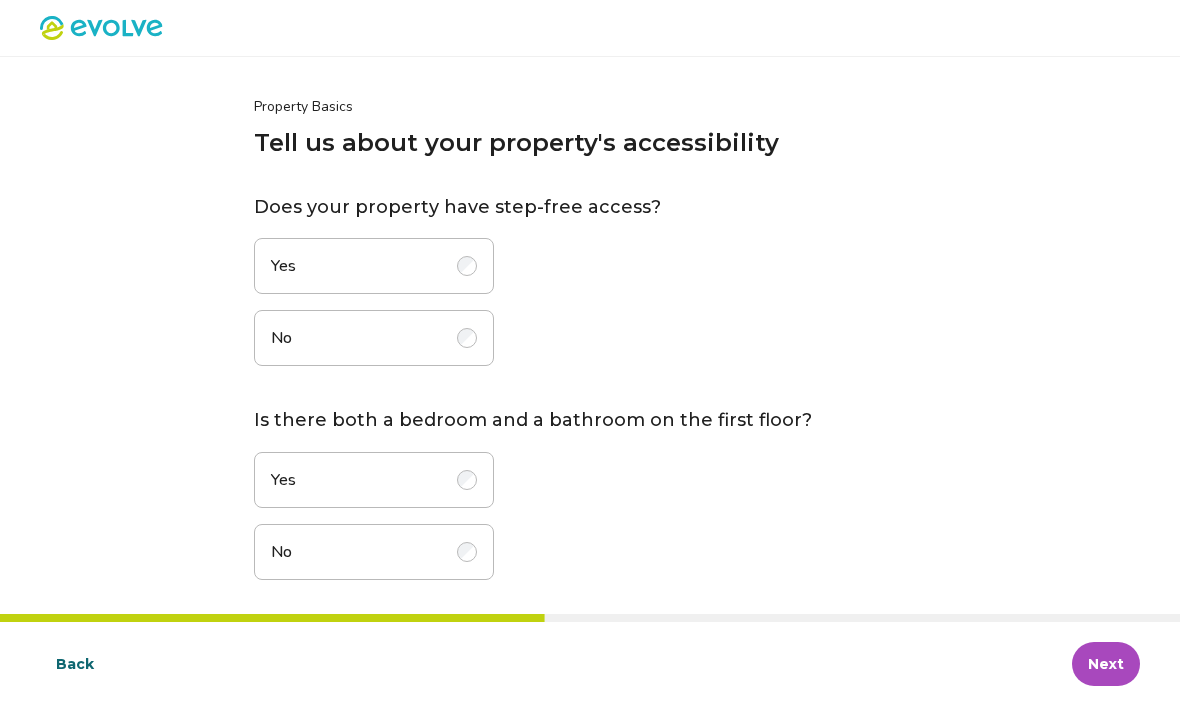 click on "No" at bounding box center [374, 339] 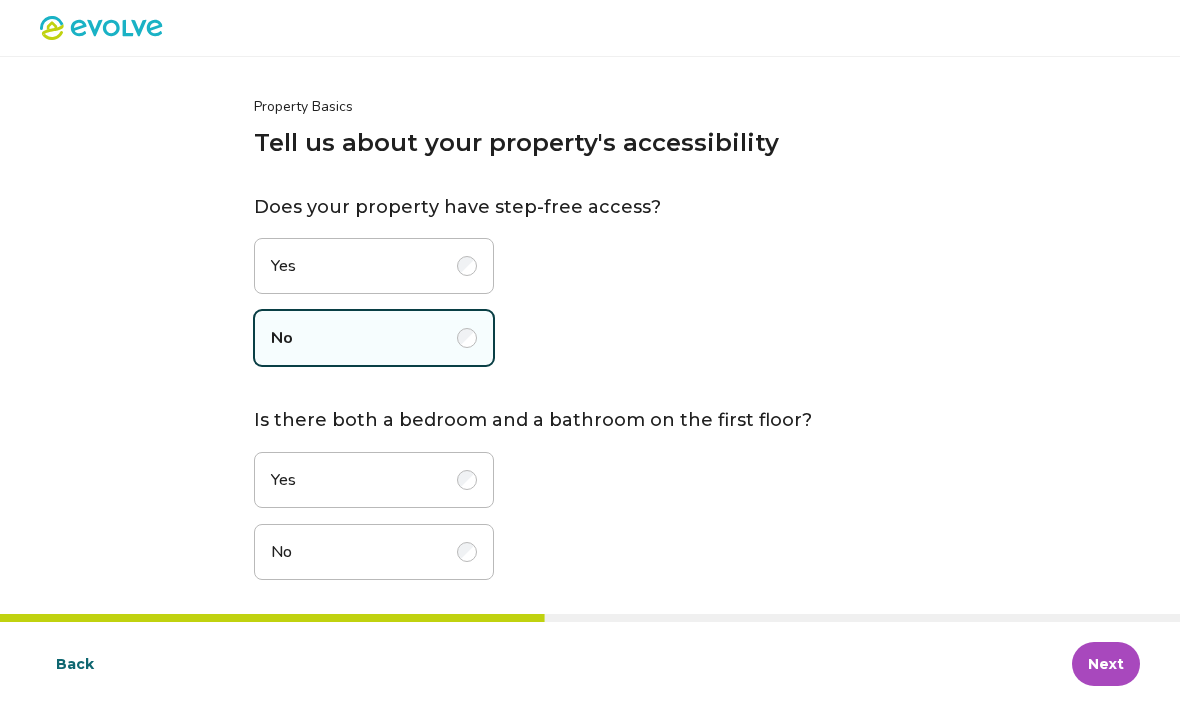 click at bounding box center (467, 553) 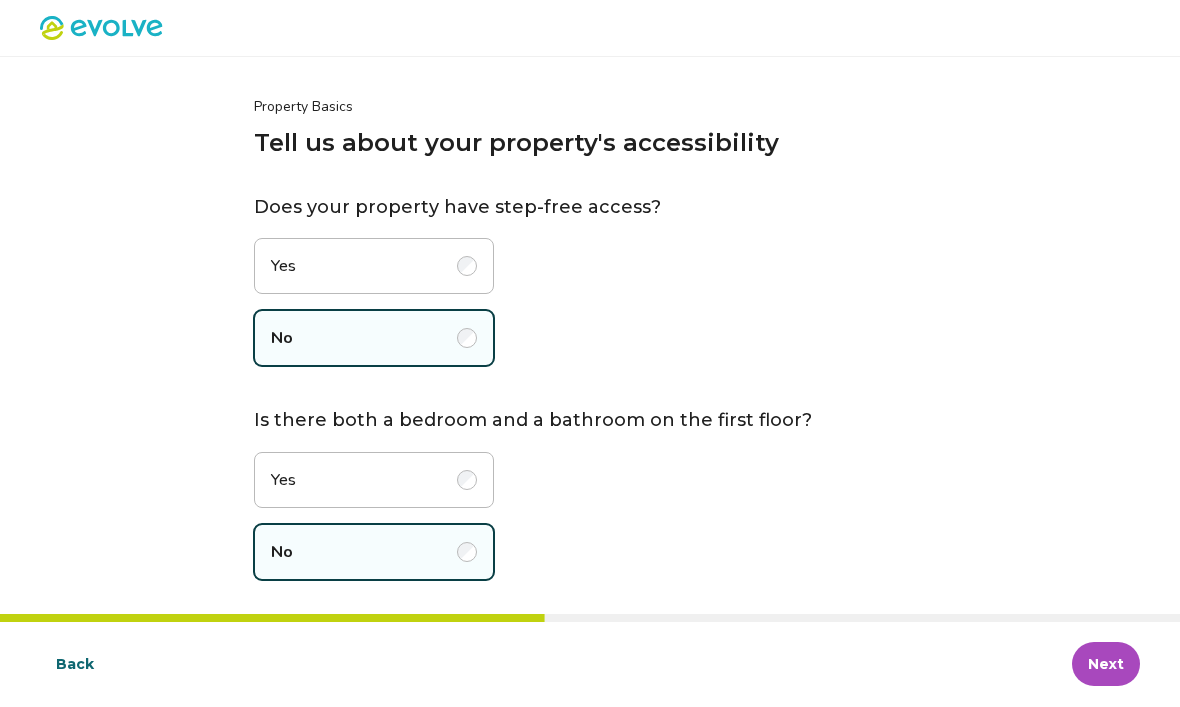 click on "Next" at bounding box center (1106, 665) 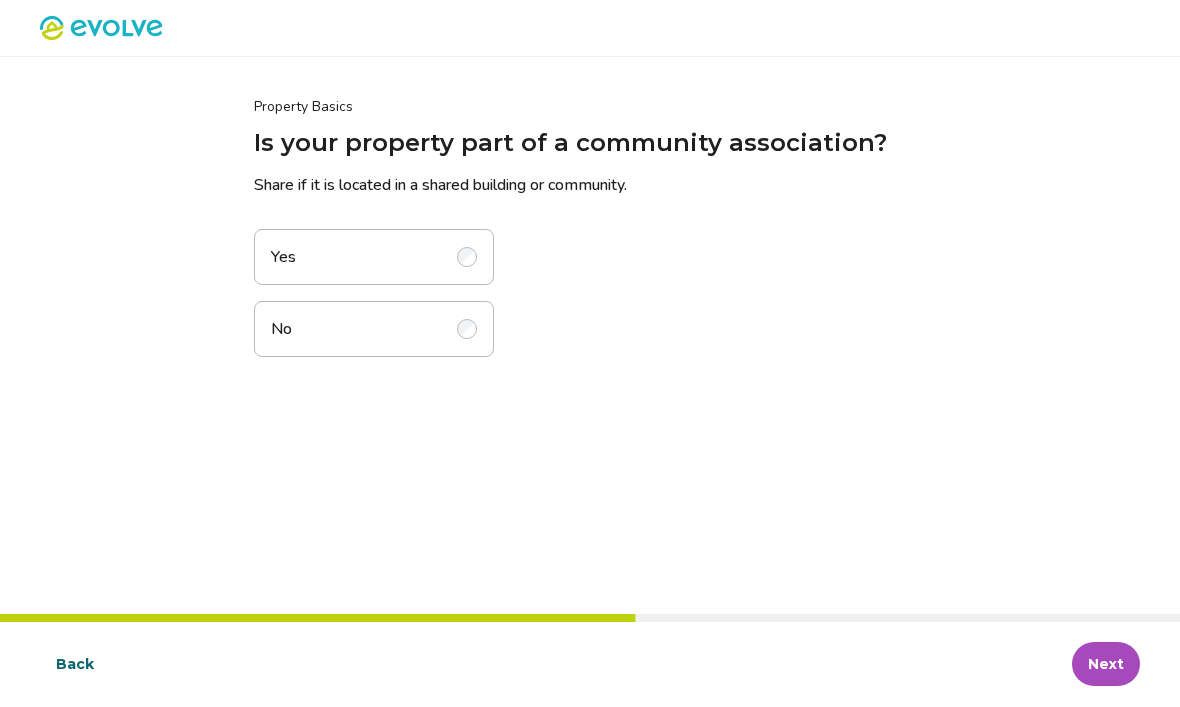 click at bounding box center (467, 258) 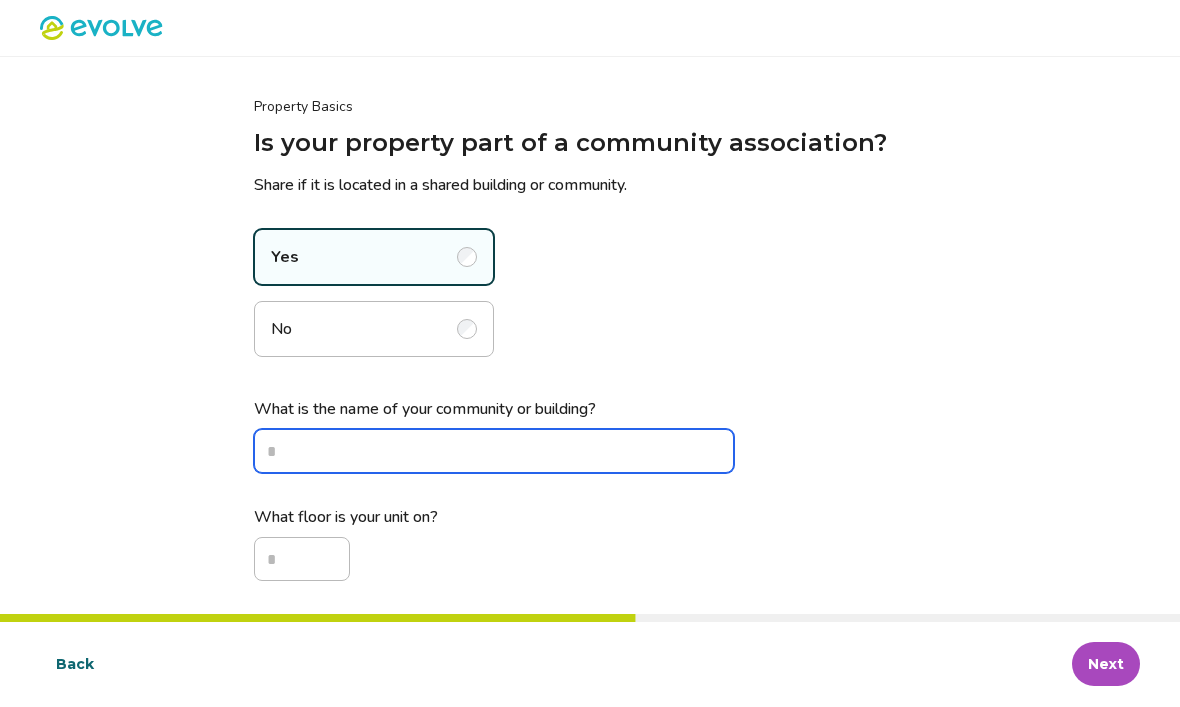 click on "What is the name of your community or building?" at bounding box center [494, 452] 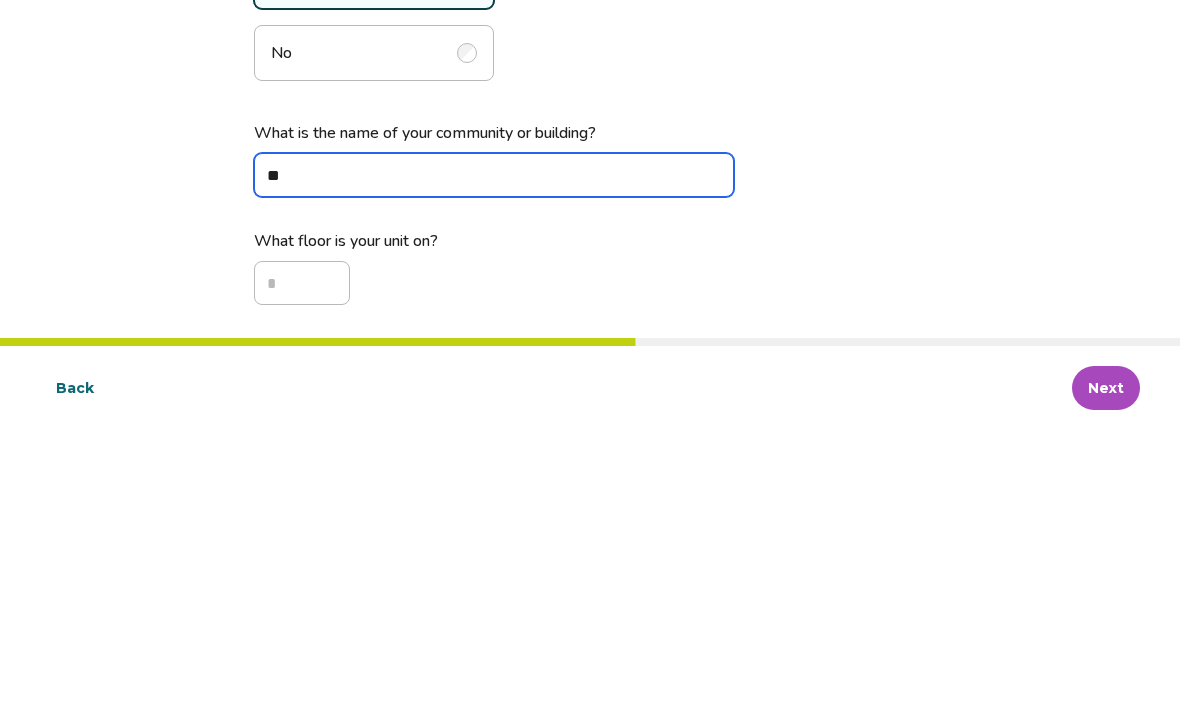 type on "*" 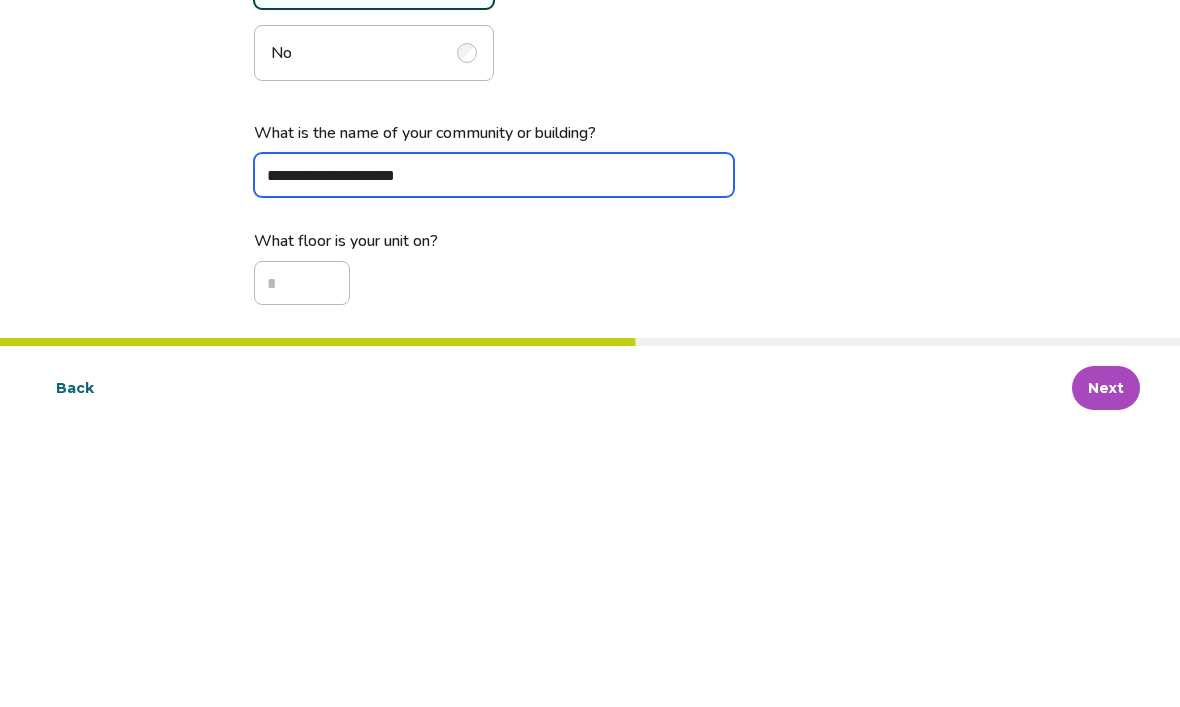 type on "**********" 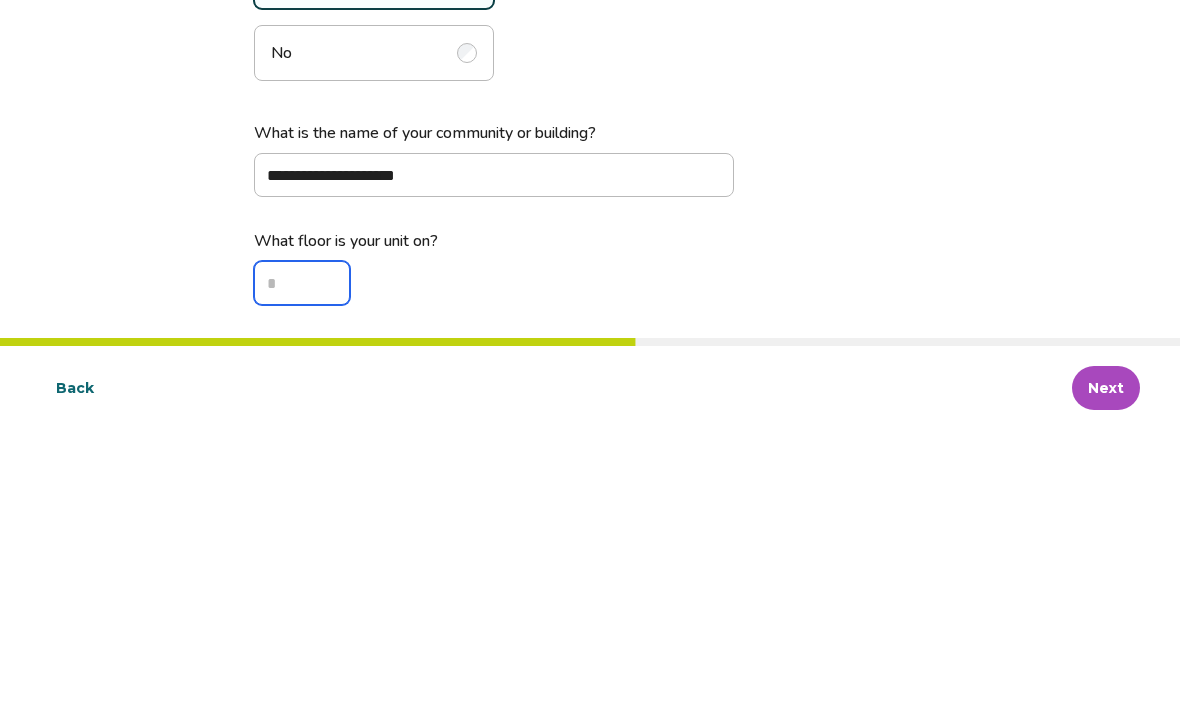 click on "What floor is your unit on?" at bounding box center (302, 560) 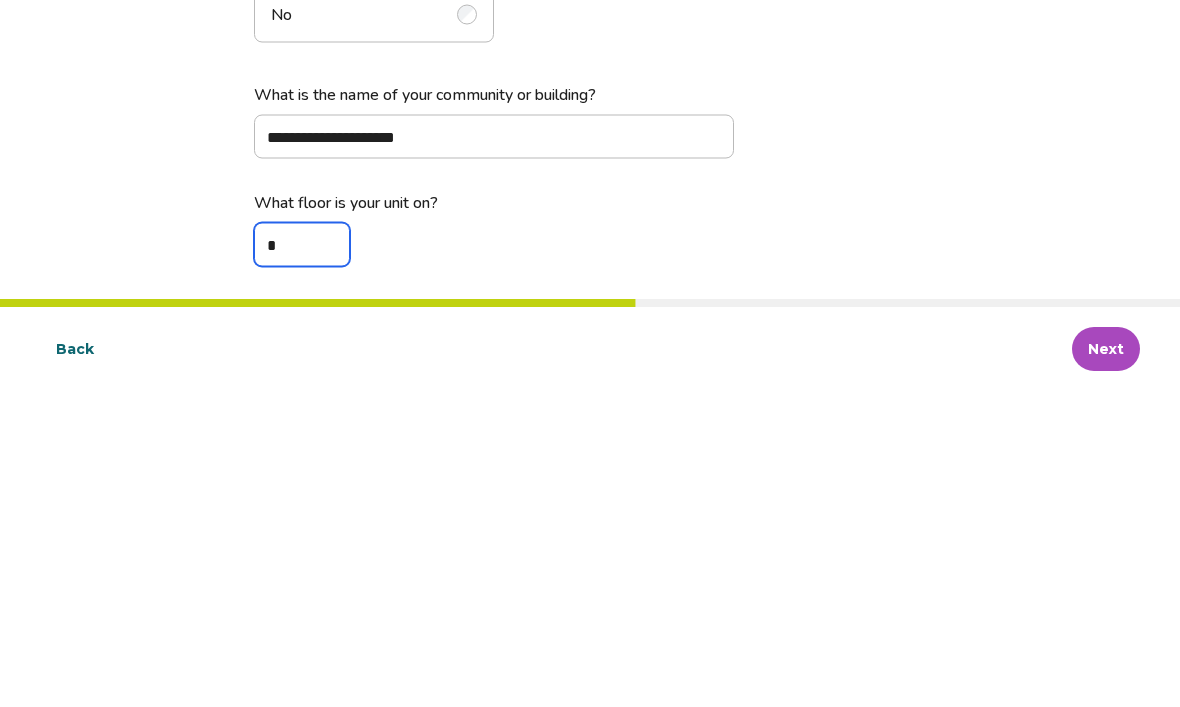 scroll, scrollTop: 7, scrollLeft: 0, axis: vertical 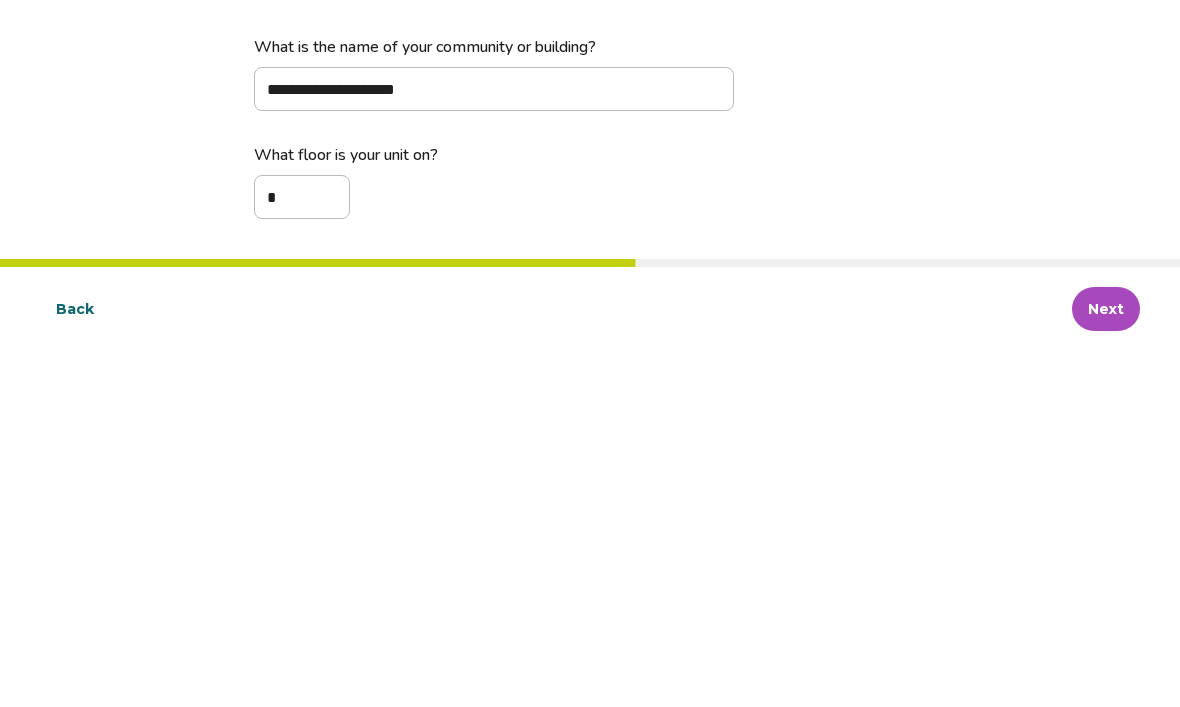 click on "Next" at bounding box center (1106, 665) 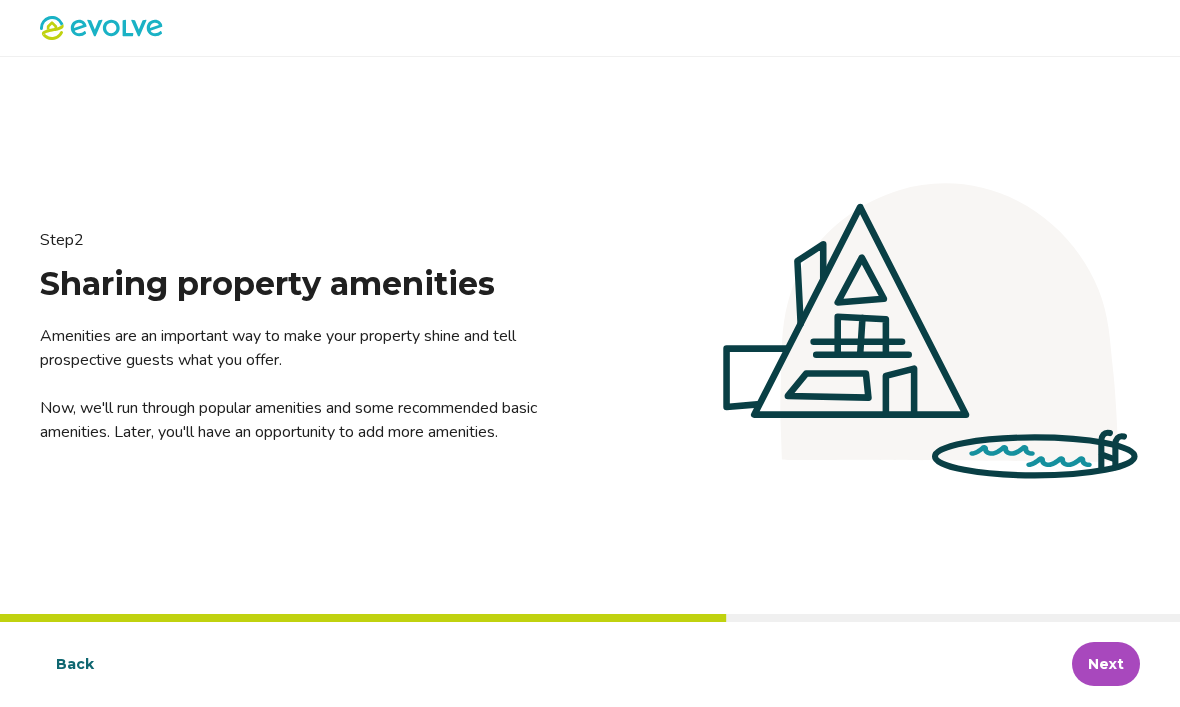 click on "Next" at bounding box center (1106, 665) 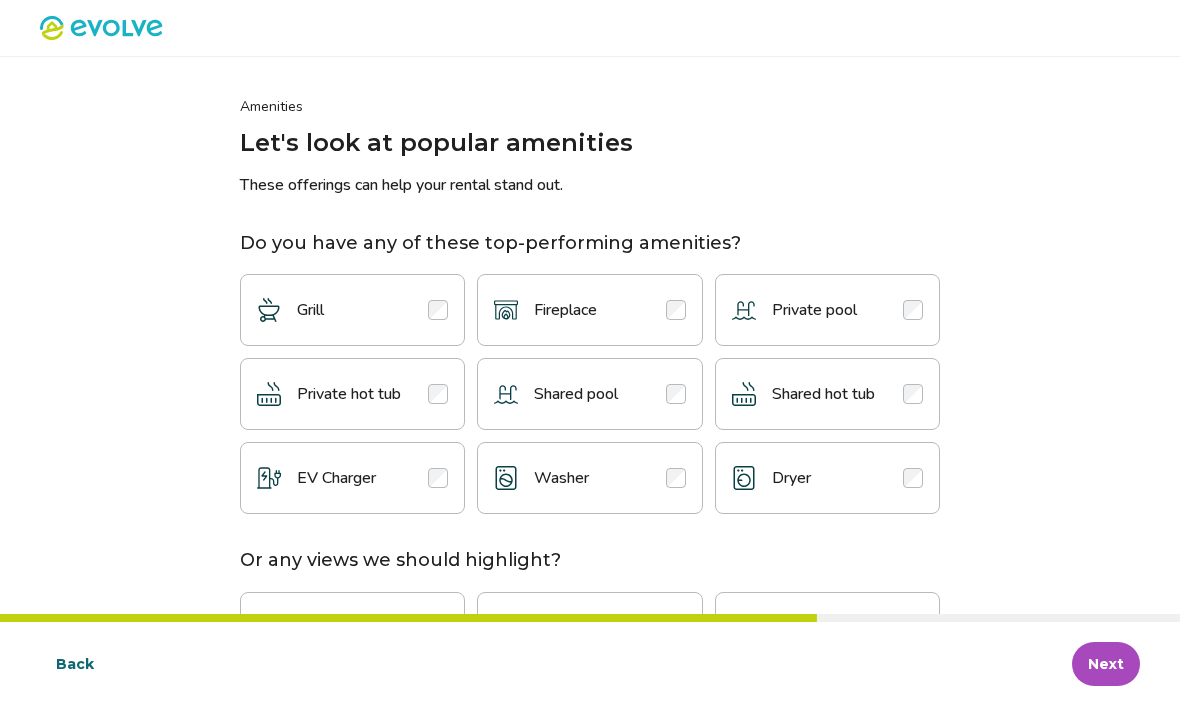 scroll, scrollTop: 1, scrollLeft: 0, axis: vertical 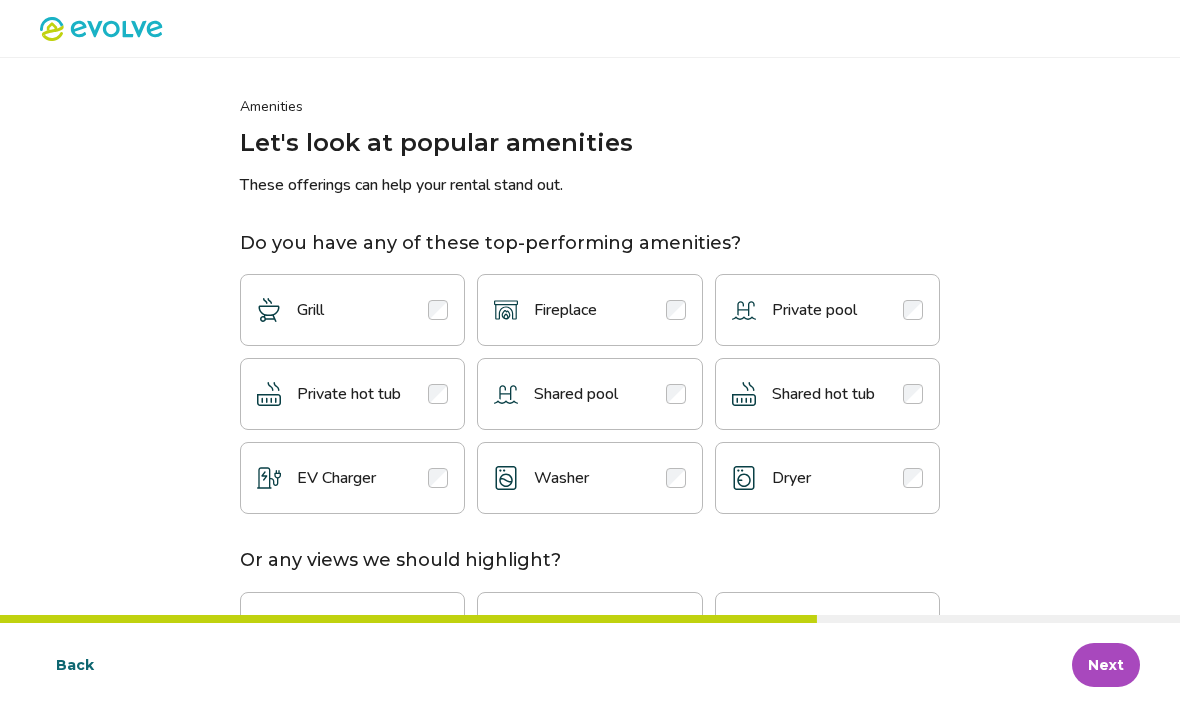 click at bounding box center [438, 310] 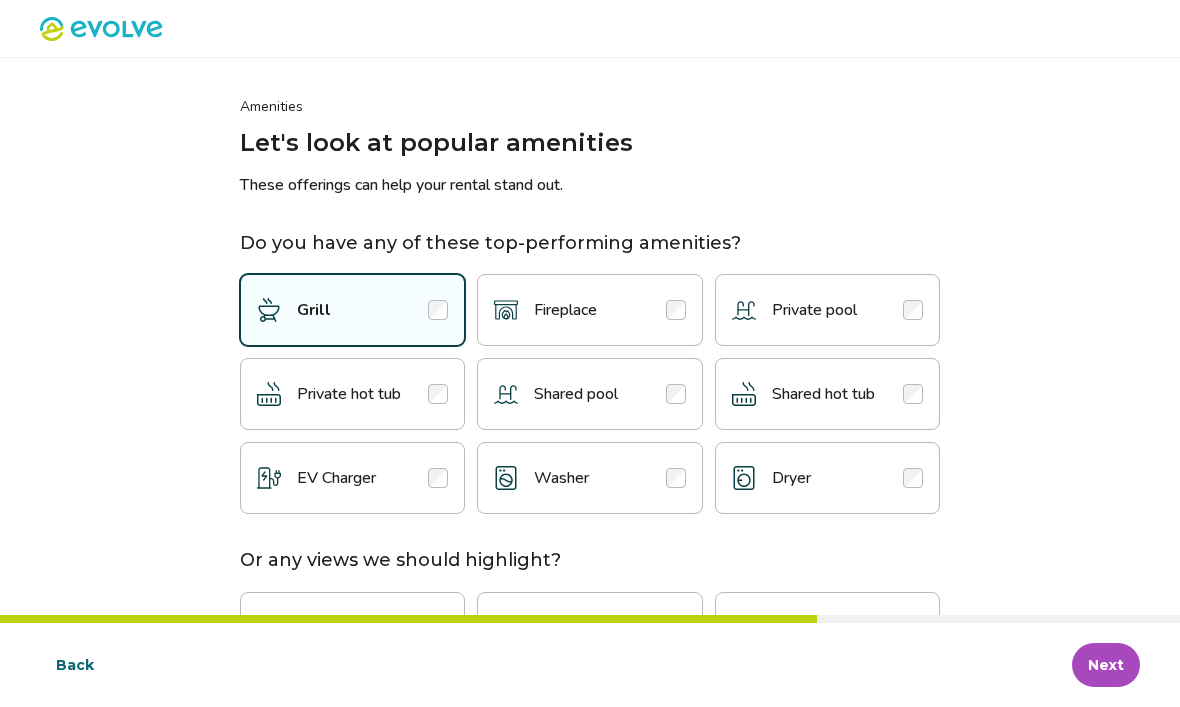 click at bounding box center [913, 394] 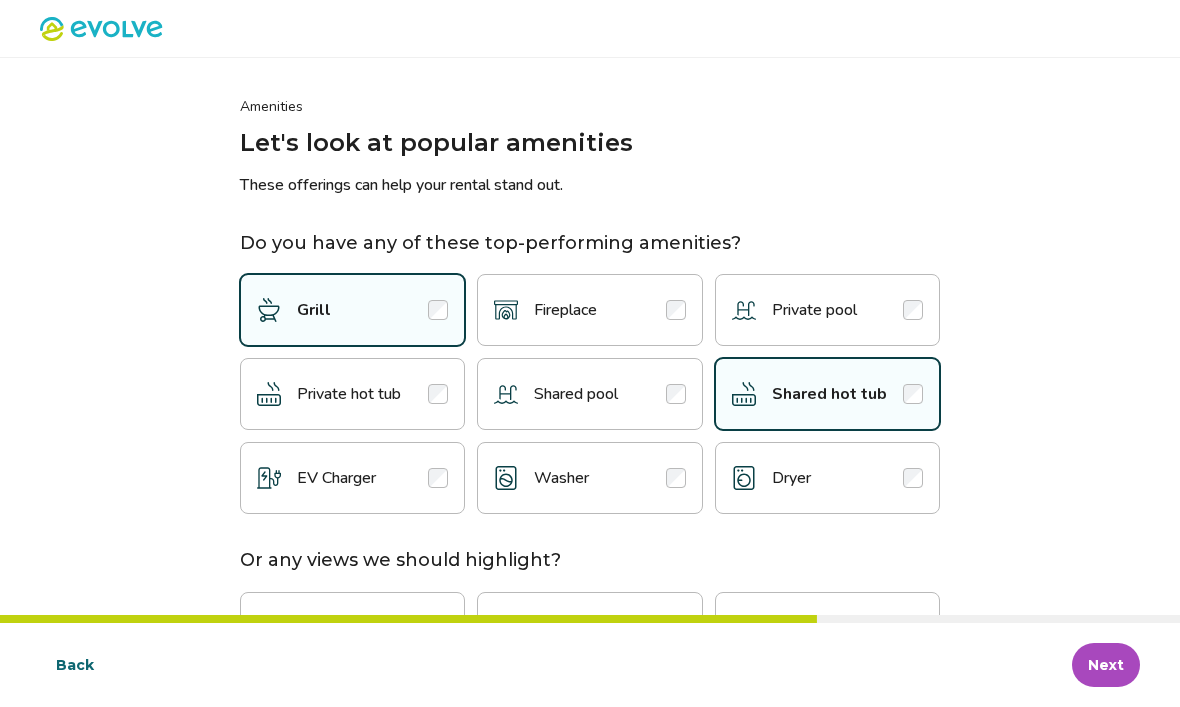 click at bounding box center [676, 394] 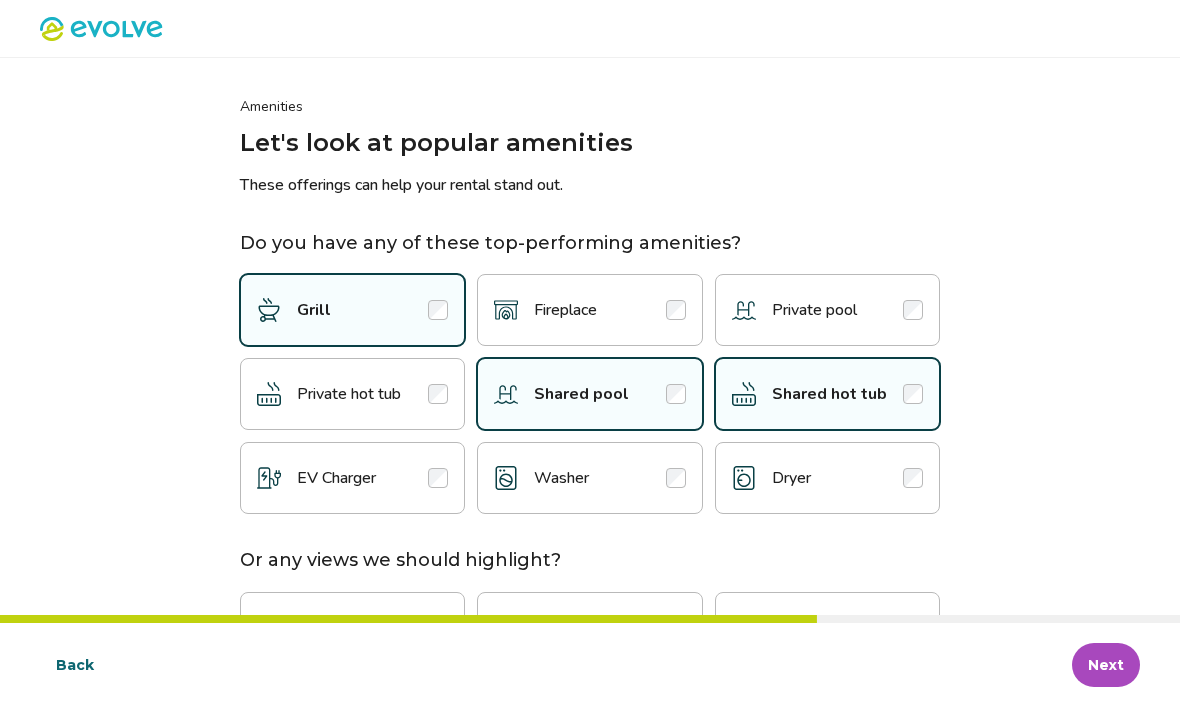 click at bounding box center (676, 478) 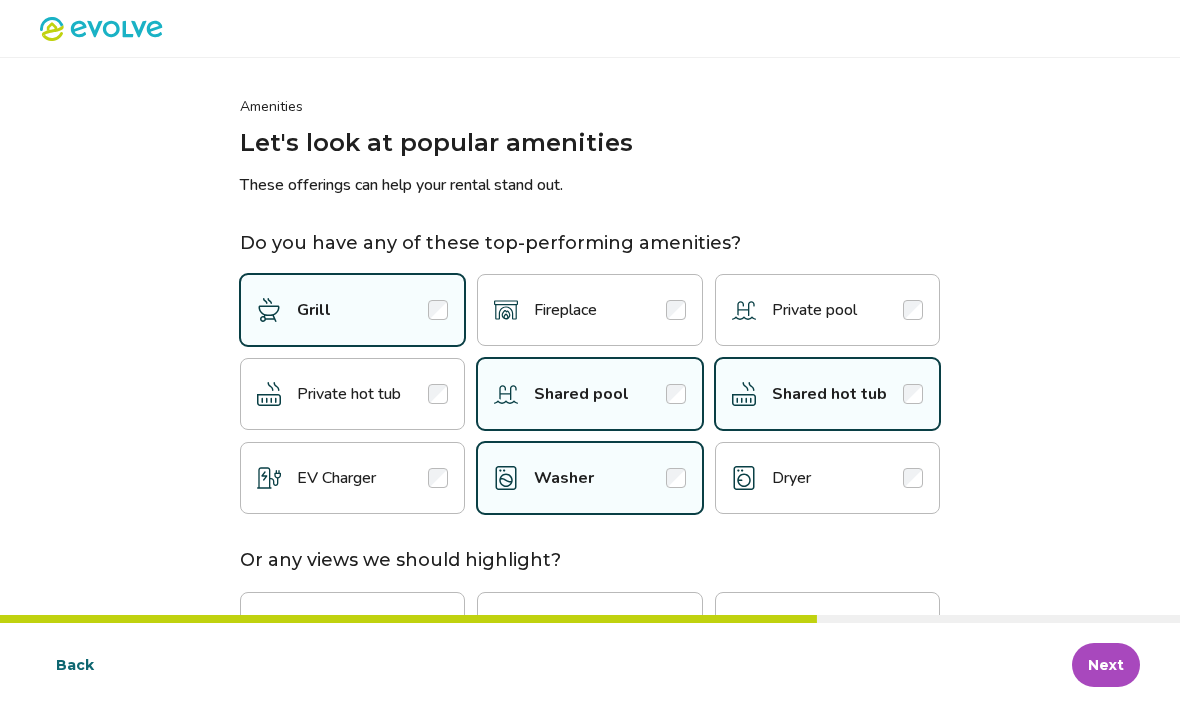 click at bounding box center (913, 478) 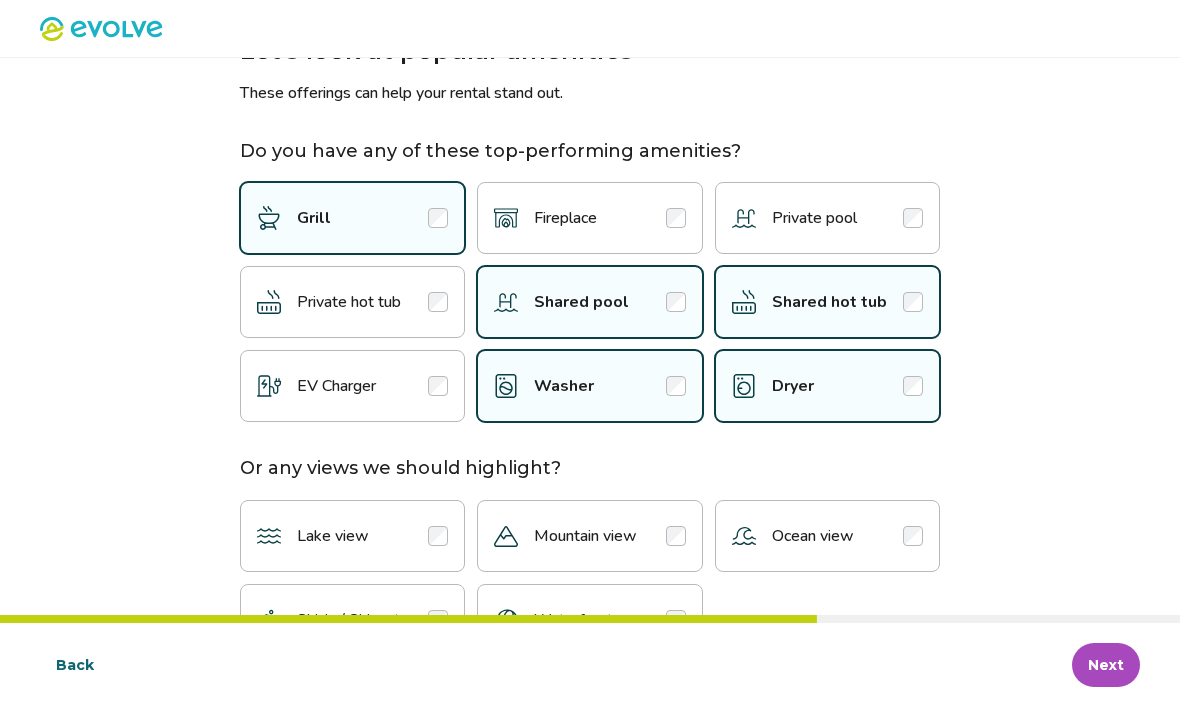 scroll, scrollTop: 106, scrollLeft: 0, axis: vertical 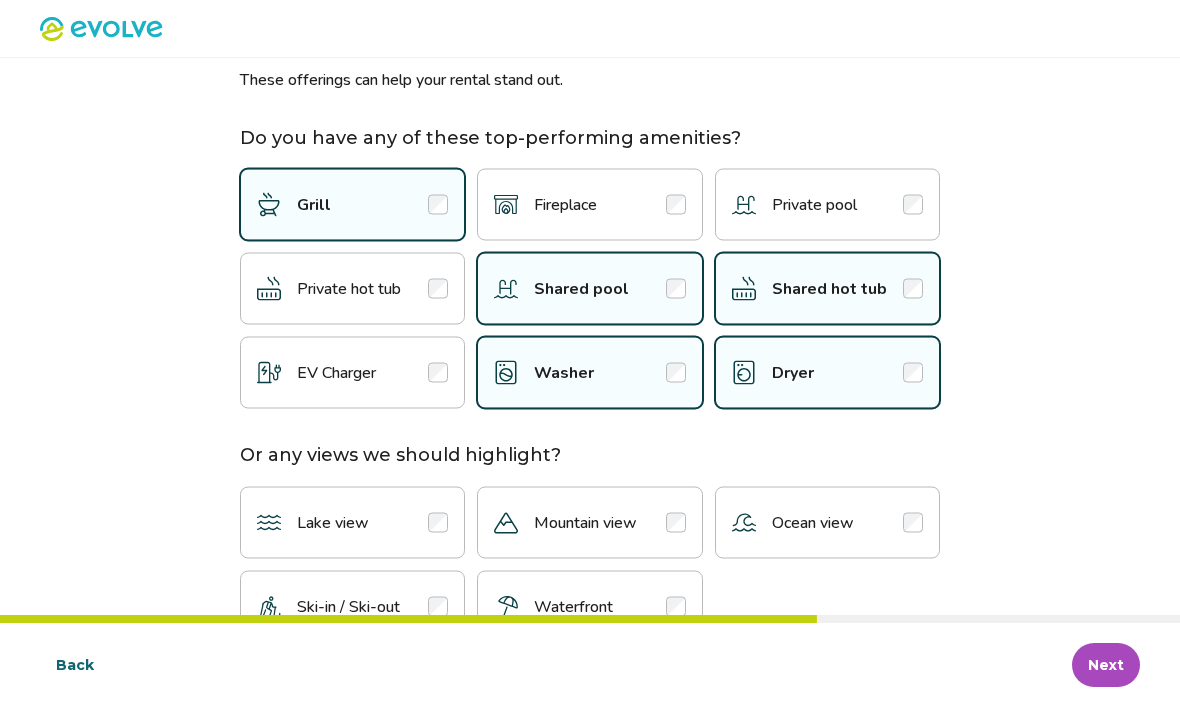 click on "Next" at bounding box center [1106, 665] 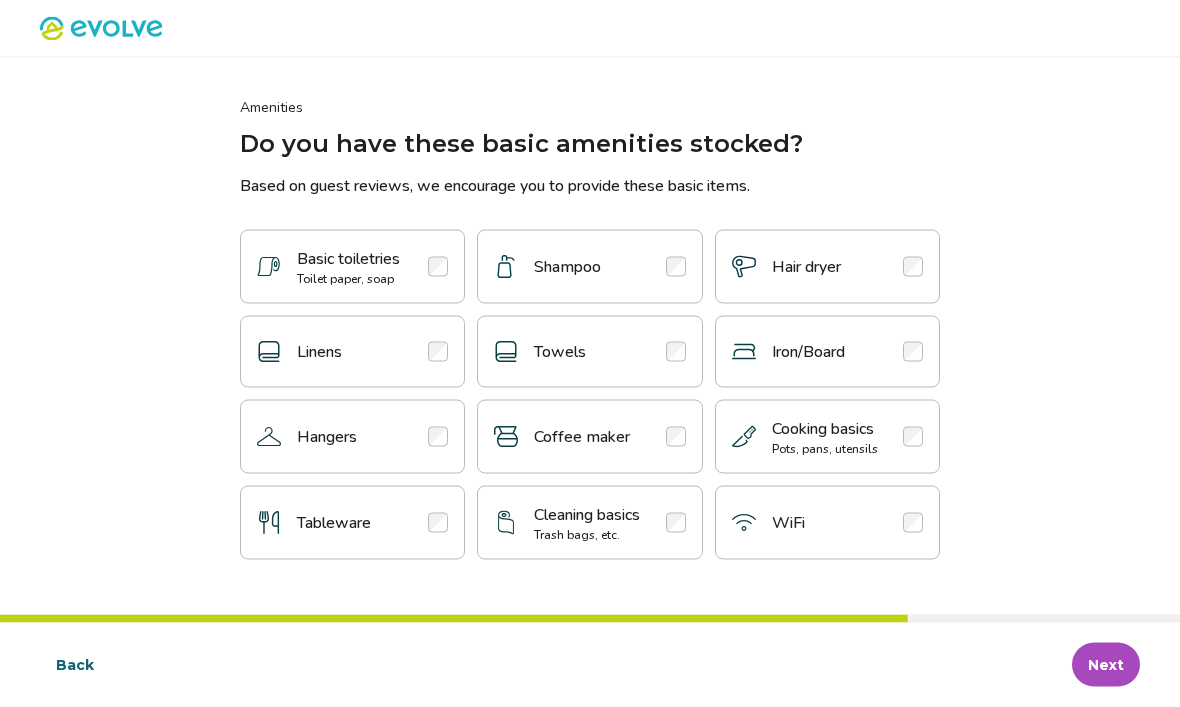 scroll, scrollTop: 0, scrollLeft: 0, axis: both 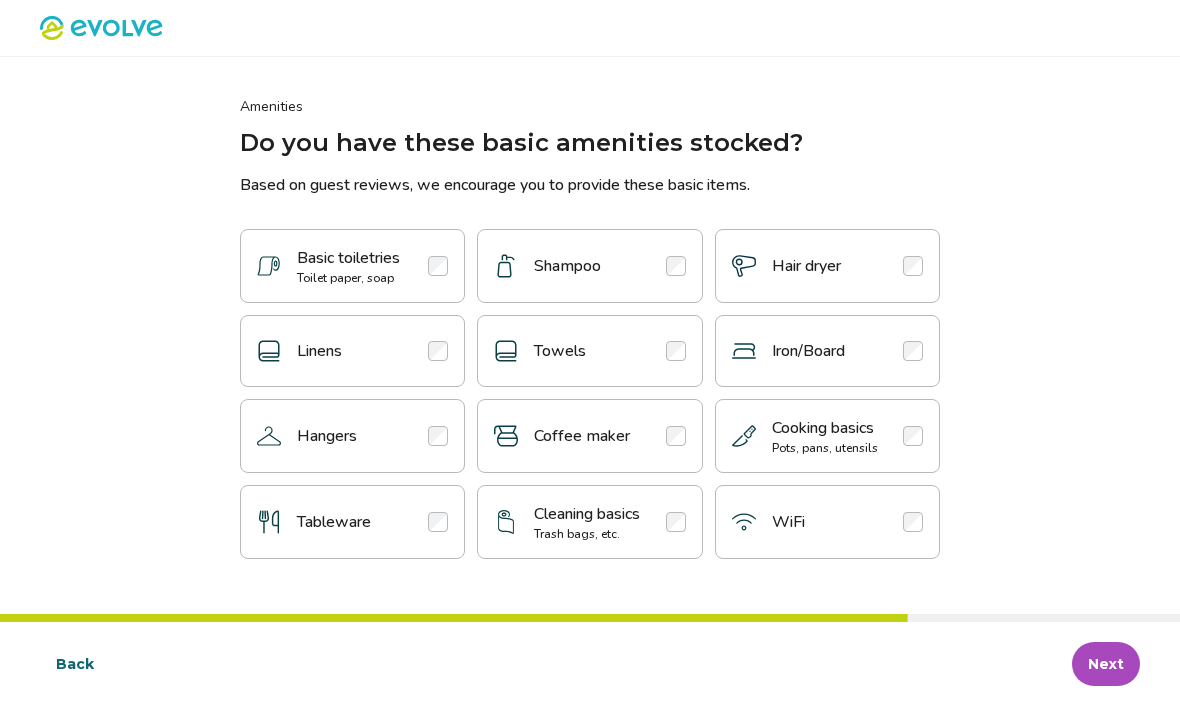 click at bounding box center [438, 267] 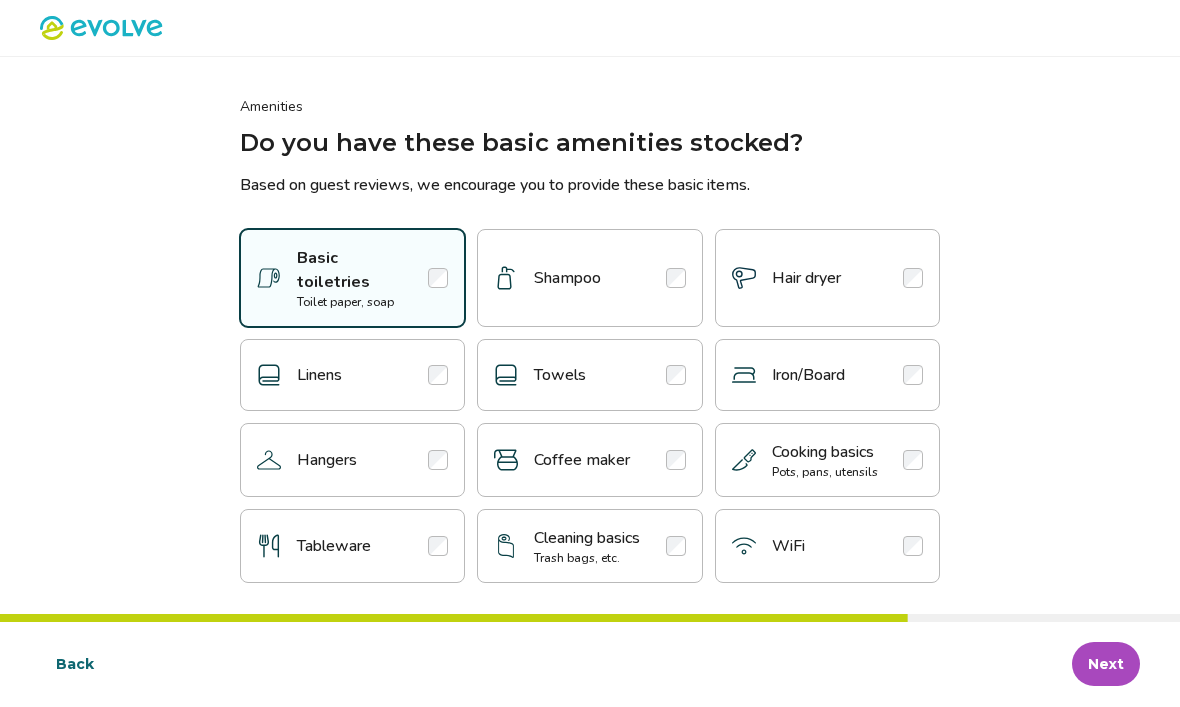 click at bounding box center [438, 376] 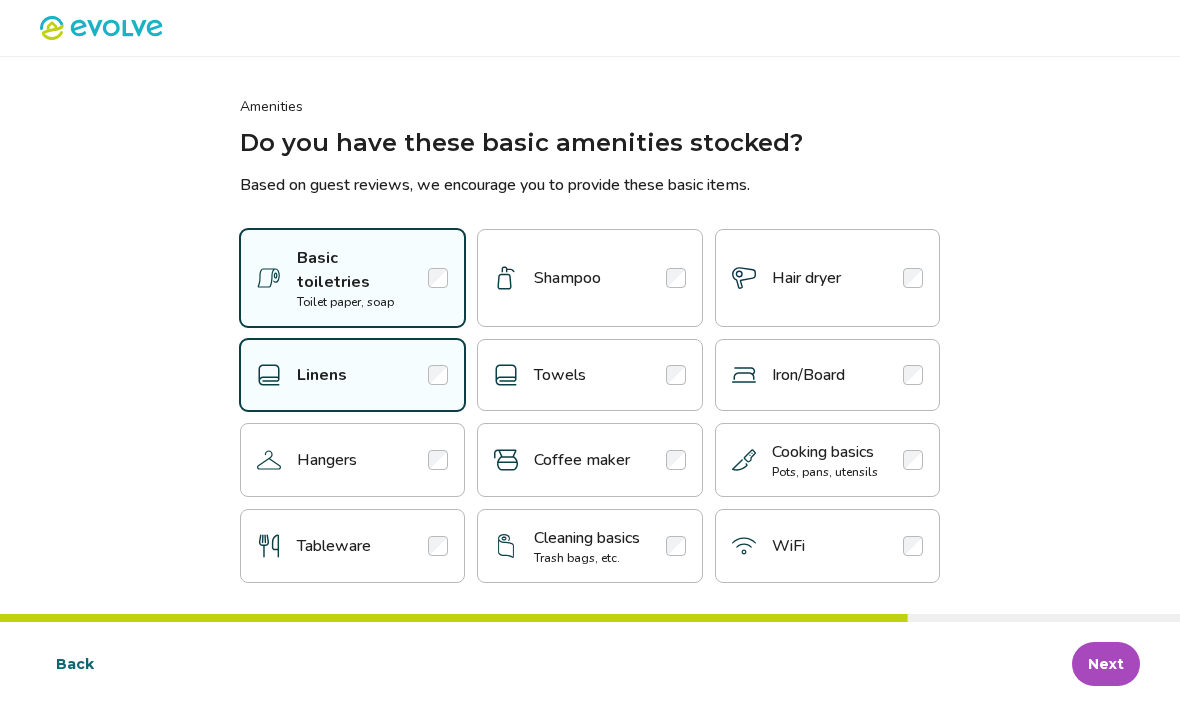 click at bounding box center (438, 461) 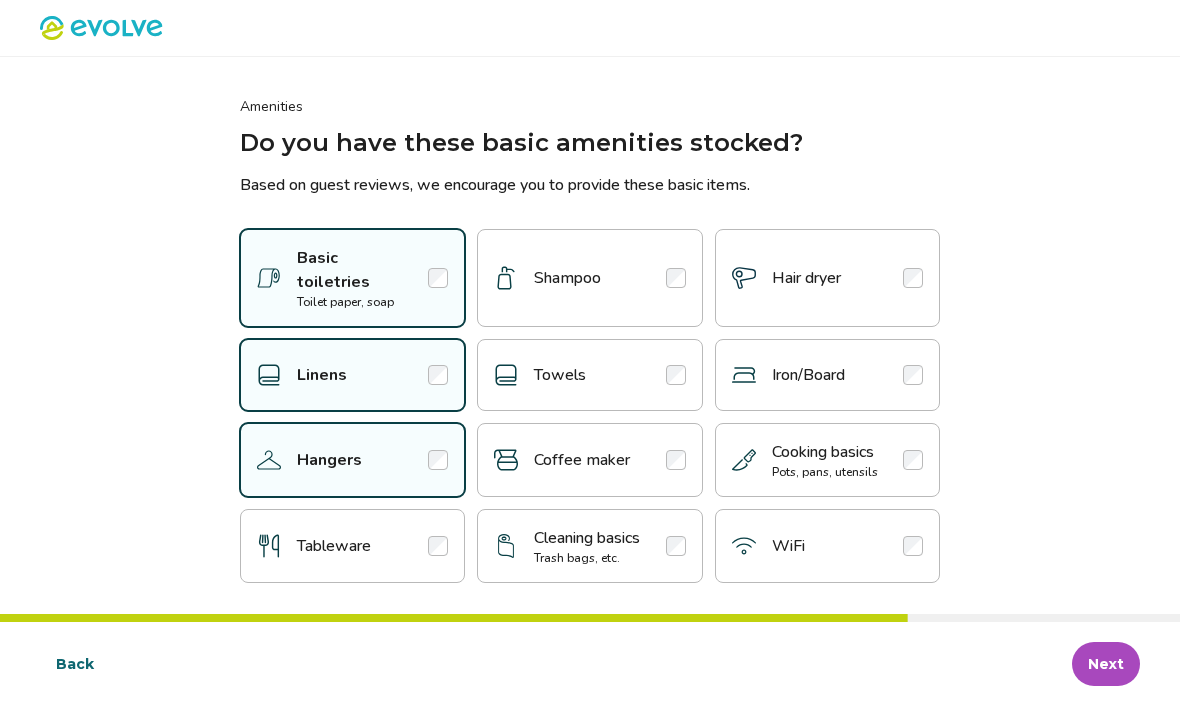 click at bounding box center (438, 547) 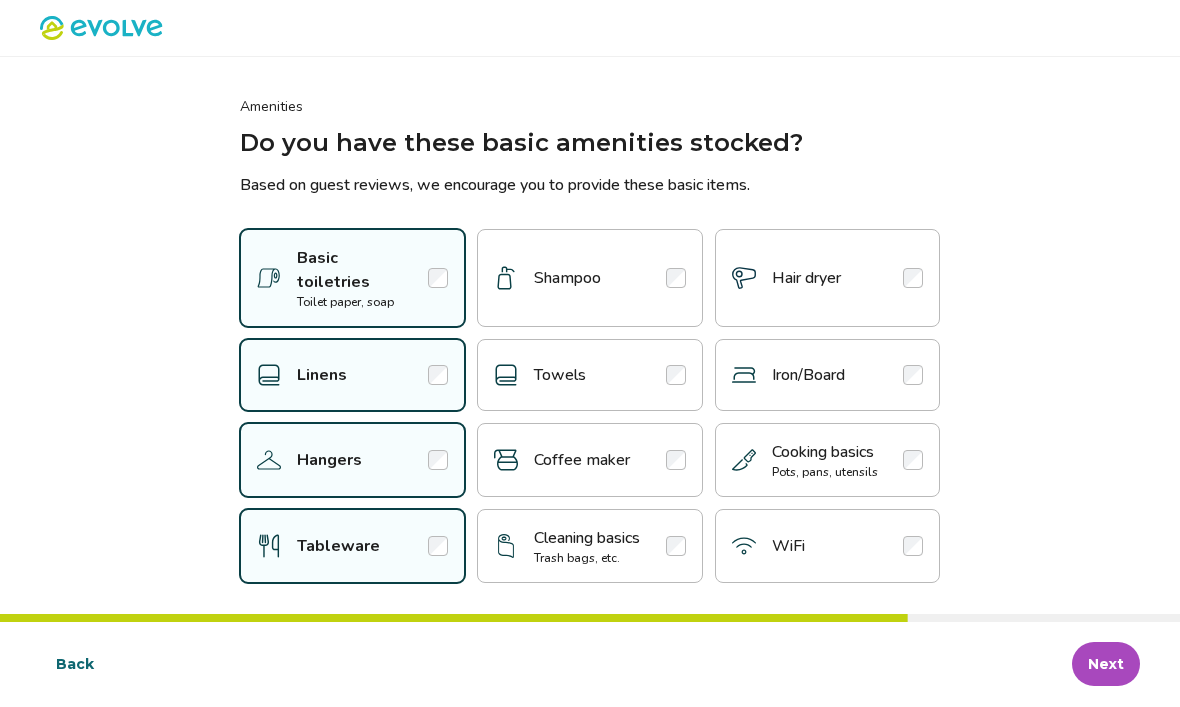 click at bounding box center [676, 279] 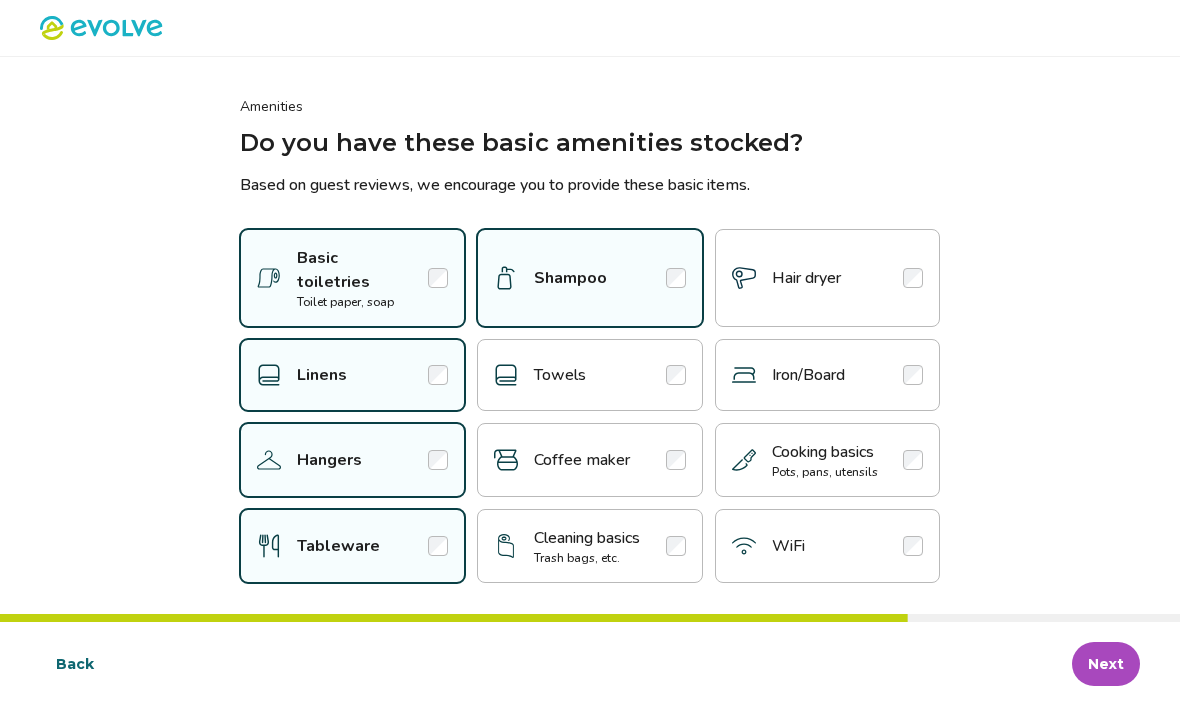 click at bounding box center (676, 376) 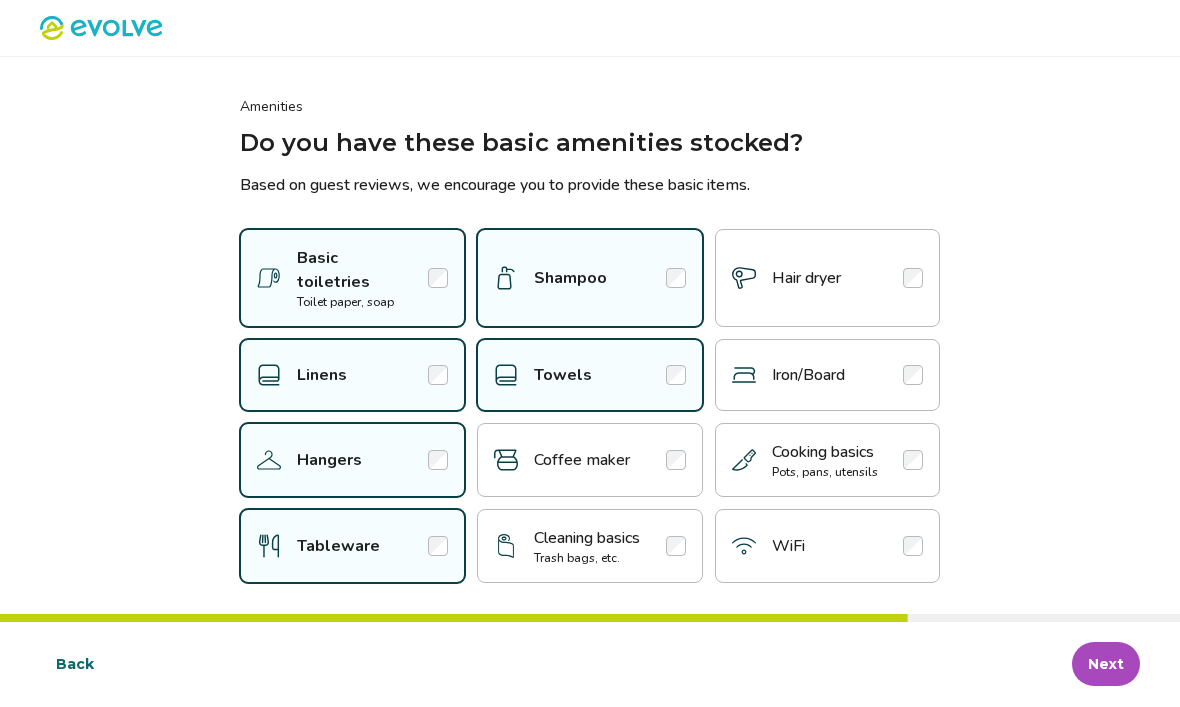 click at bounding box center (676, 461) 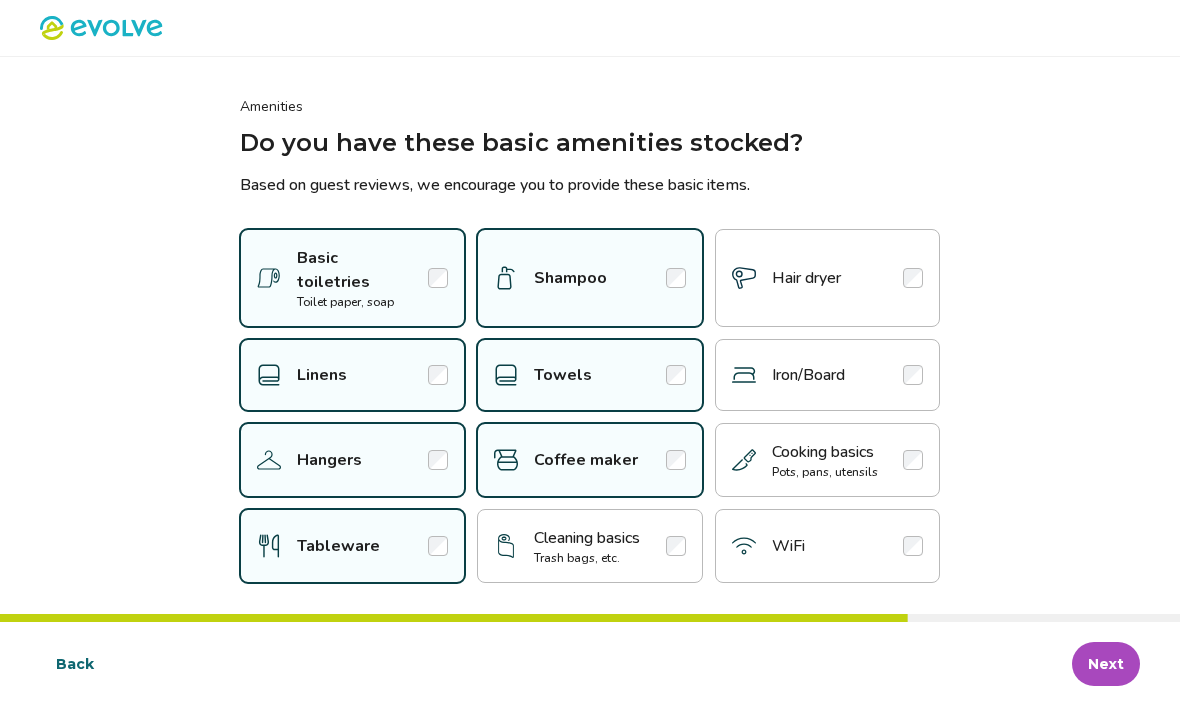 click at bounding box center [676, 547] 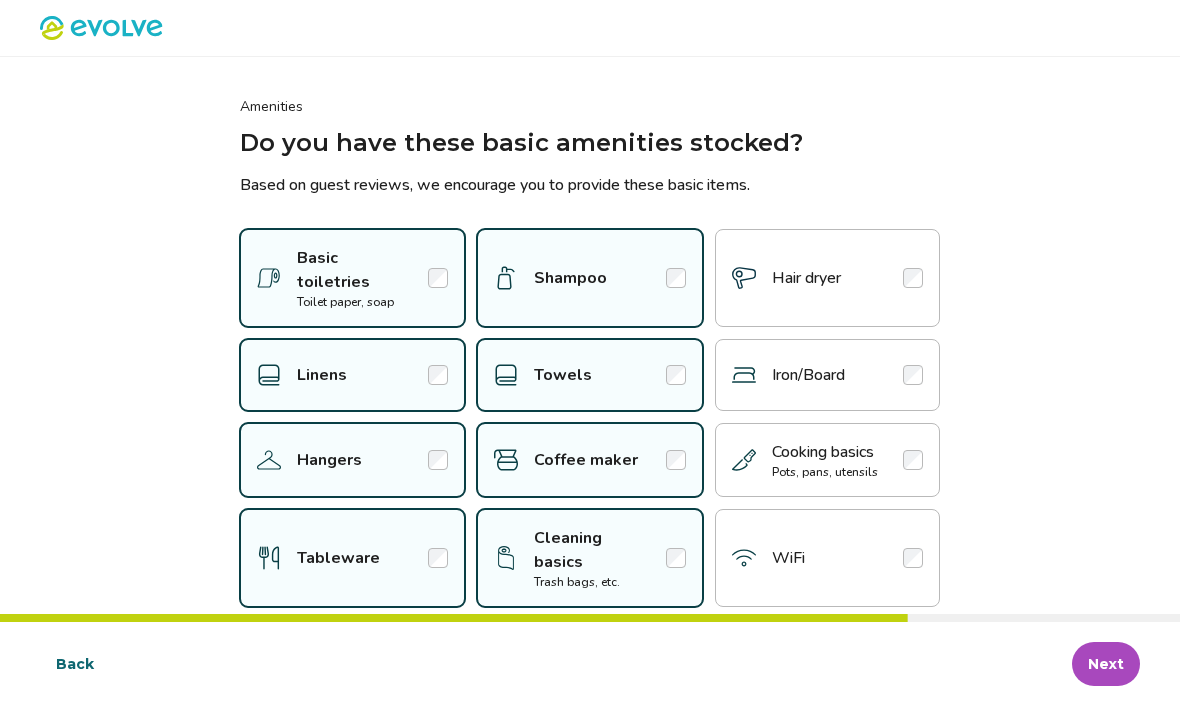 click on "Hair dryer" at bounding box center (827, 279) 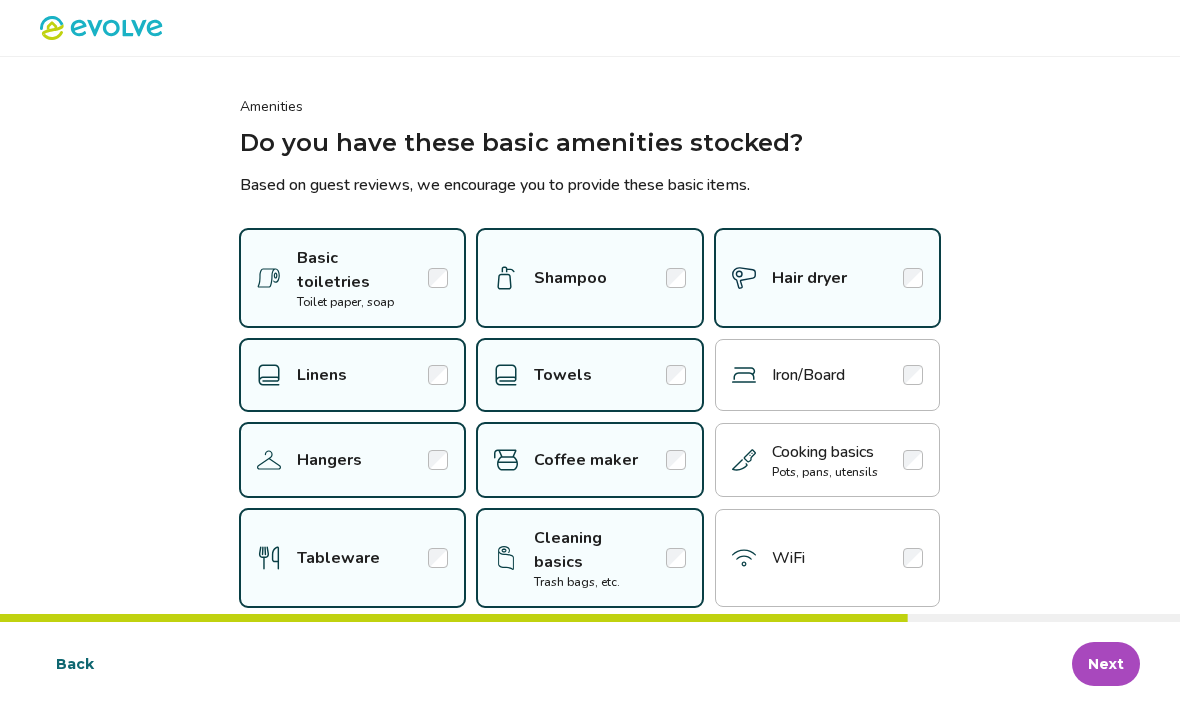 click at bounding box center [913, 376] 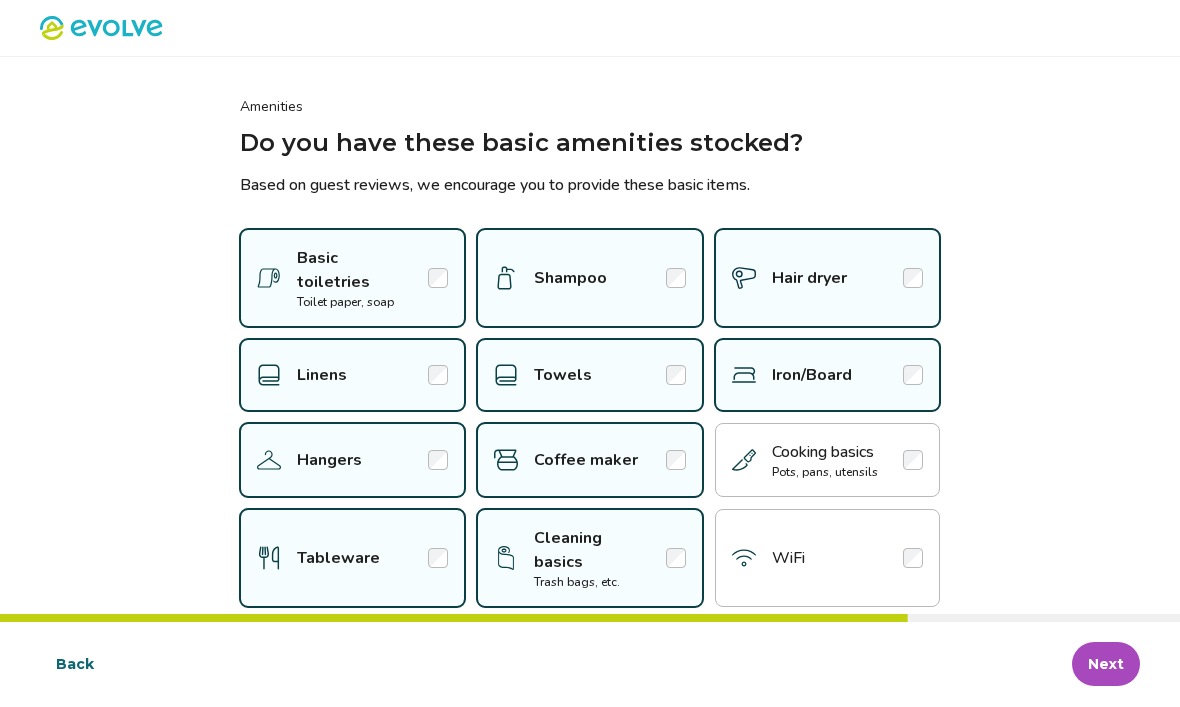 click at bounding box center (913, 461) 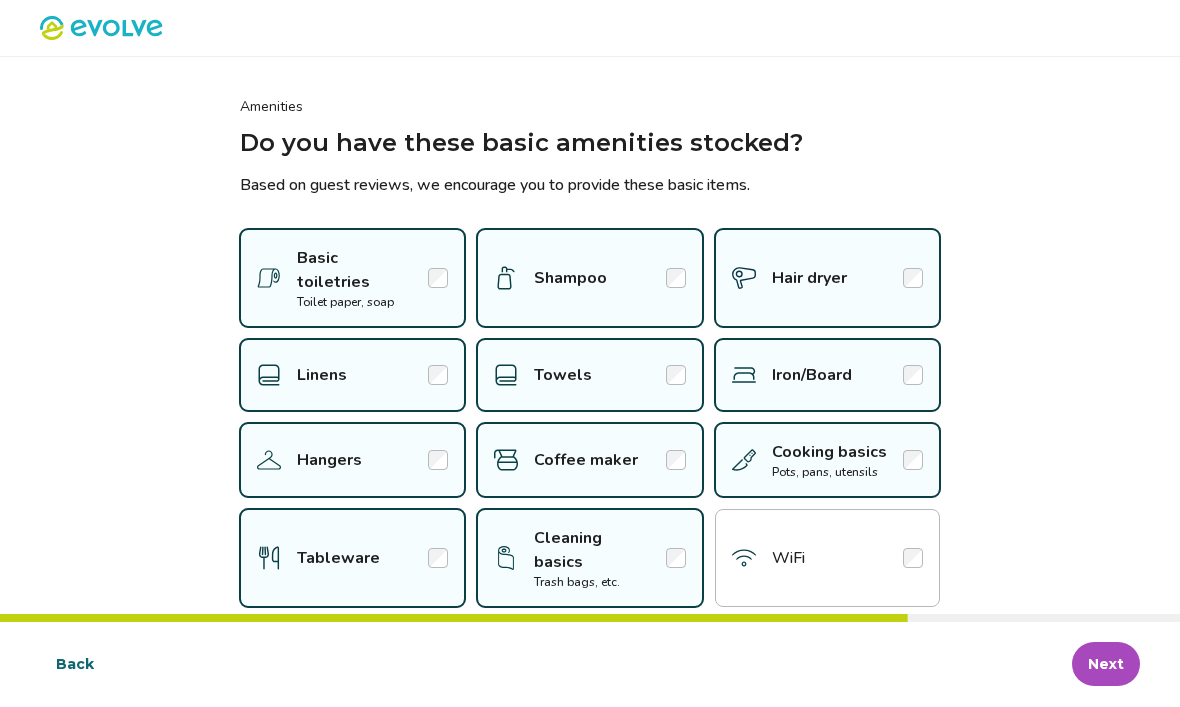 click on "WiFi" at bounding box center [827, 559] 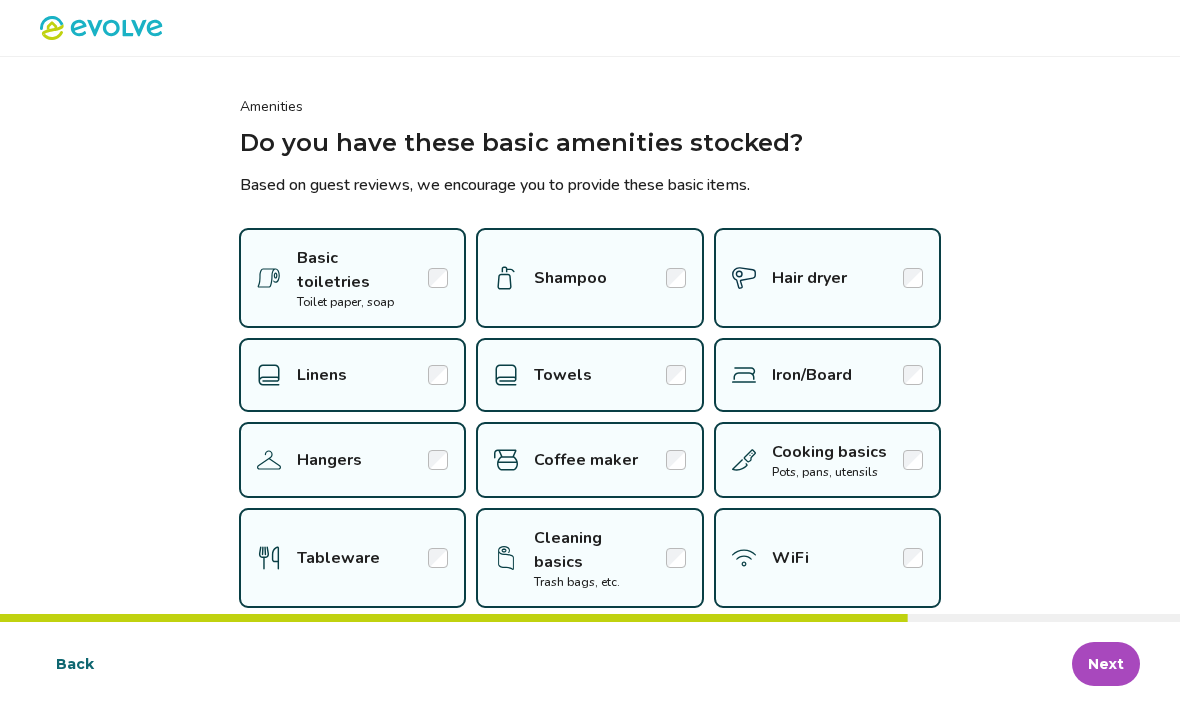 click on "Next" at bounding box center [1106, 665] 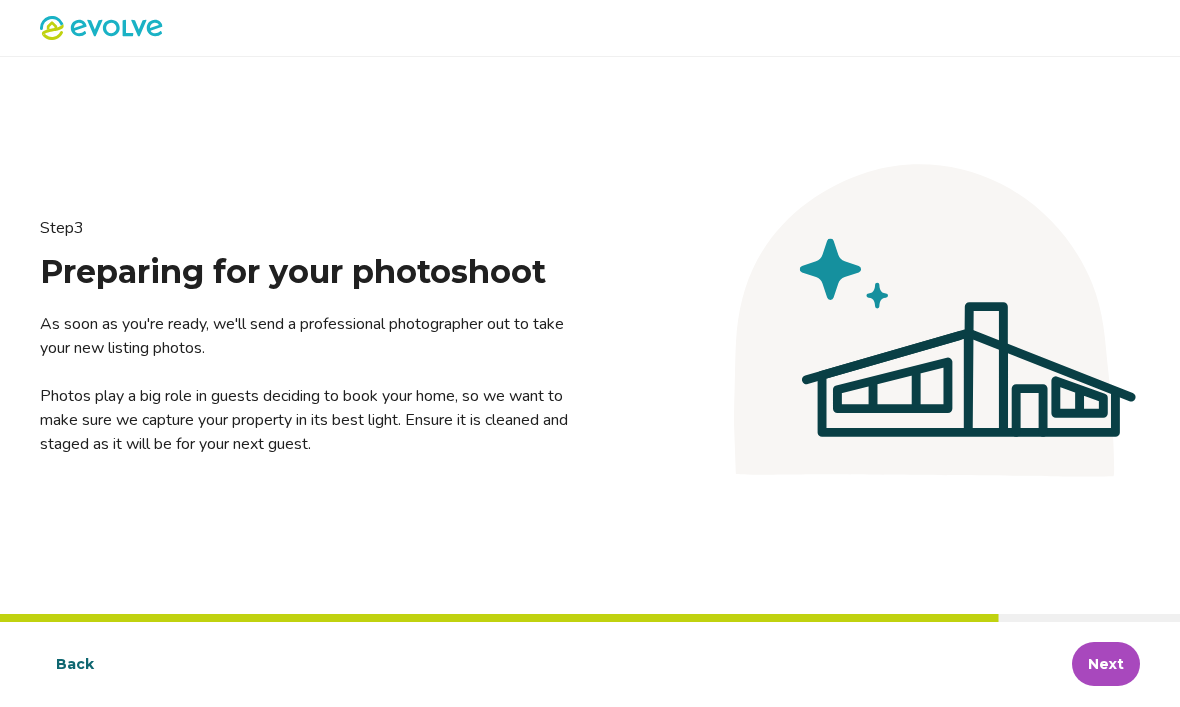 click on "Next" at bounding box center (1106, 665) 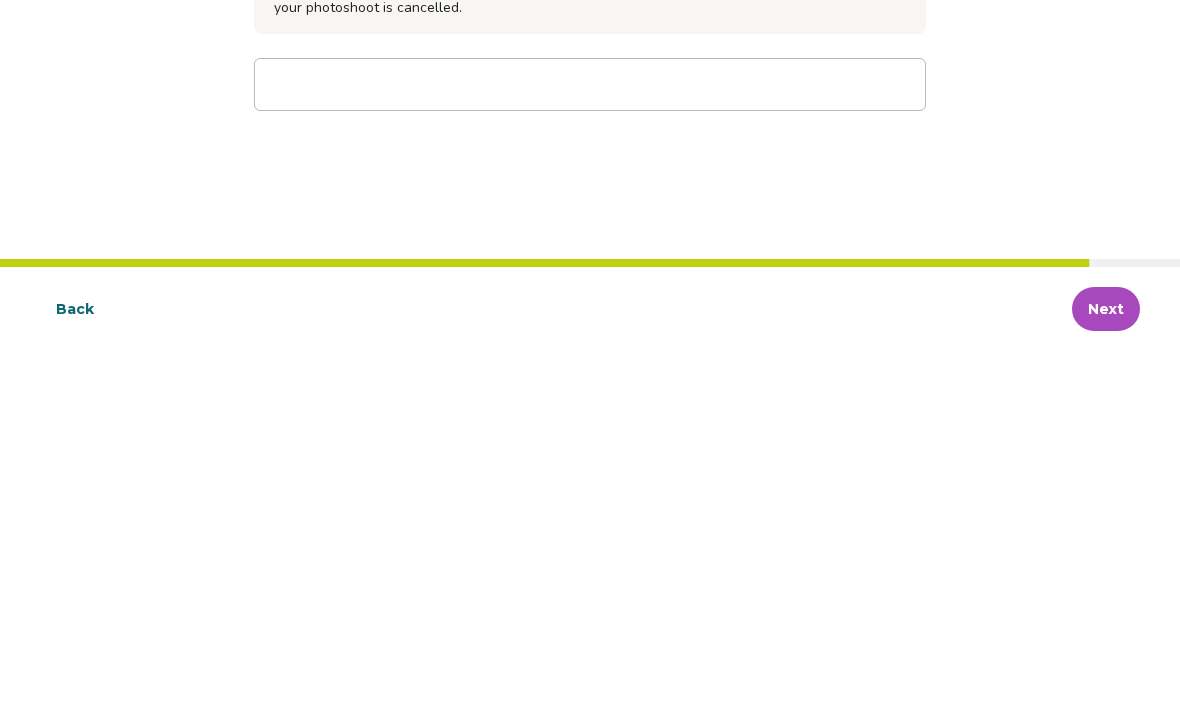 click on "Next" at bounding box center (1106, 665) 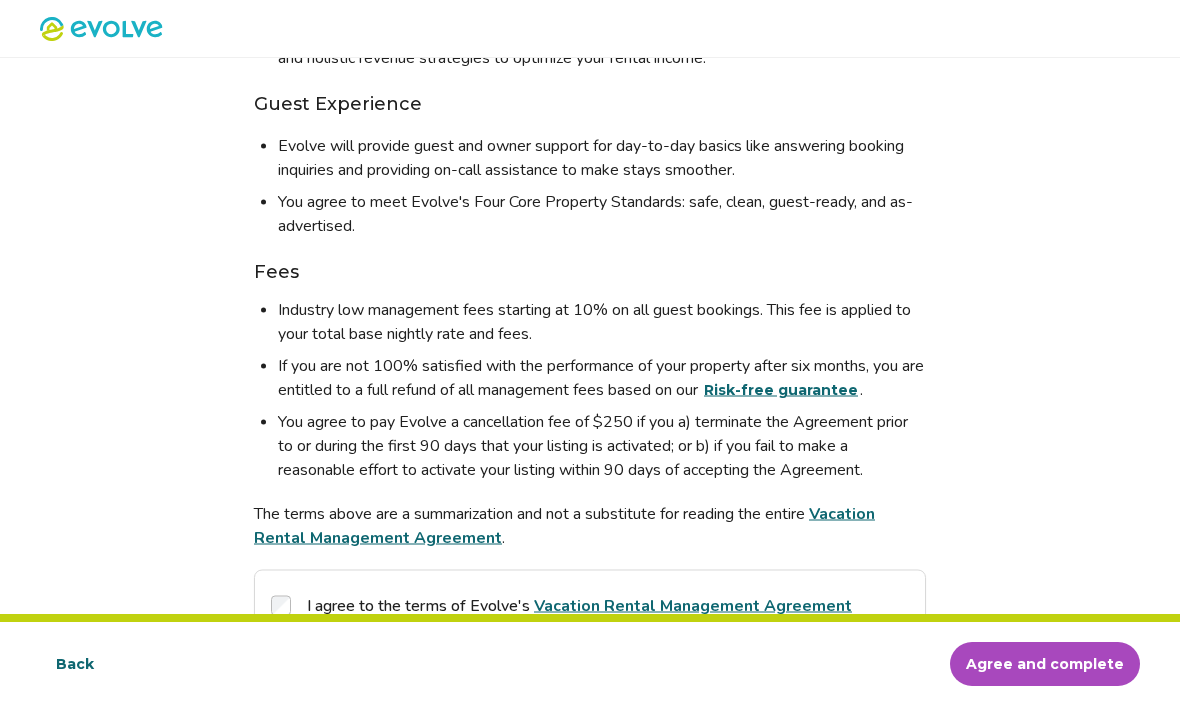 scroll, scrollTop: 308, scrollLeft: 0, axis: vertical 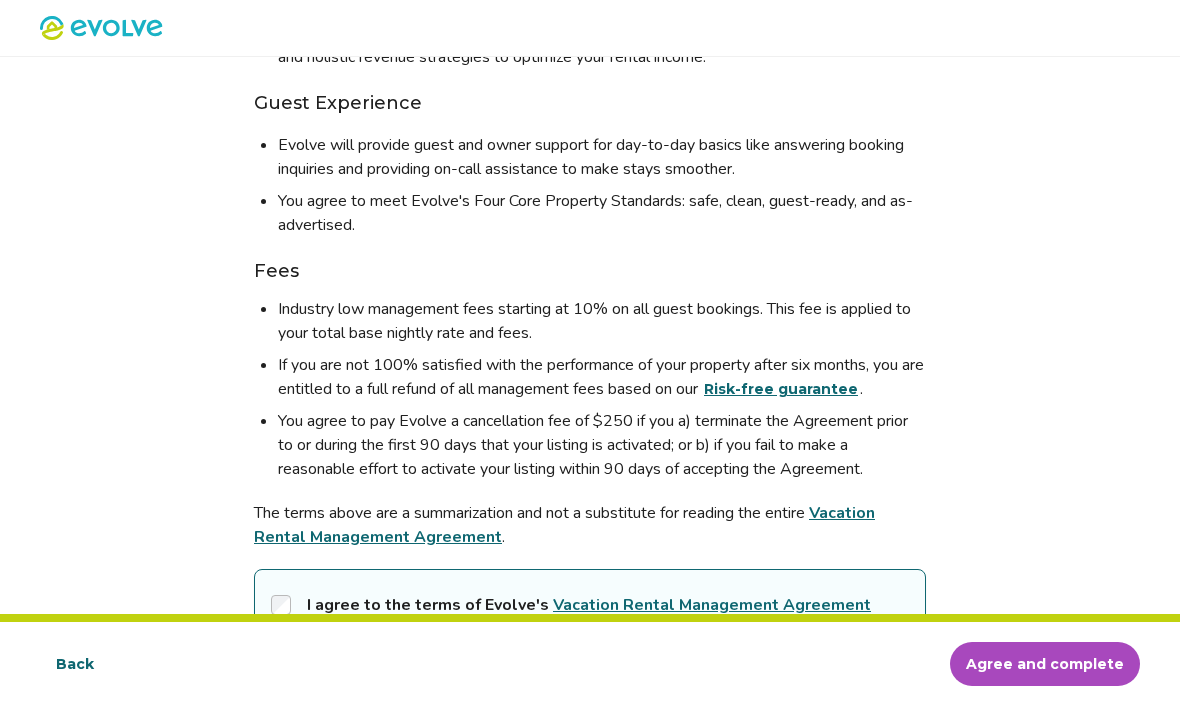 click on "Agree and complete" at bounding box center [1045, 665] 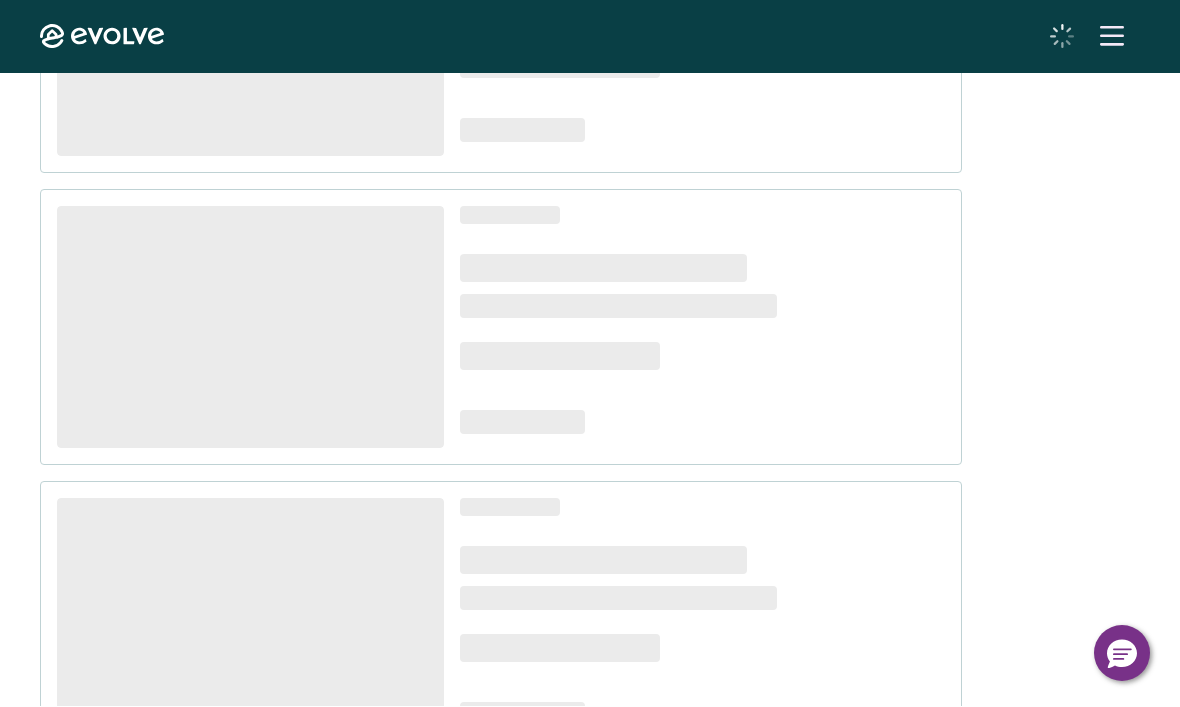 scroll, scrollTop: 0, scrollLeft: 0, axis: both 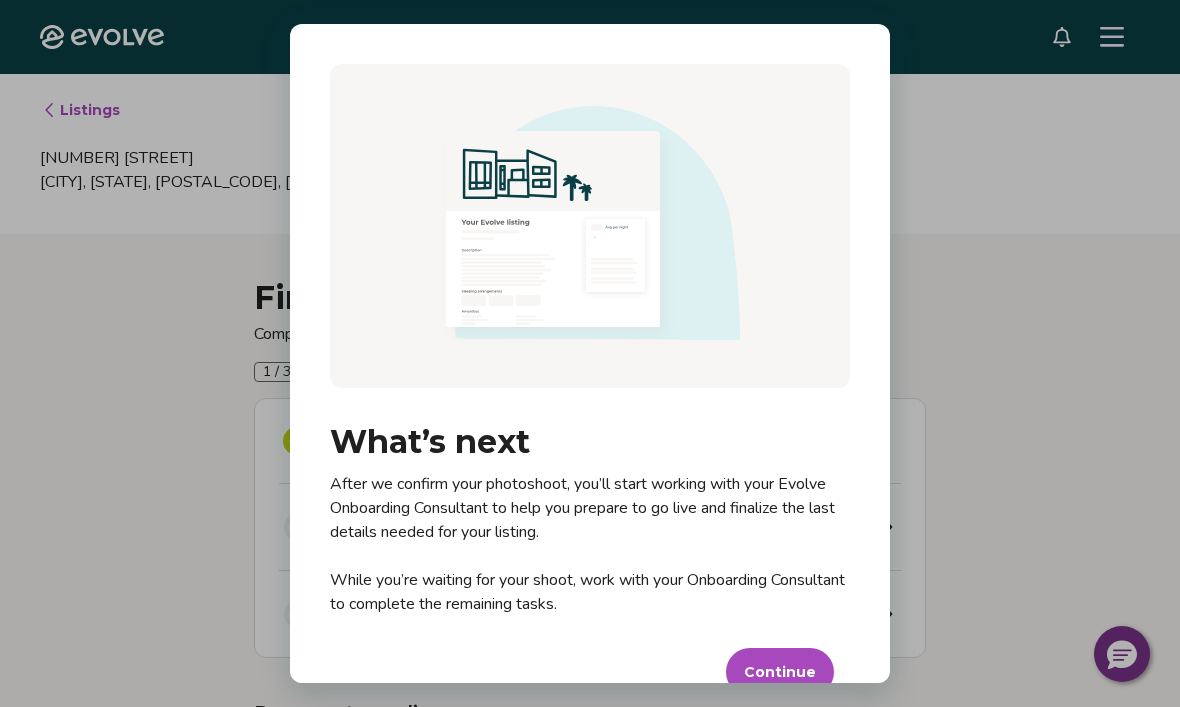 click on "Continue" at bounding box center (780, 672) 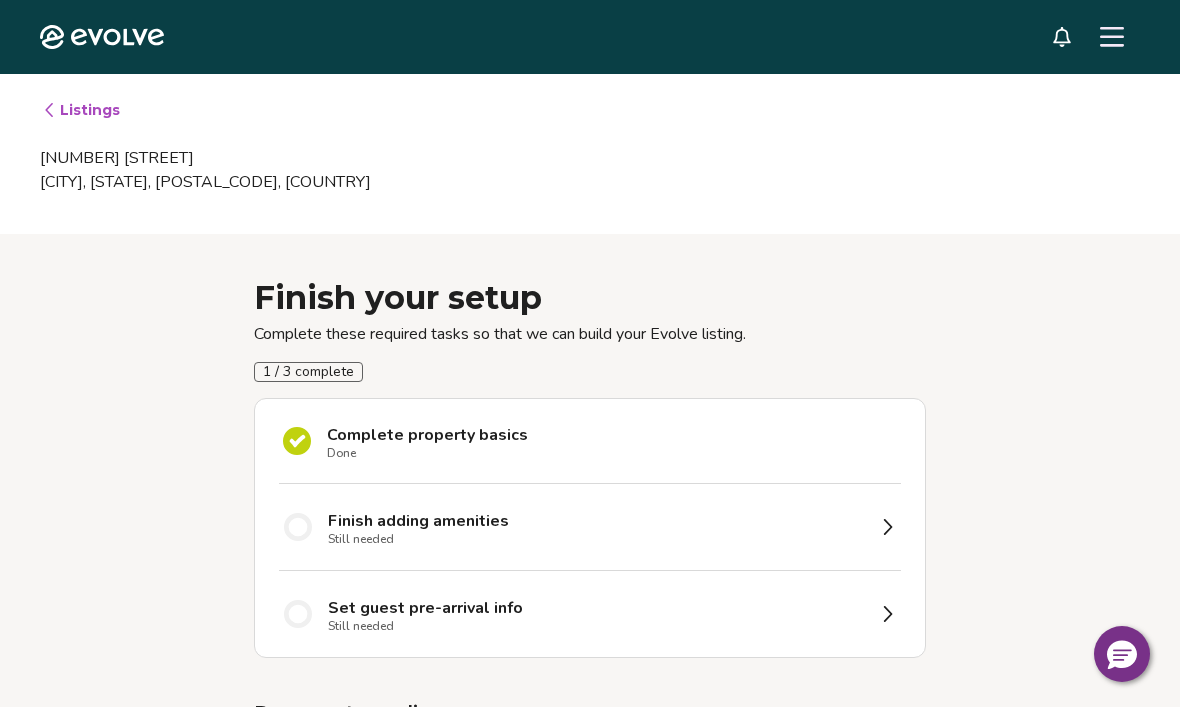 click 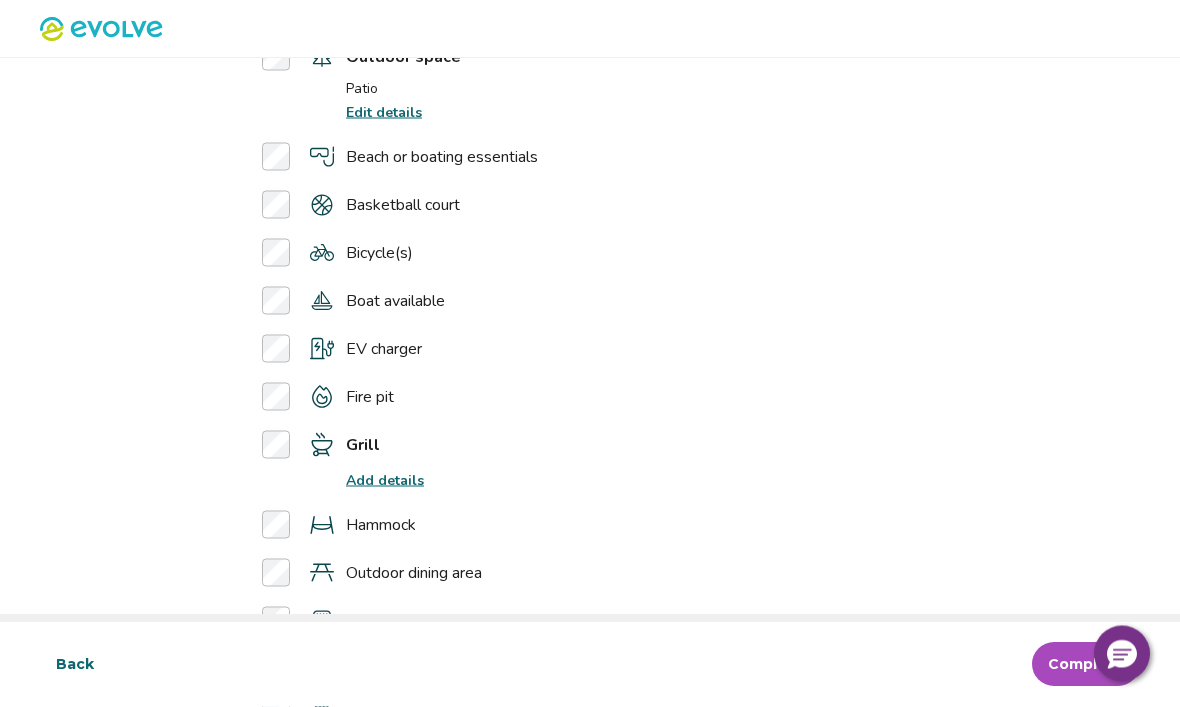 scroll, scrollTop: 4474, scrollLeft: 0, axis: vertical 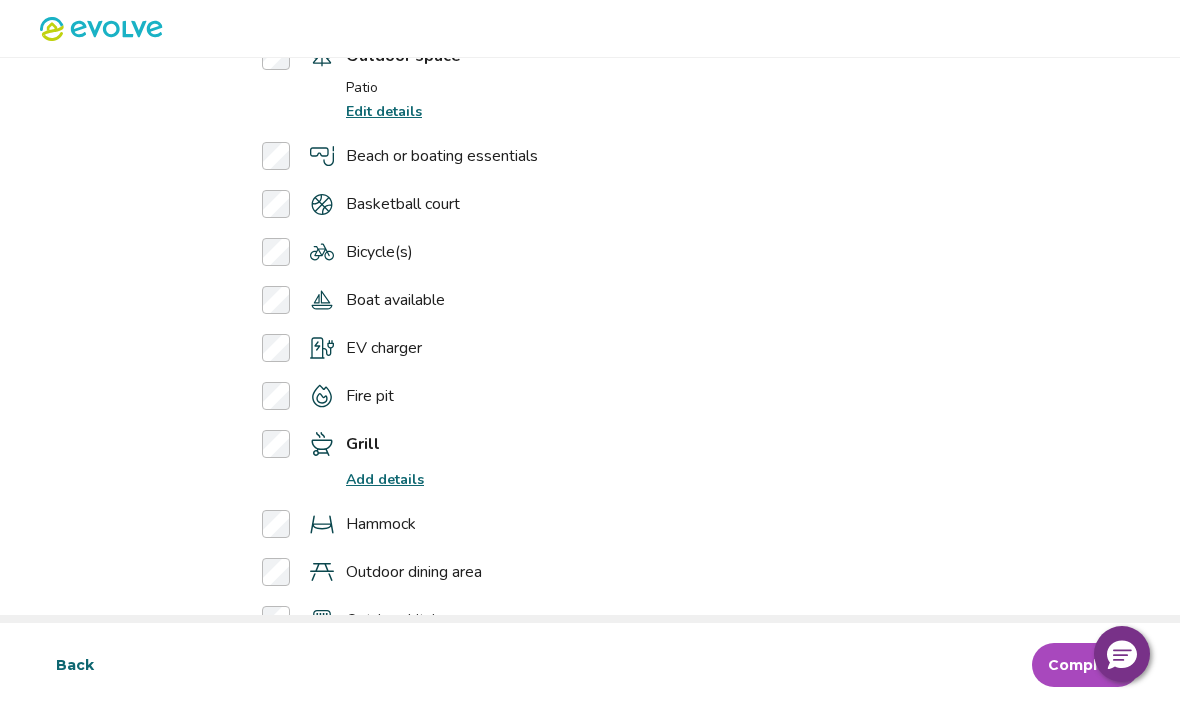 click on "Edit details" at bounding box center (384, 111) 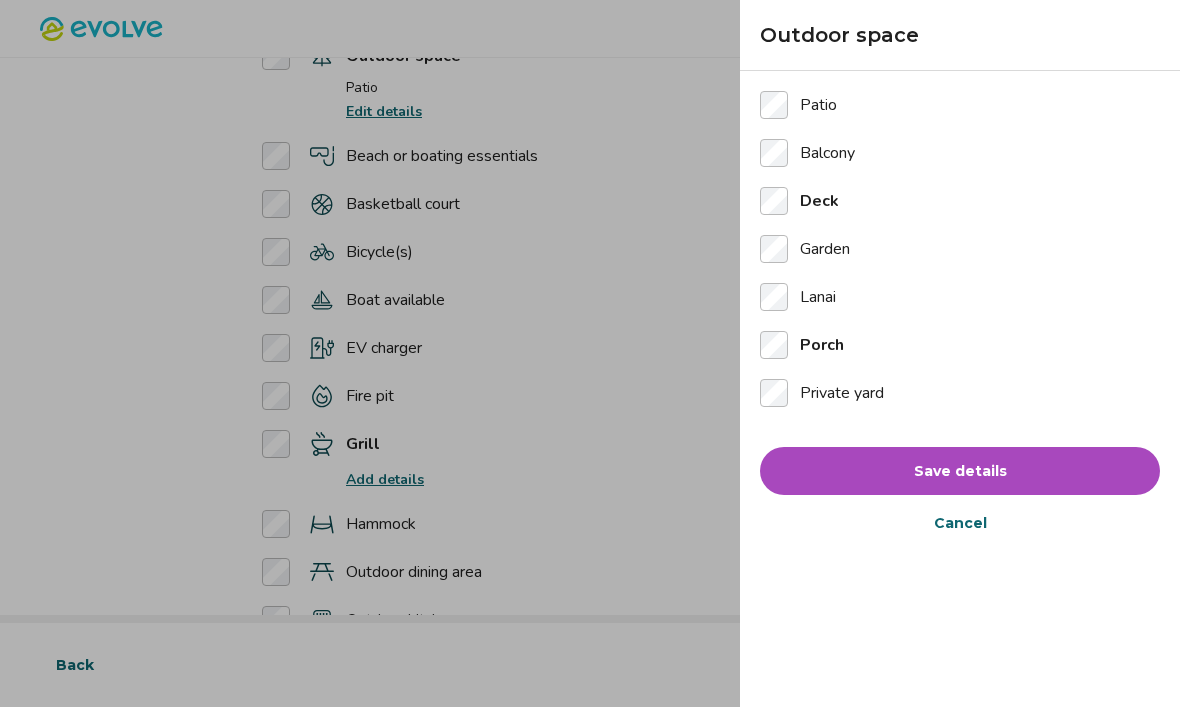 click on "Save details" at bounding box center [960, 471] 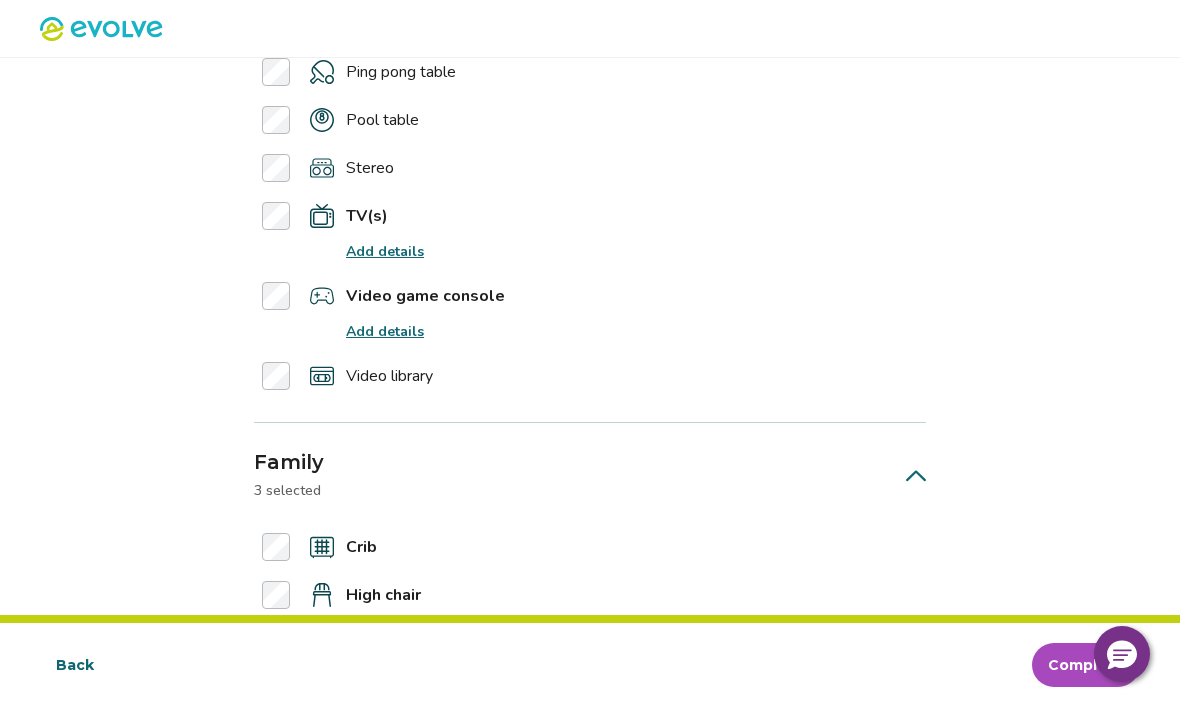 scroll, scrollTop: 1539, scrollLeft: 0, axis: vertical 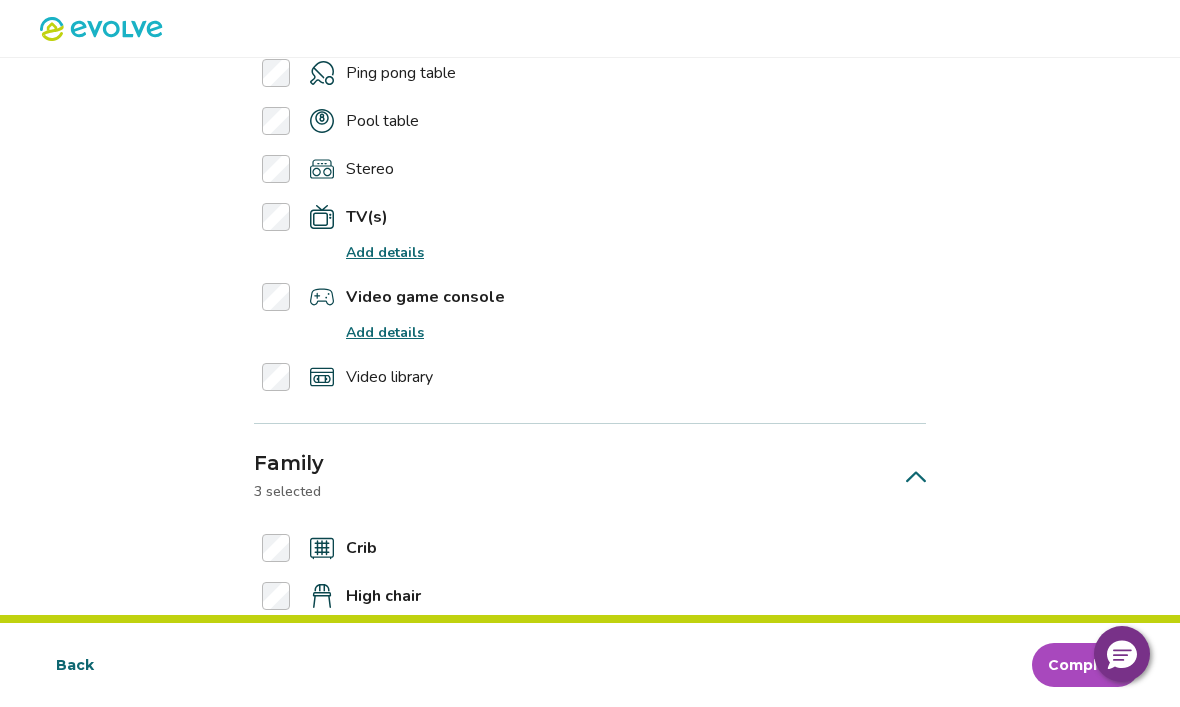 click on "Add details" at bounding box center (385, 252) 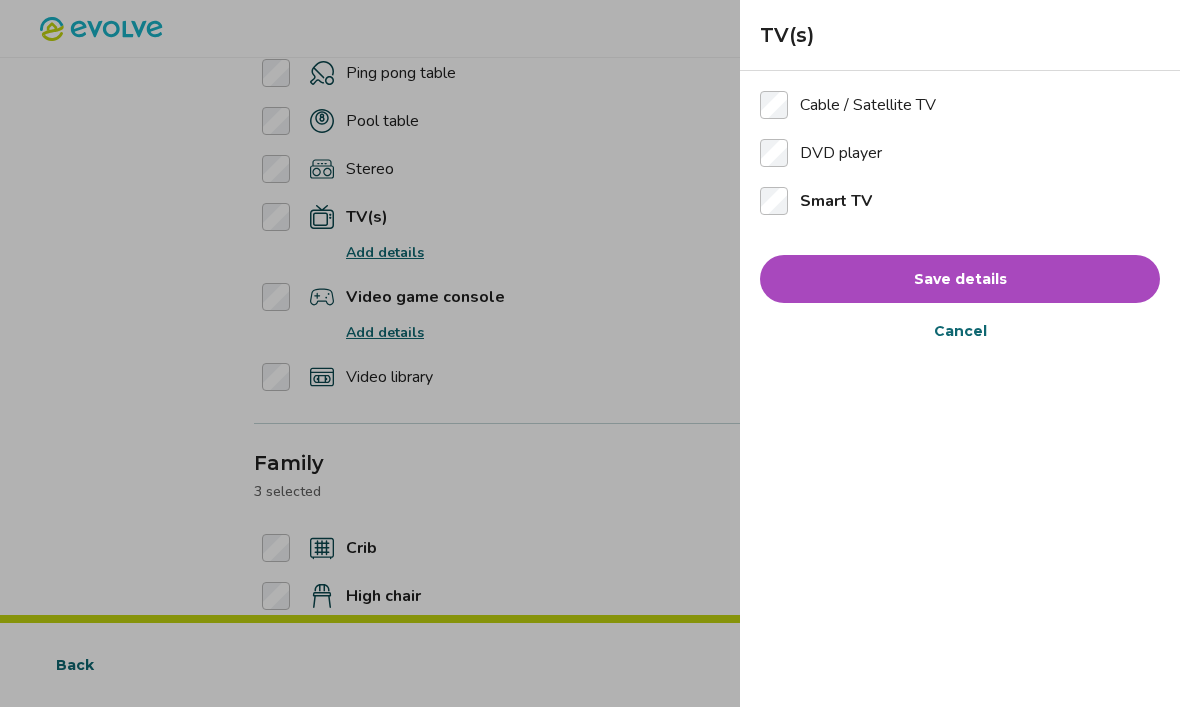 click on "Save details" at bounding box center (960, 279) 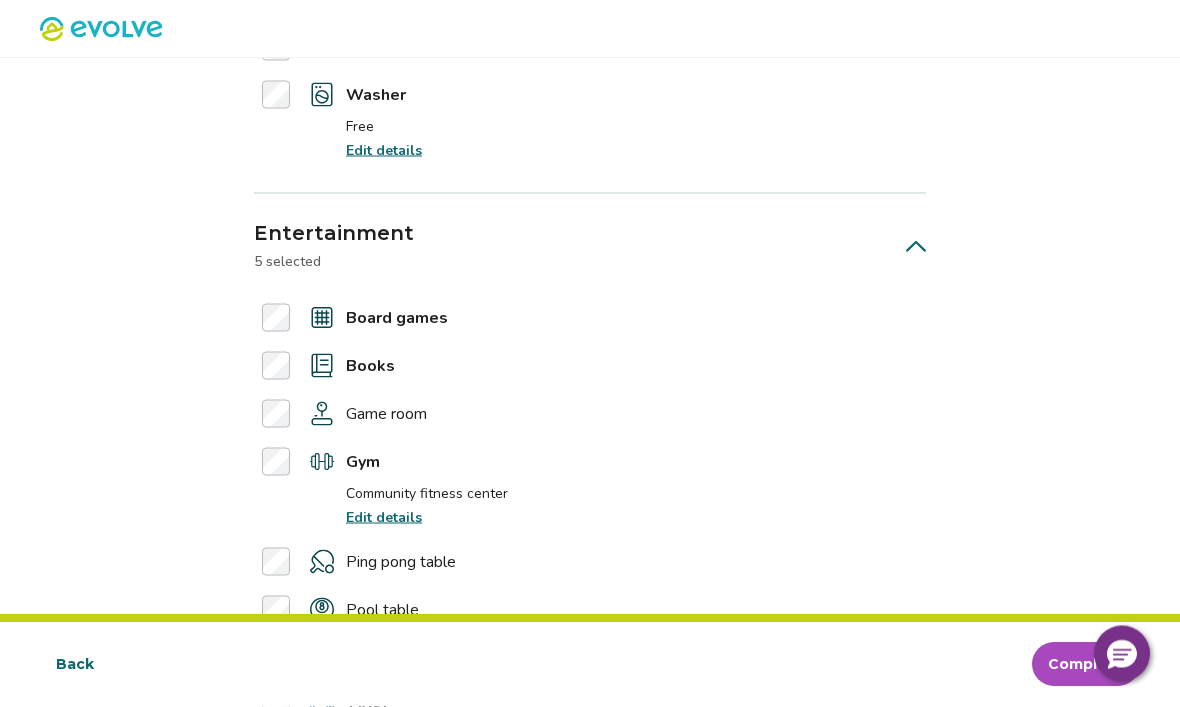 scroll, scrollTop: 1051, scrollLeft: 0, axis: vertical 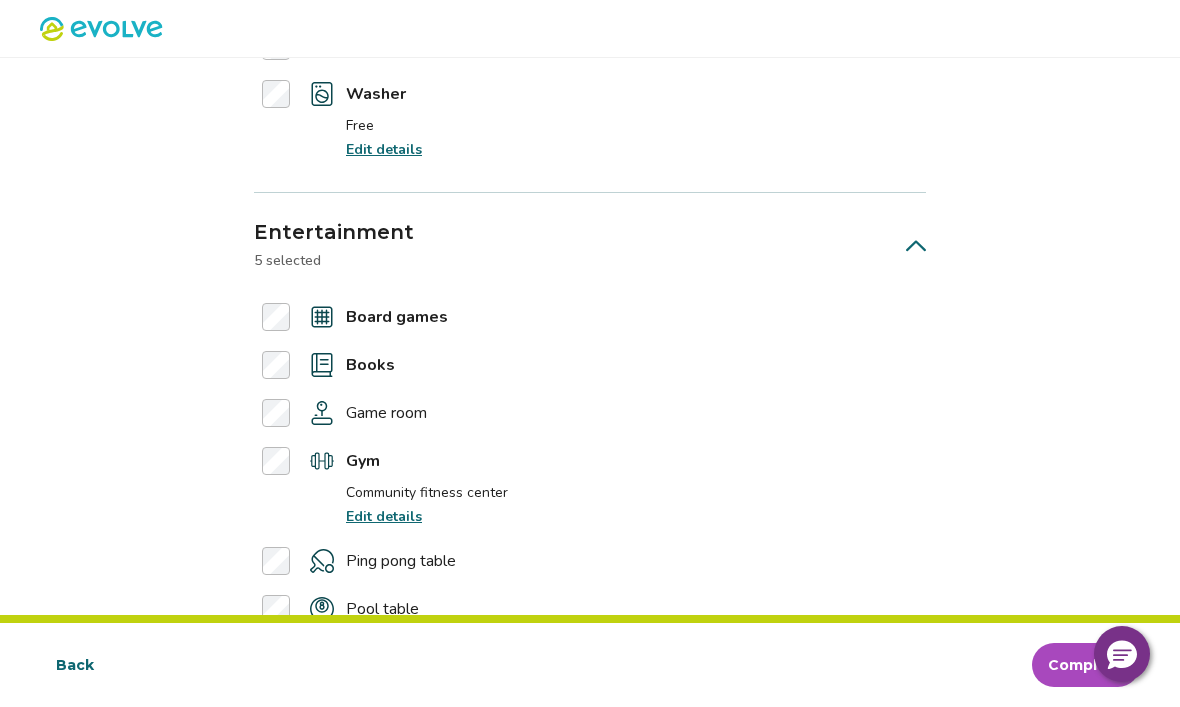 click on "Edit details" at bounding box center [384, 516] 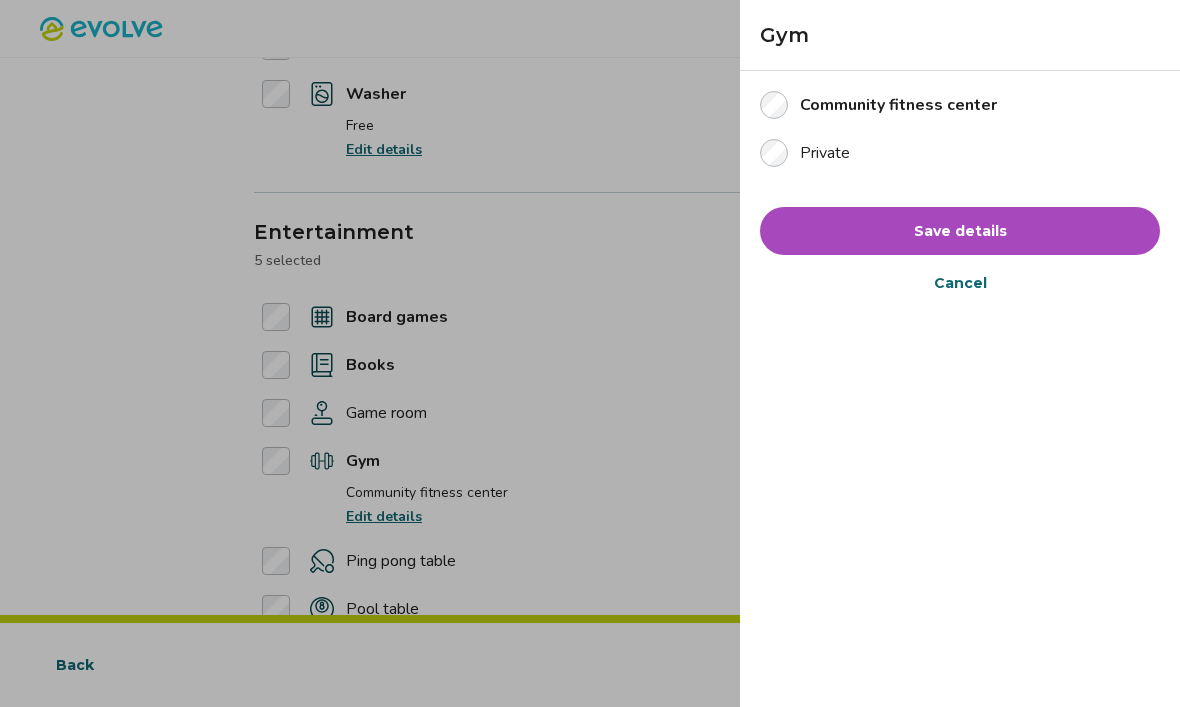 click on "Save details" at bounding box center (960, 231) 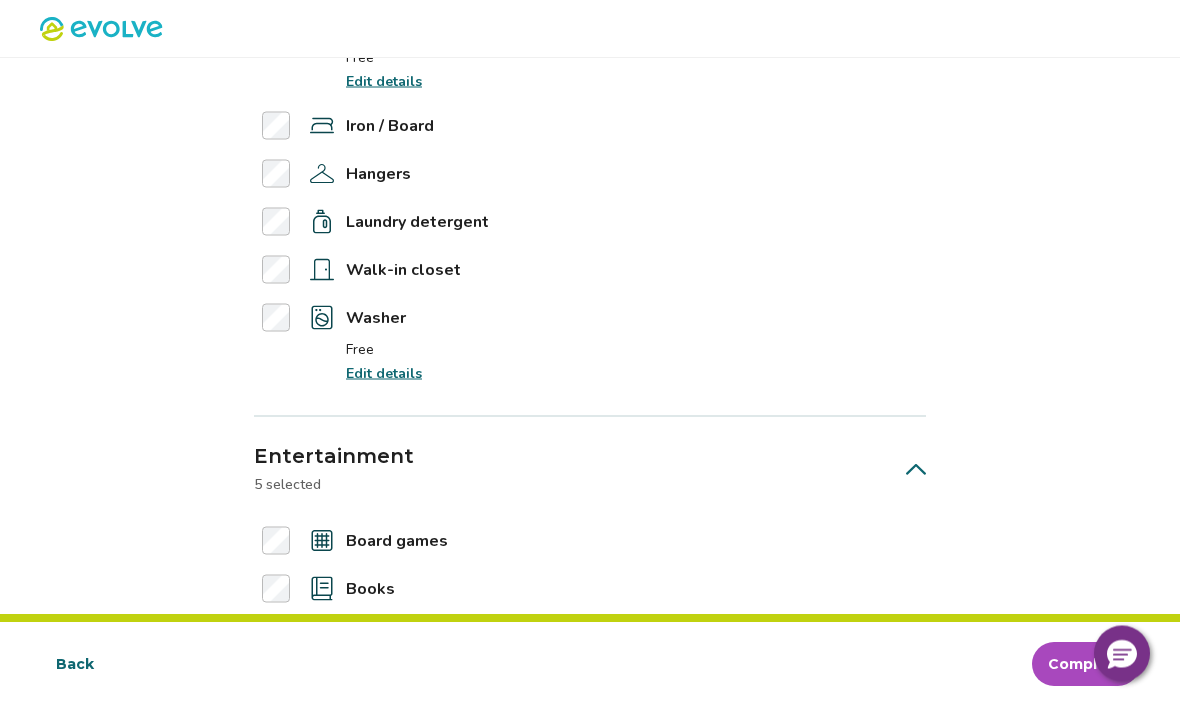 scroll, scrollTop: 828, scrollLeft: 0, axis: vertical 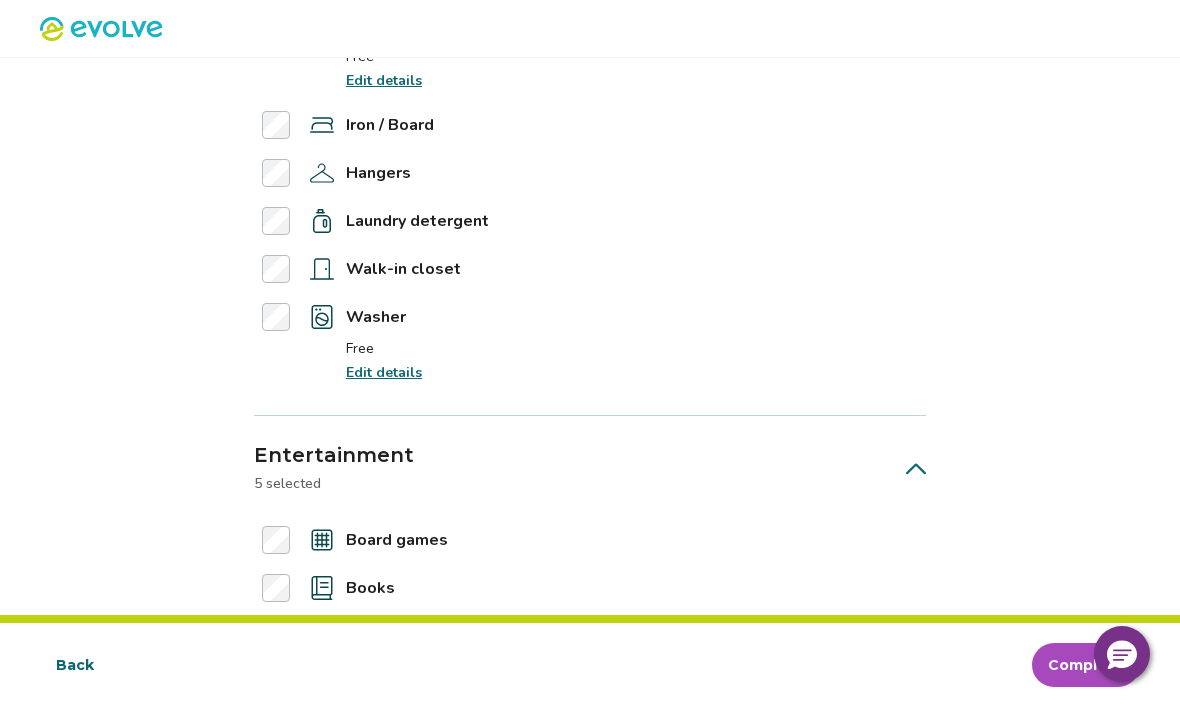 click on "Edit details" at bounding box center [384, 372] 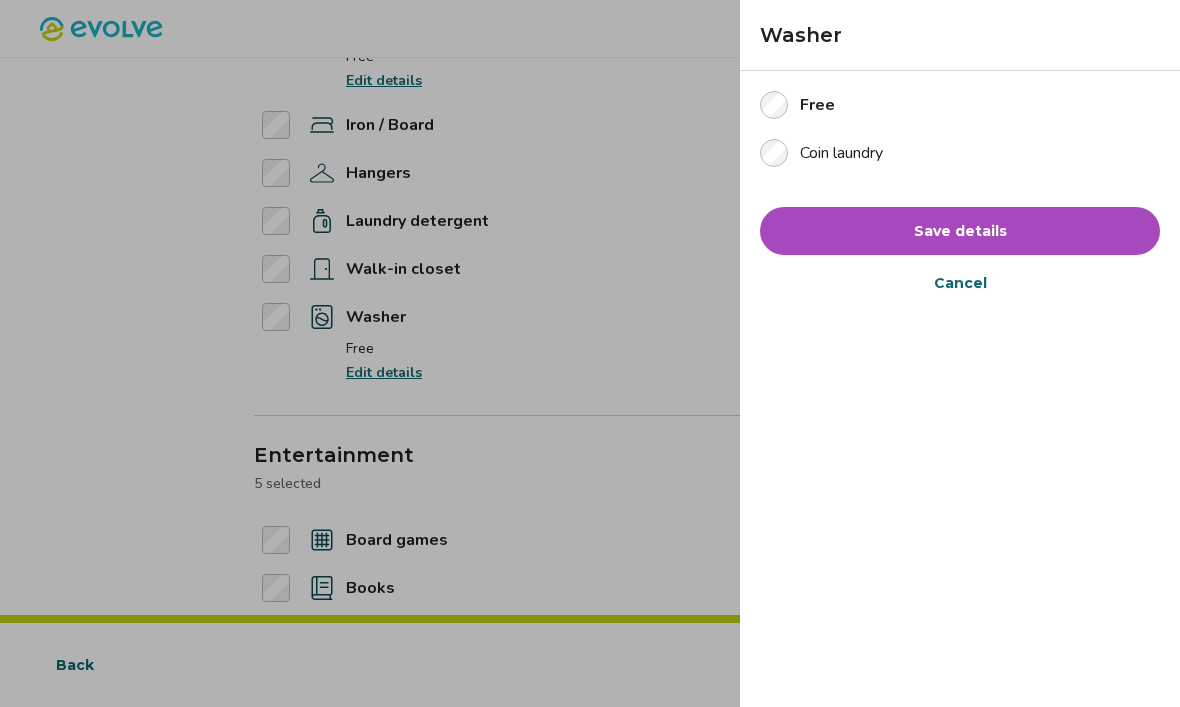 click on "Save details" at bounding box center (960, 231) 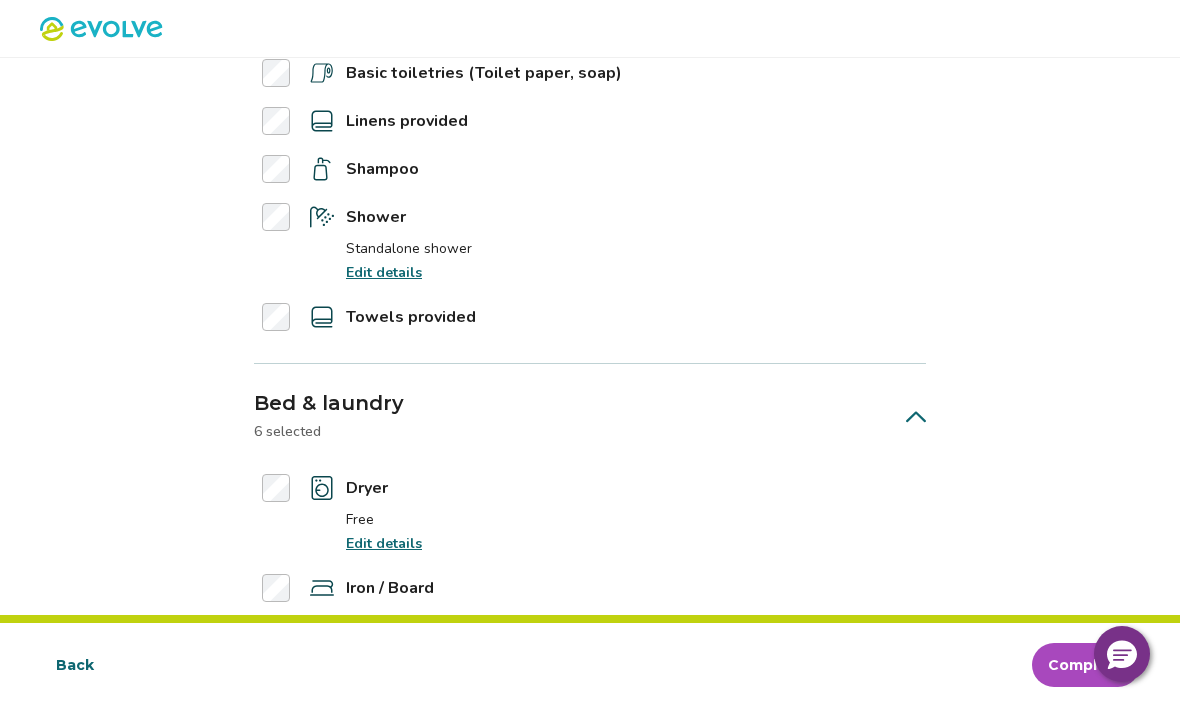 scroll, scrollTop: 363, scrollLeft: 0, axis: vertical 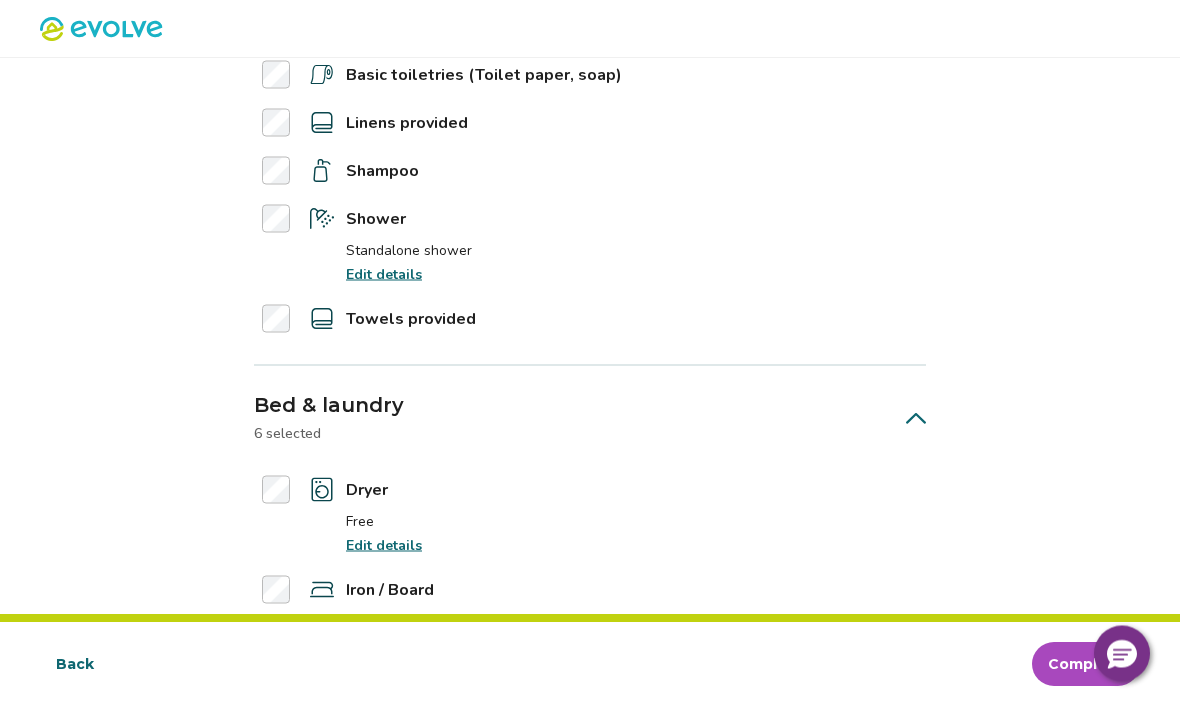 click on "Edit details" at bounding box center [384, 274] 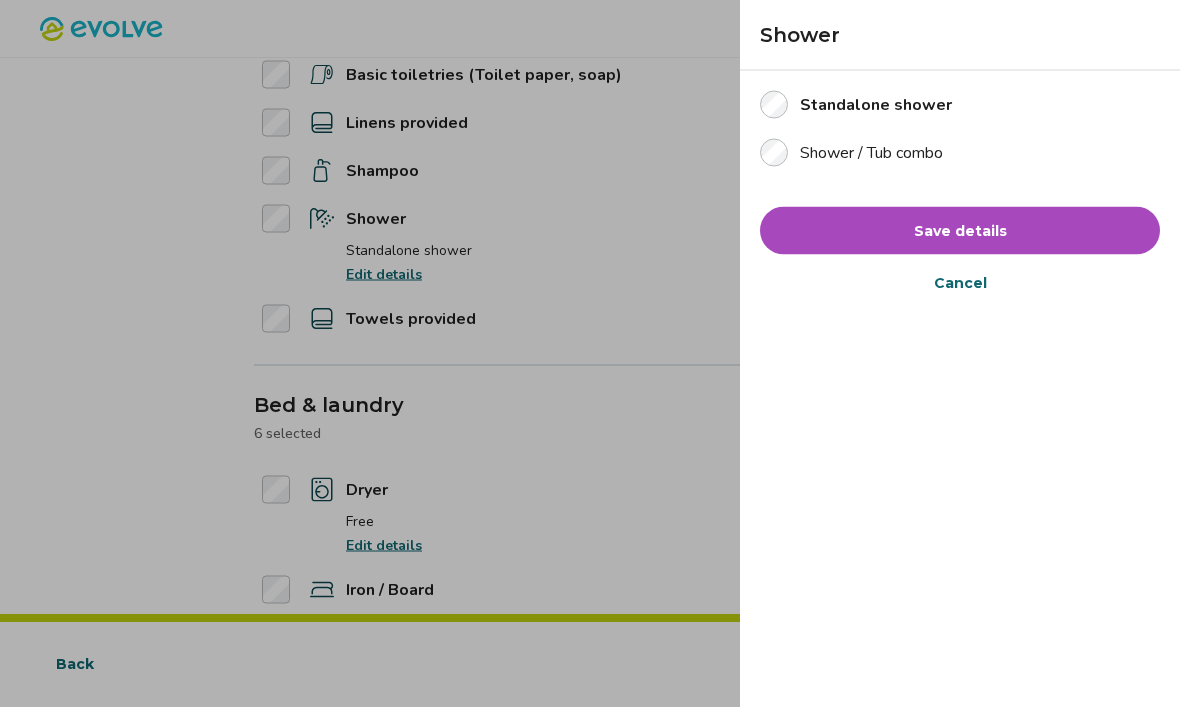 scroll, scrollTop: 364, scrollLeft: 0, axis: vertical 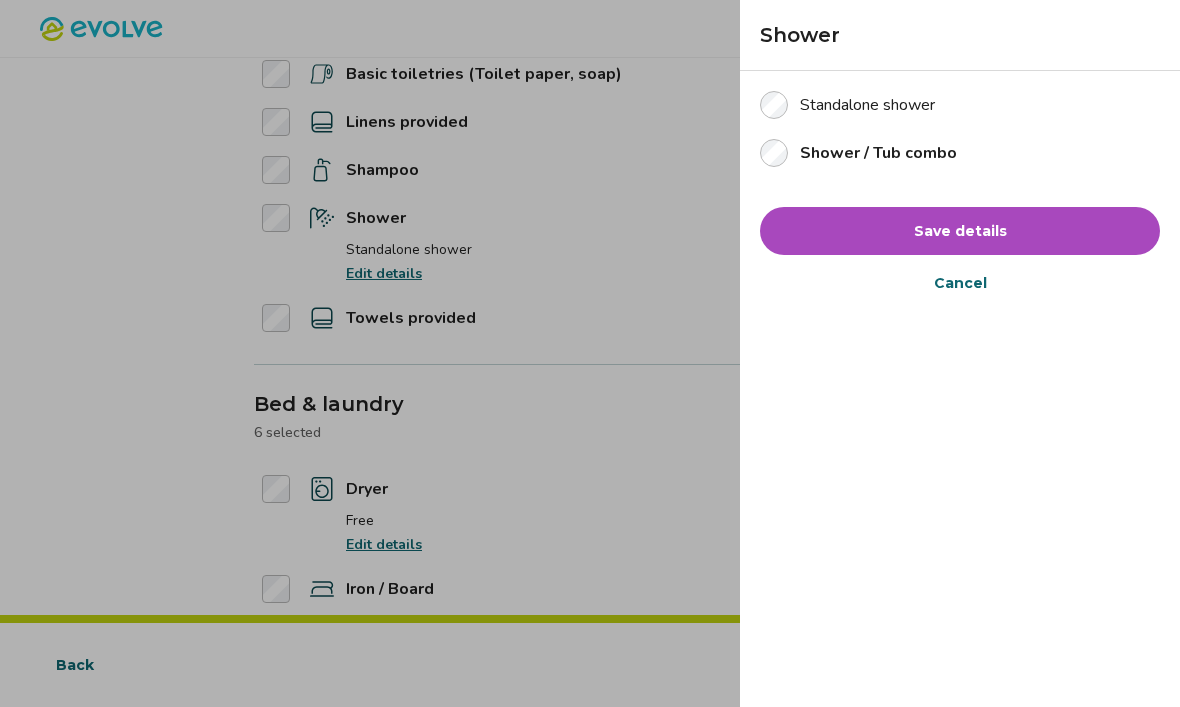 click on "Save details" at bounding box center (960, 231) 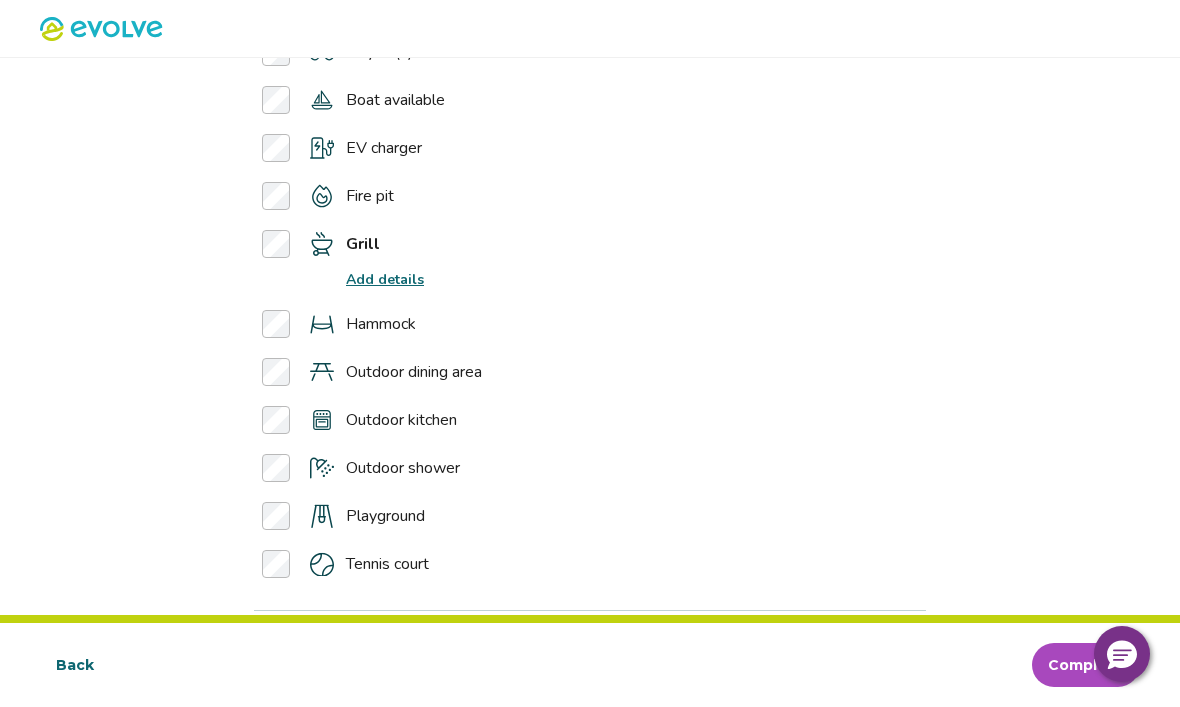 scroll, scrollTop: 4715, scrollLeft: 0, axis: vertical 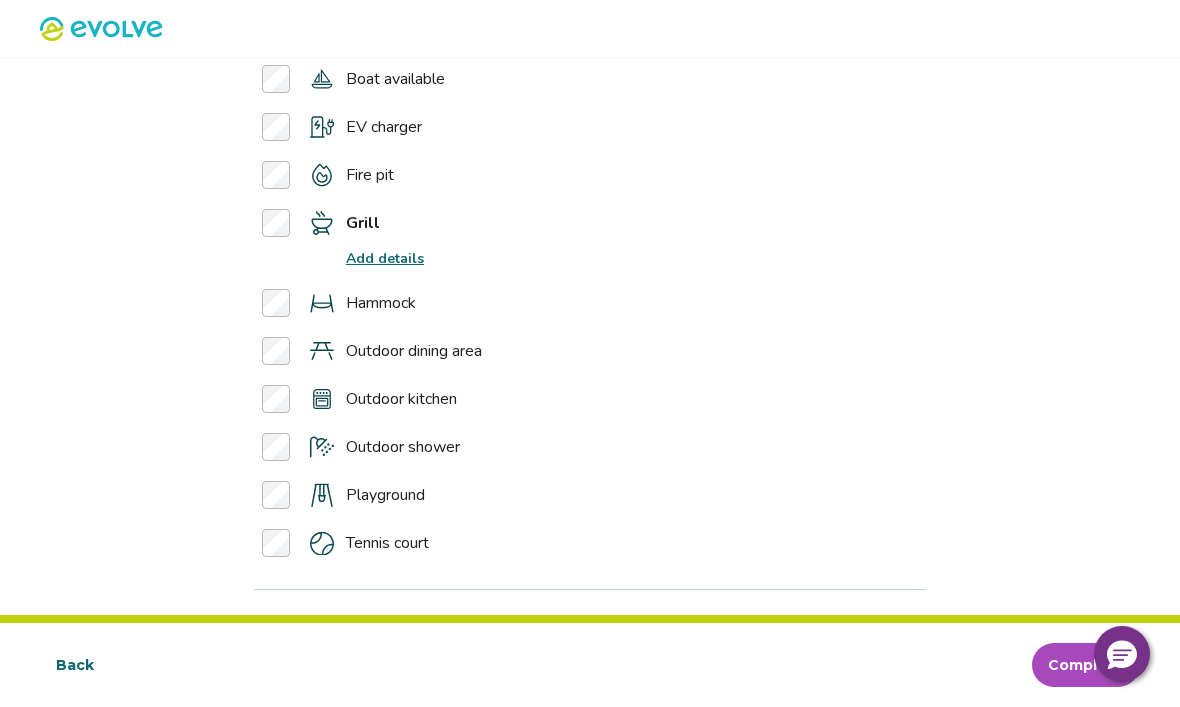 click on "Add details" at bounding box center (385, 258) 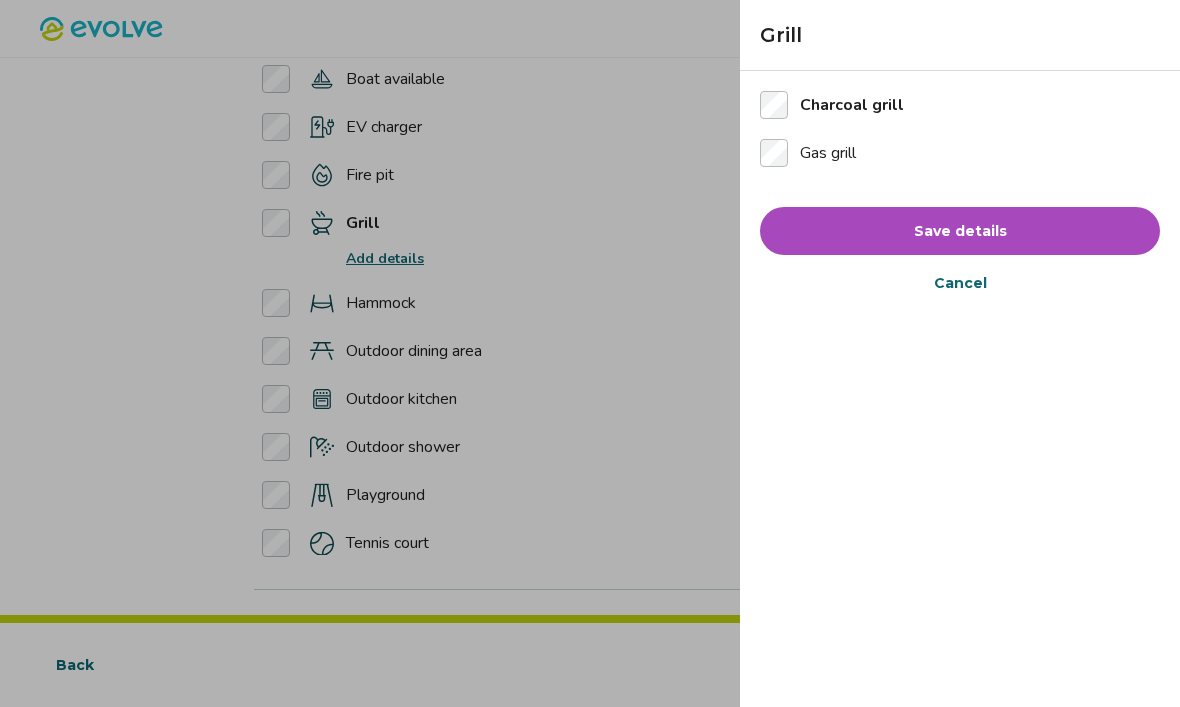 click on "Save details" at bounding box center (960, 231) 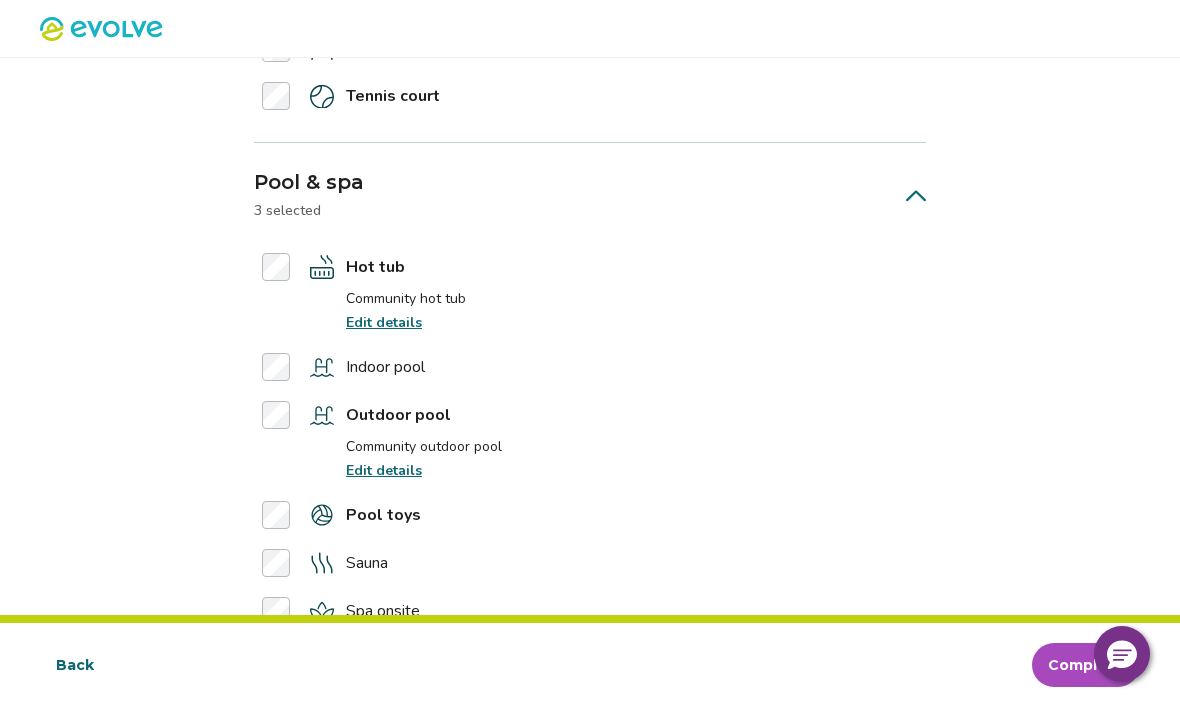scroll, scrollTop: 5249, scrollLeft: 0, axis: vertical 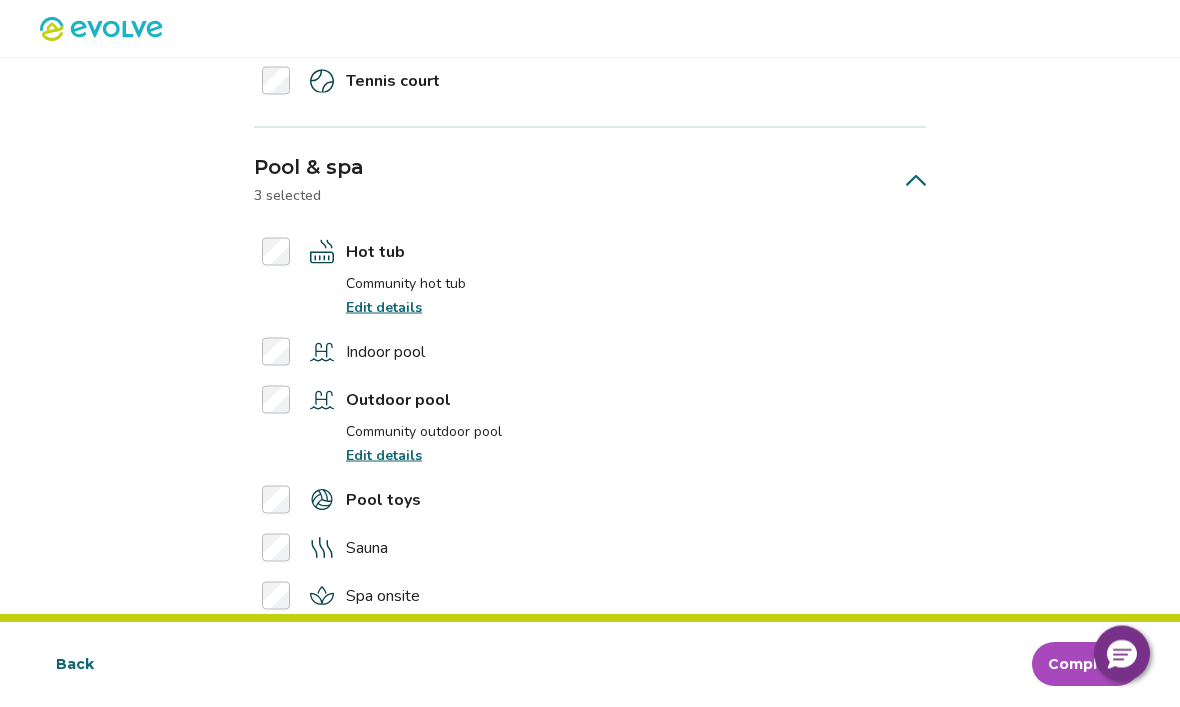 click on "Complete" at bounding box center [1086, 665] 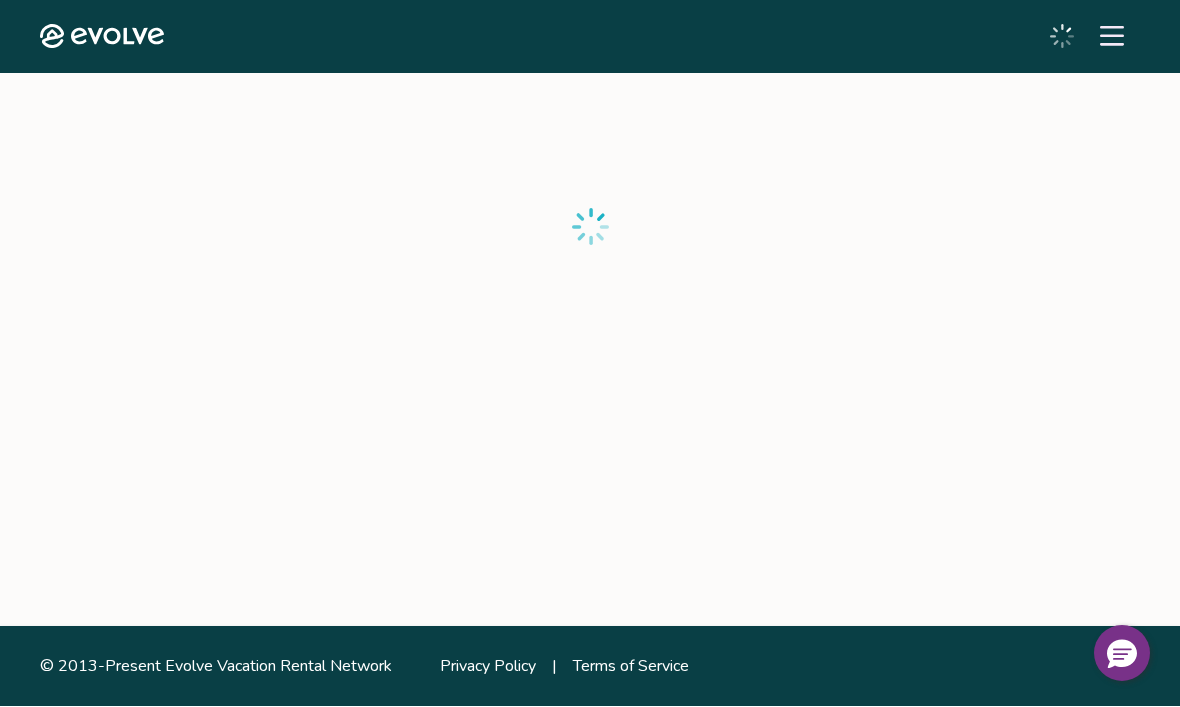 scroll, scrollTop: 0, scrollLeft: 0, axis: both 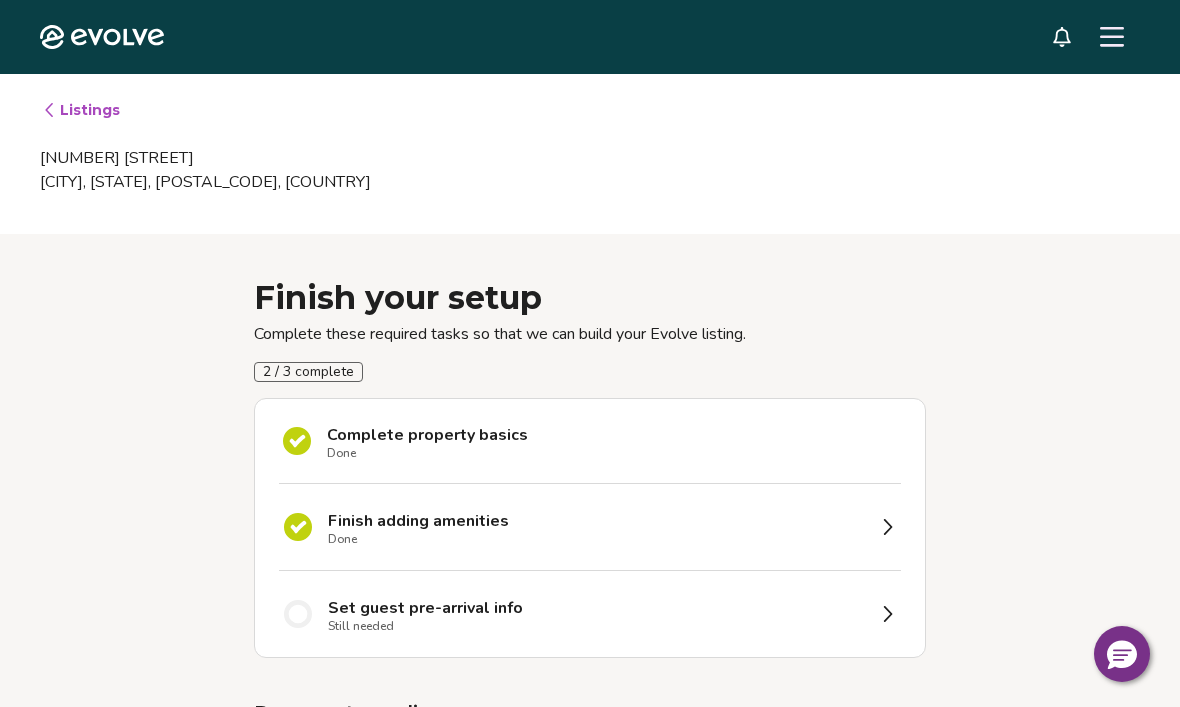 click on "Set guest pre-arrival info" at bounding box center (425, 608) 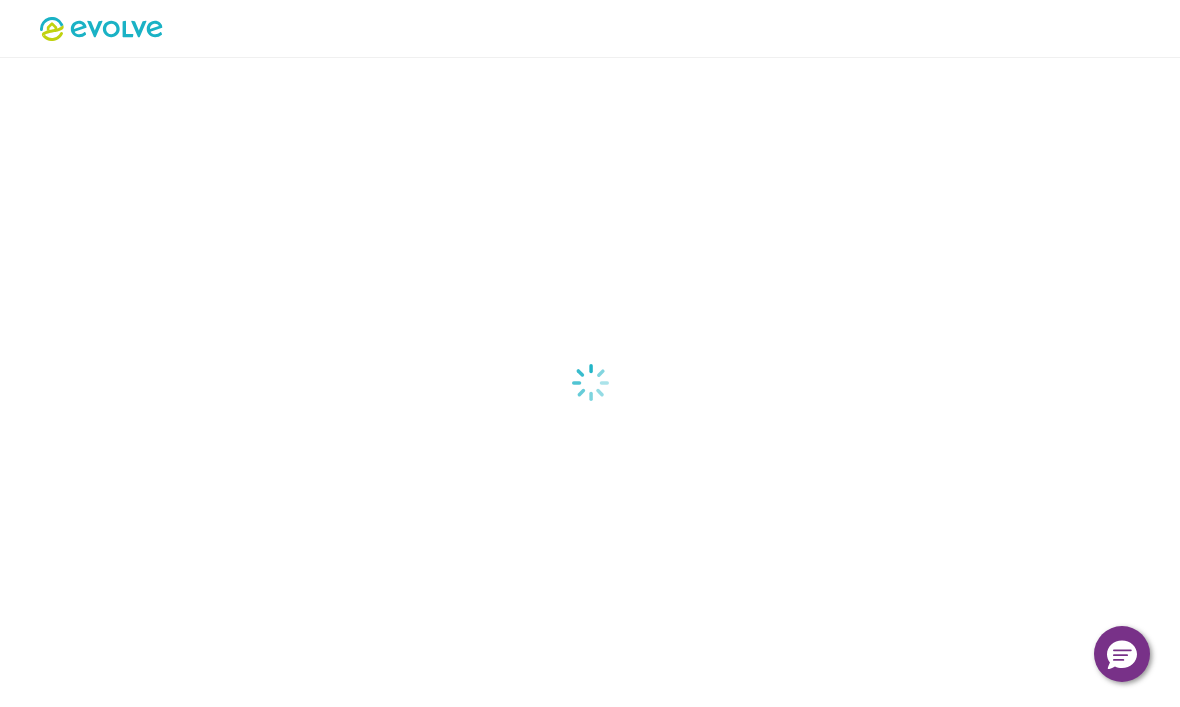 select on "*****" 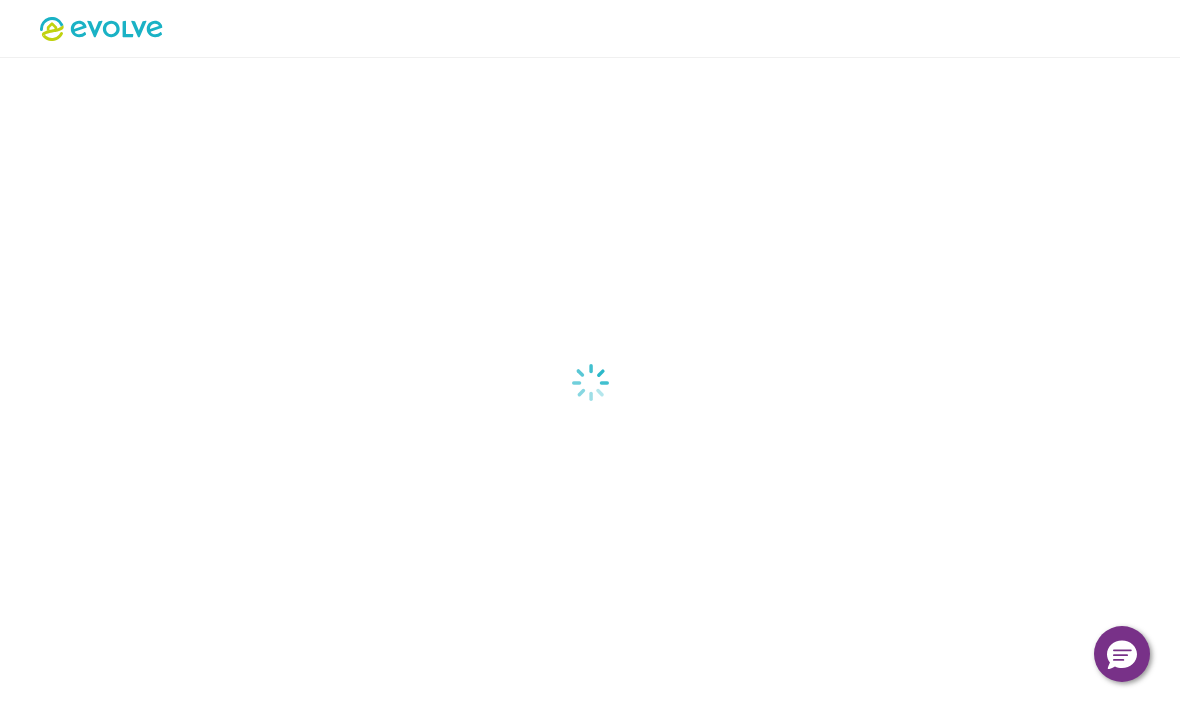 select on "*****" 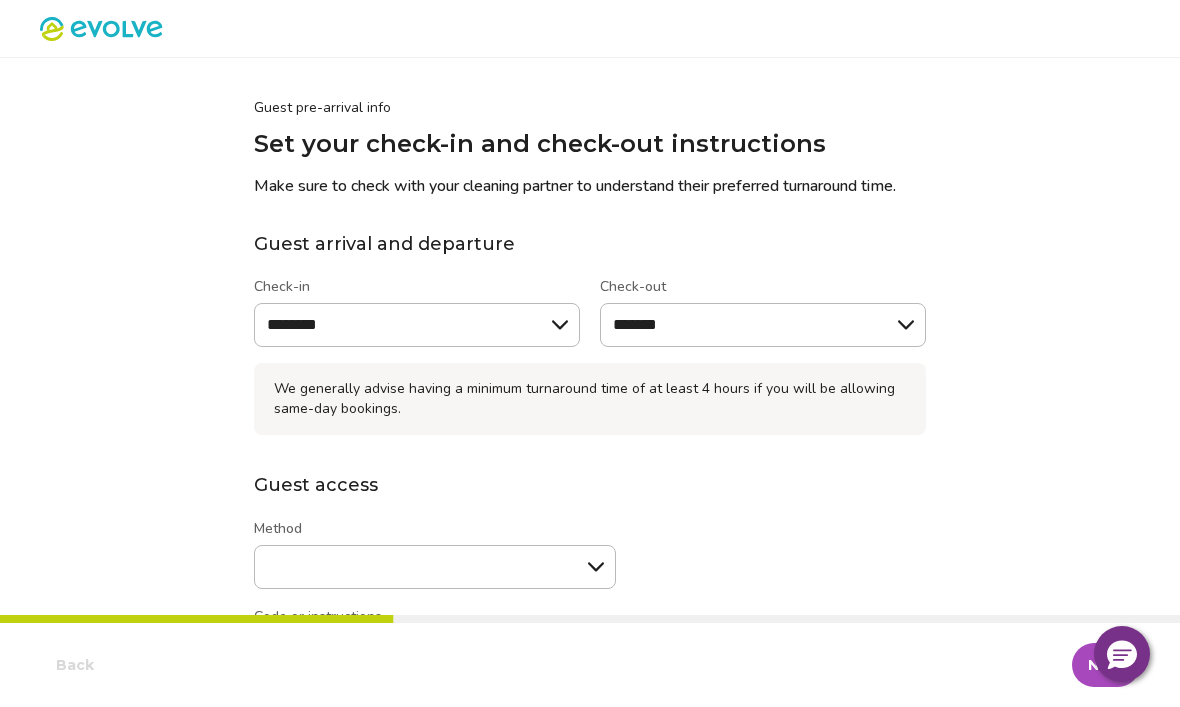 type on "*" 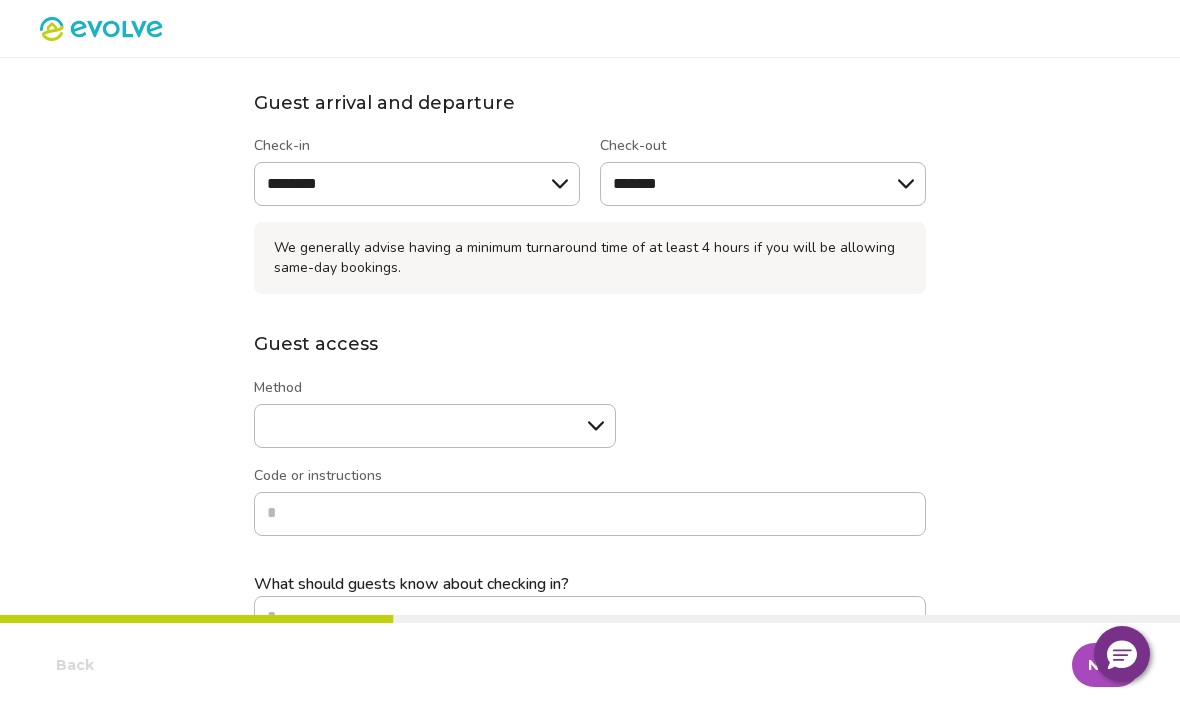 scroll, scrollTop: 146, scrollLeft: 0, axis: vertical 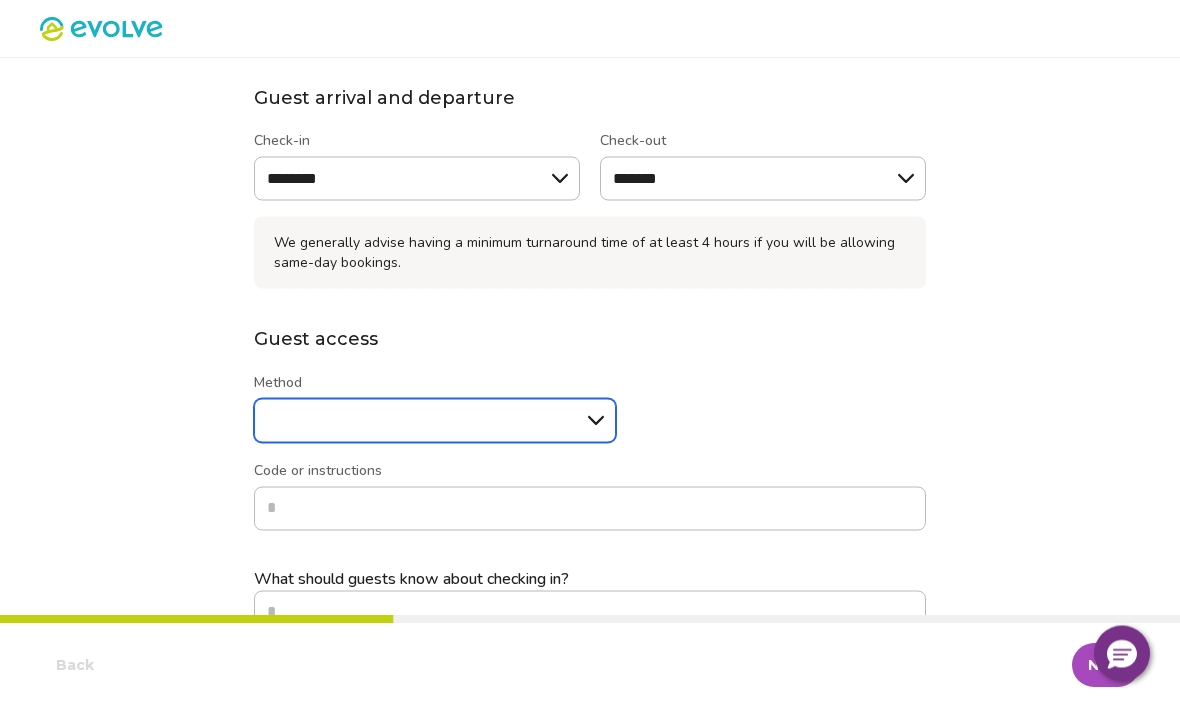 click on "****** ******* *****" at bounding box center [435, 421] 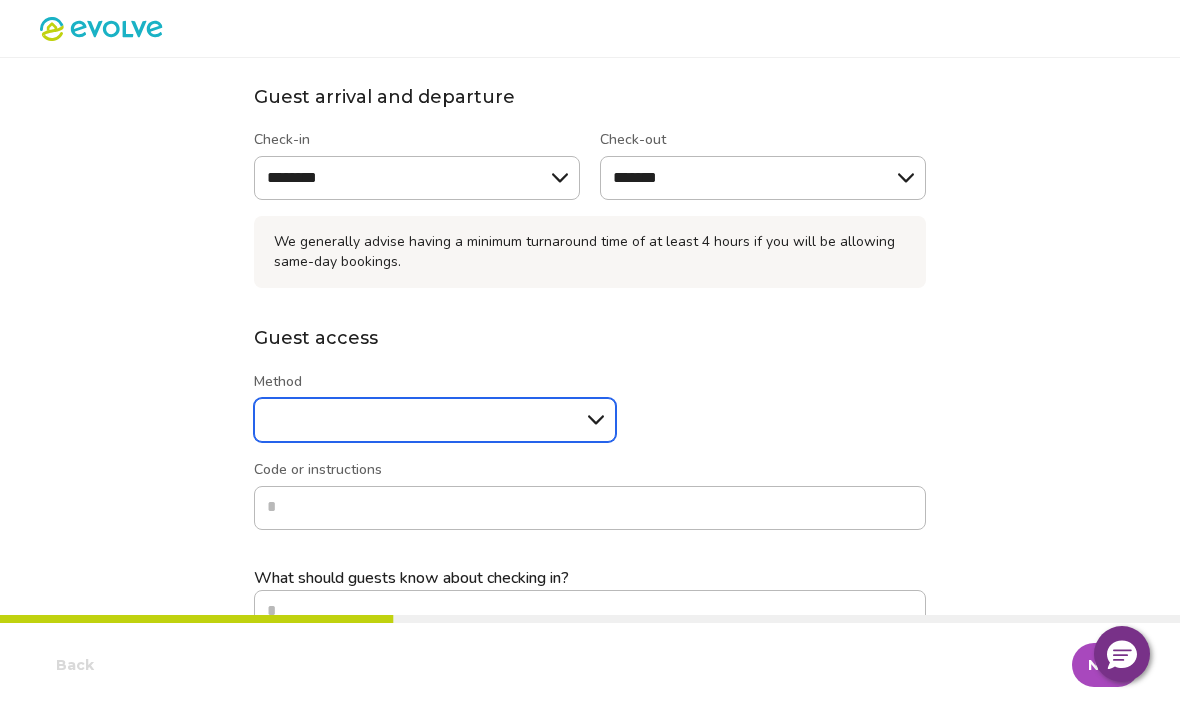 select on "******" 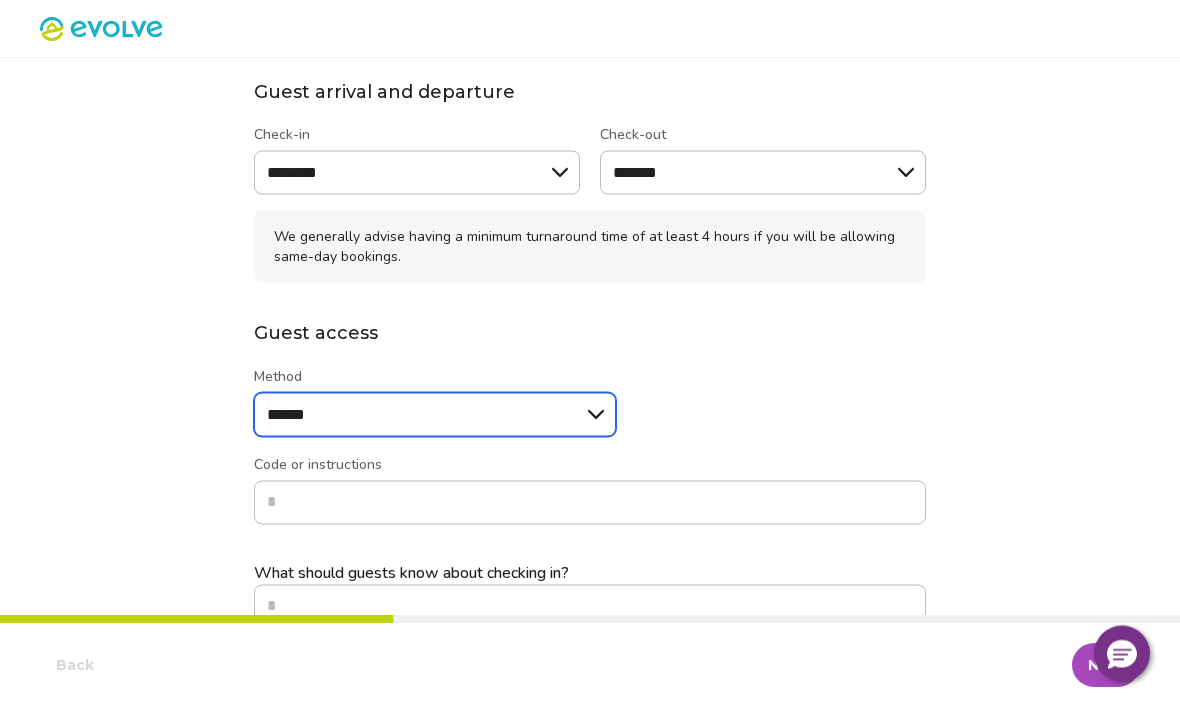 scroll, scrollTop: 192, scrollLeft: 0, axis: vertical 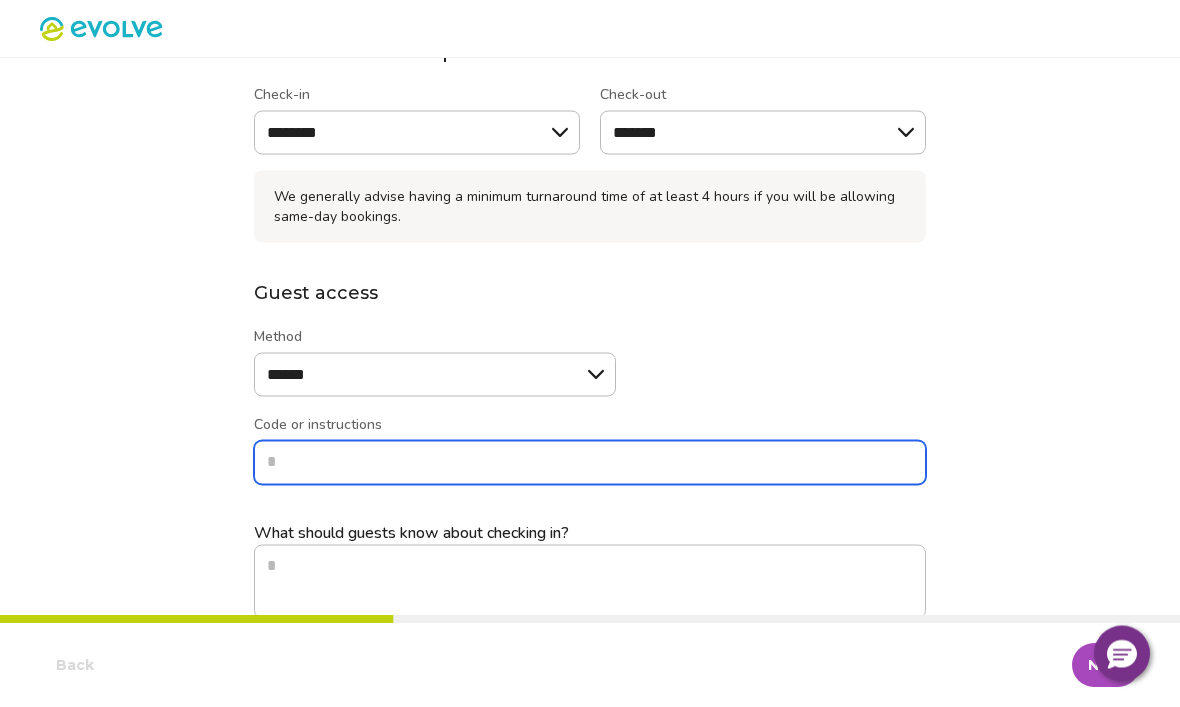 click on "Code or instructions" at bounding box center [590, 463] 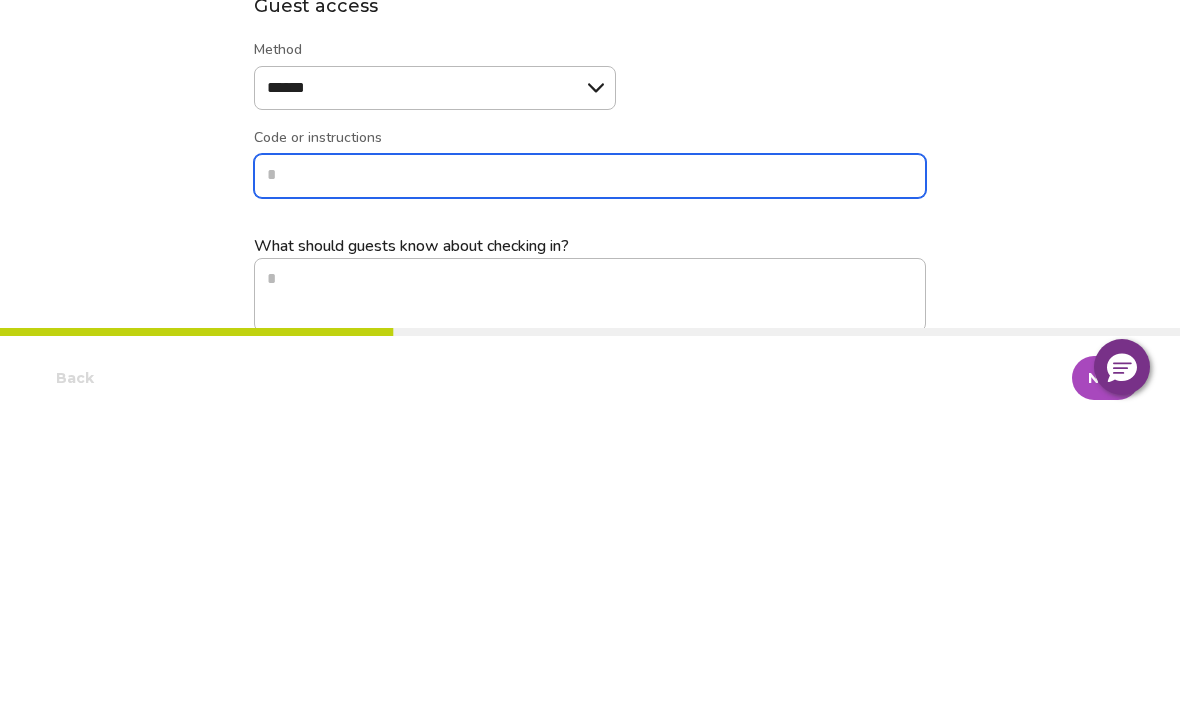 type on "*" 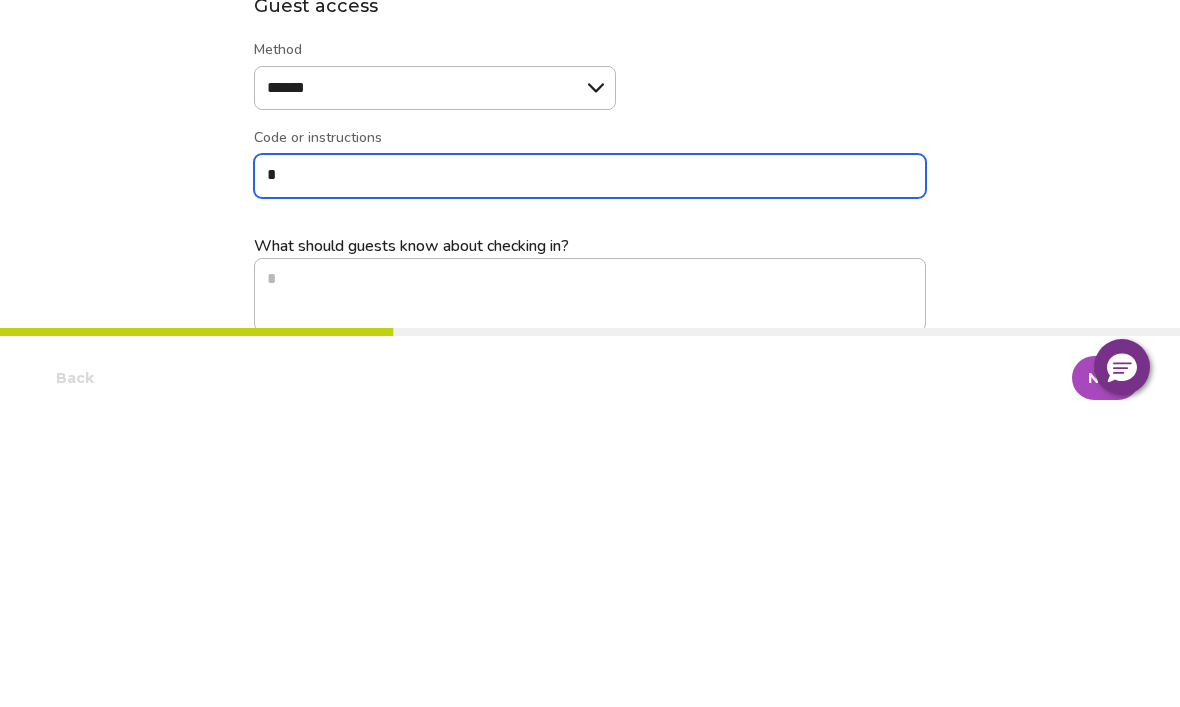 type on "*" 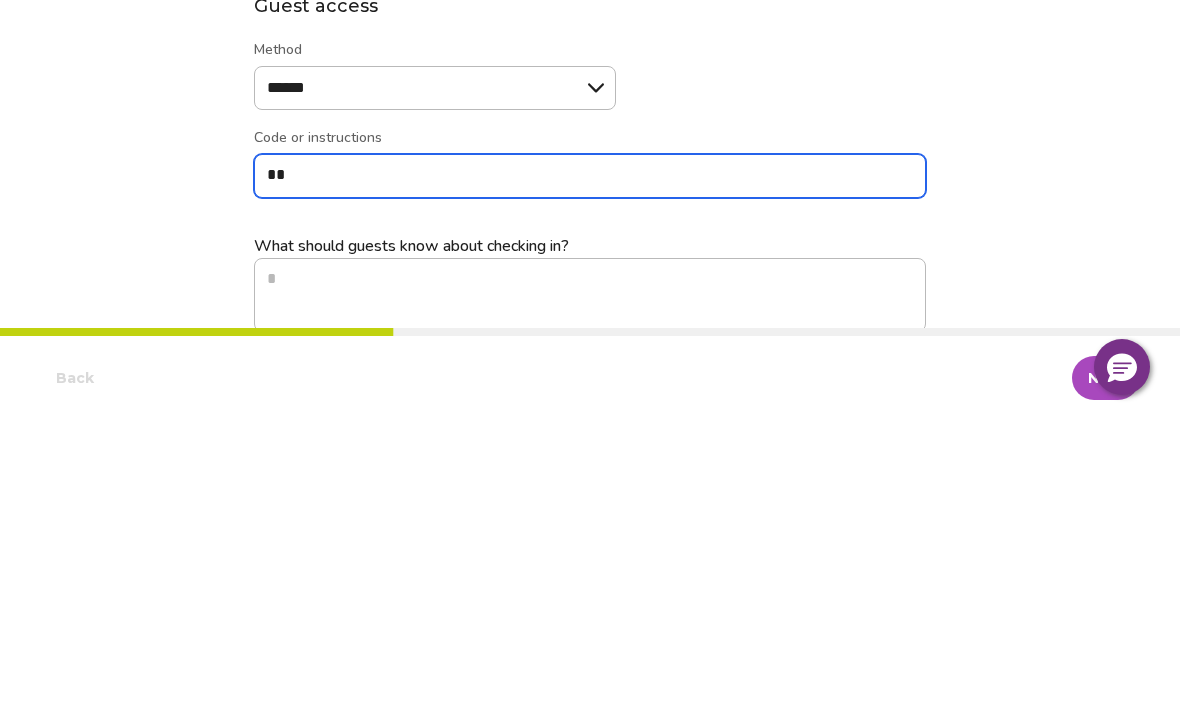 type on "*" 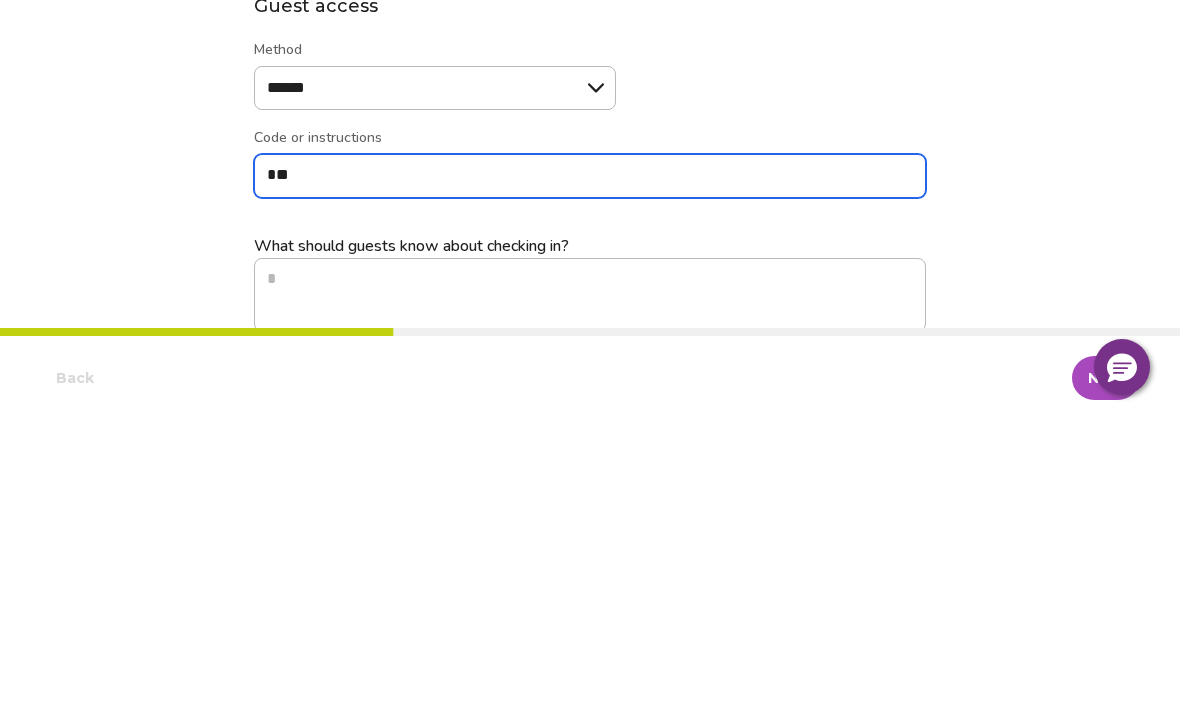 type on "***" 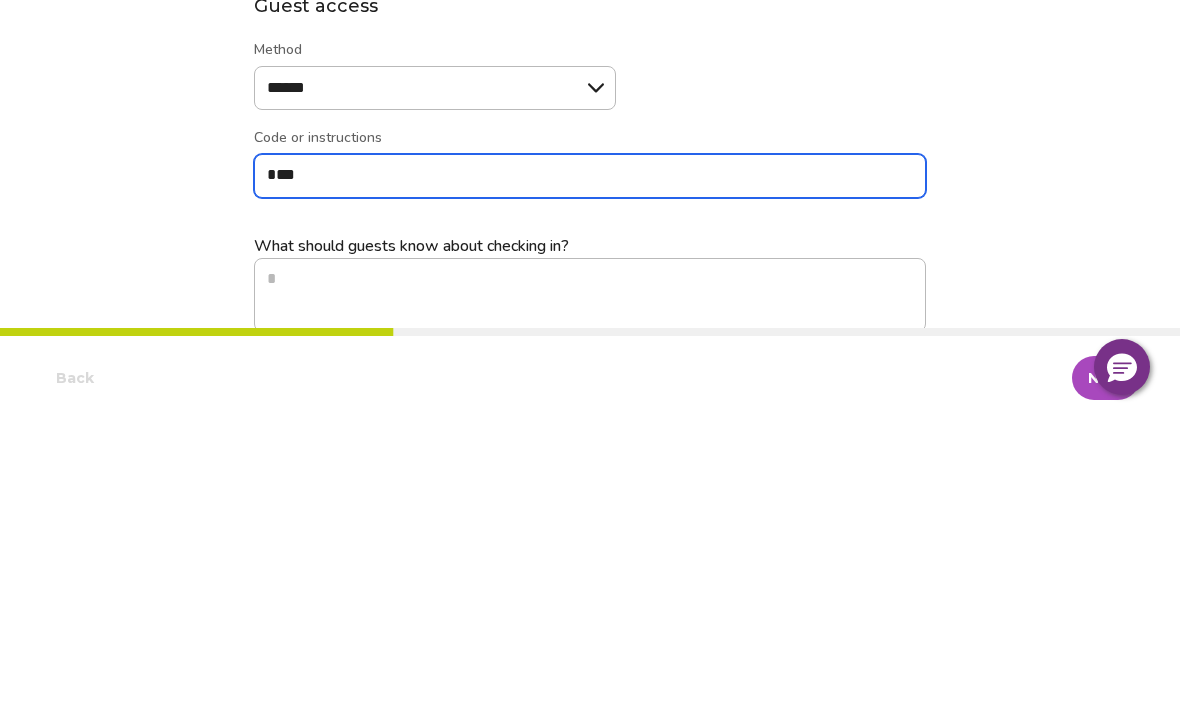 type on "**" 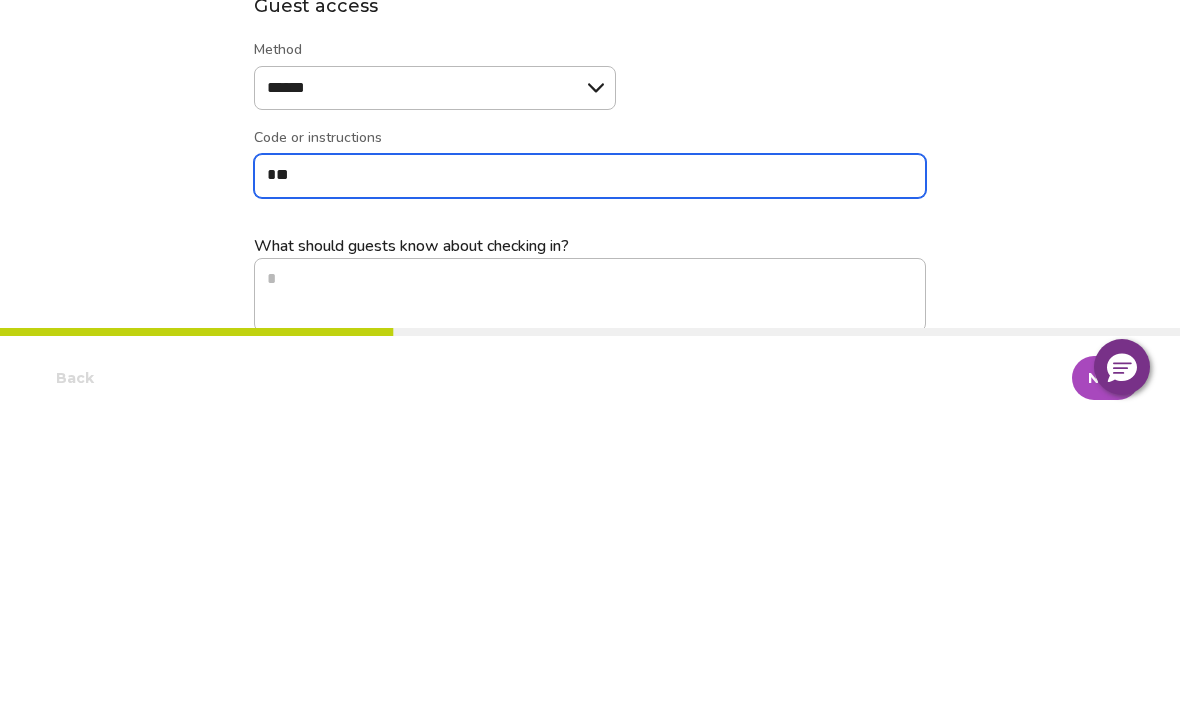 type on "*" 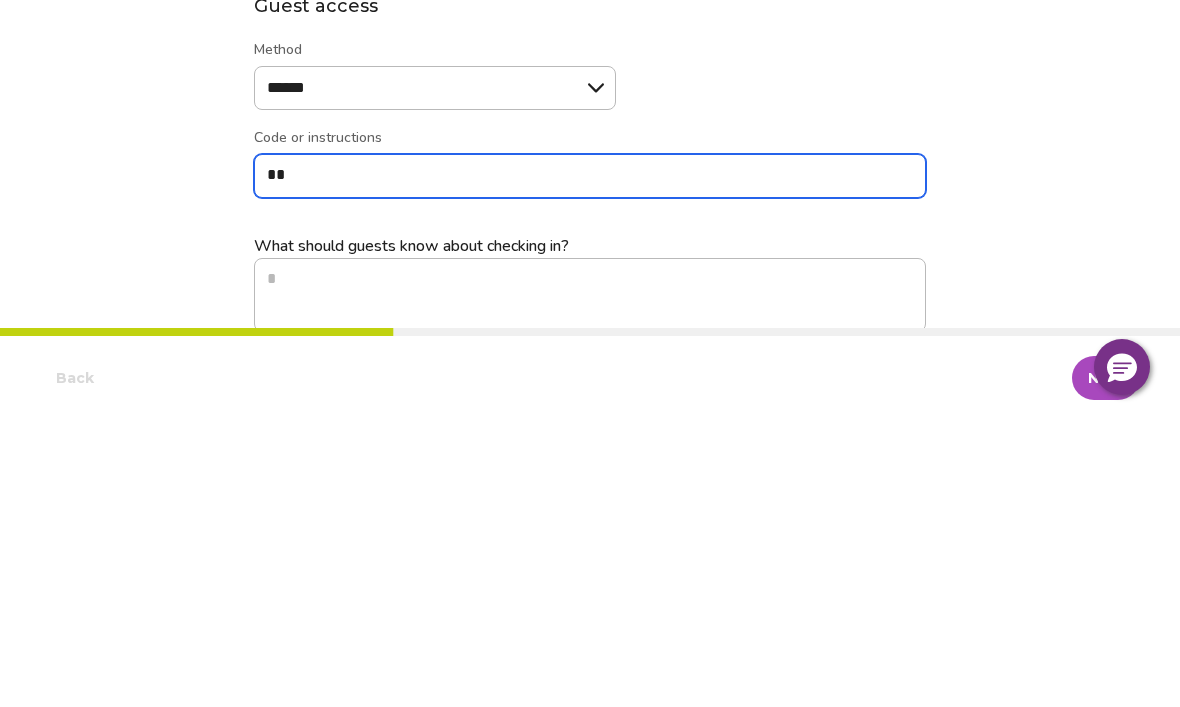 type on "*" 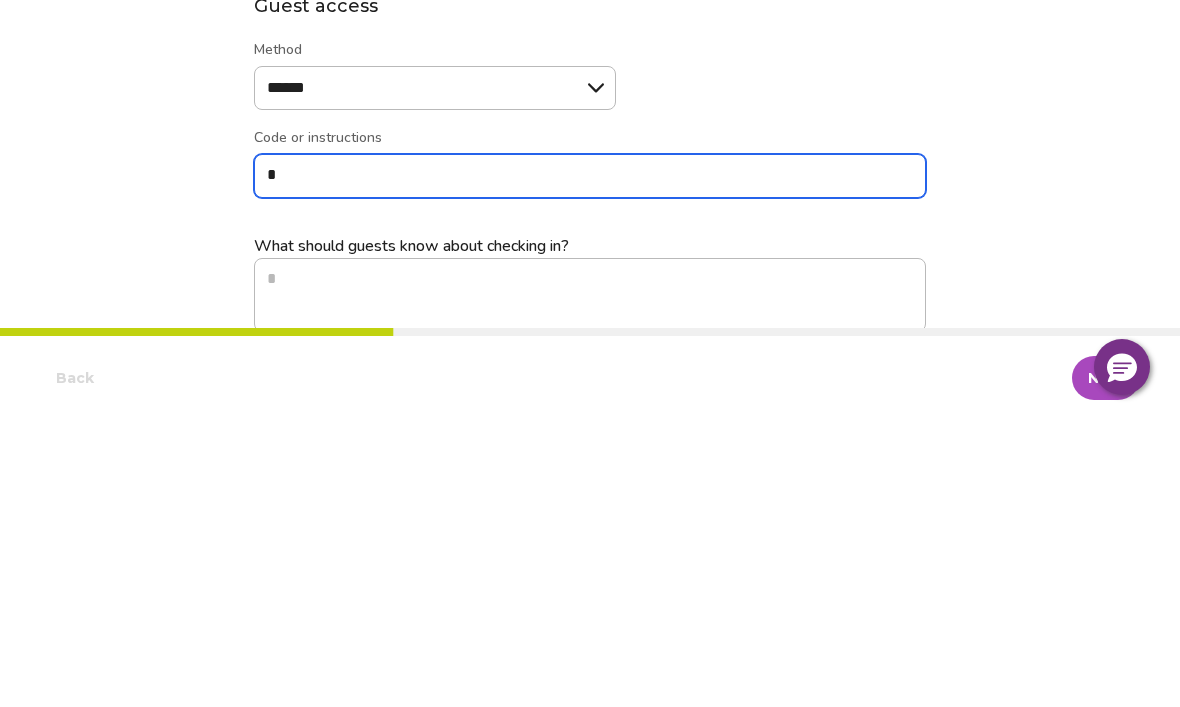 type on "*" 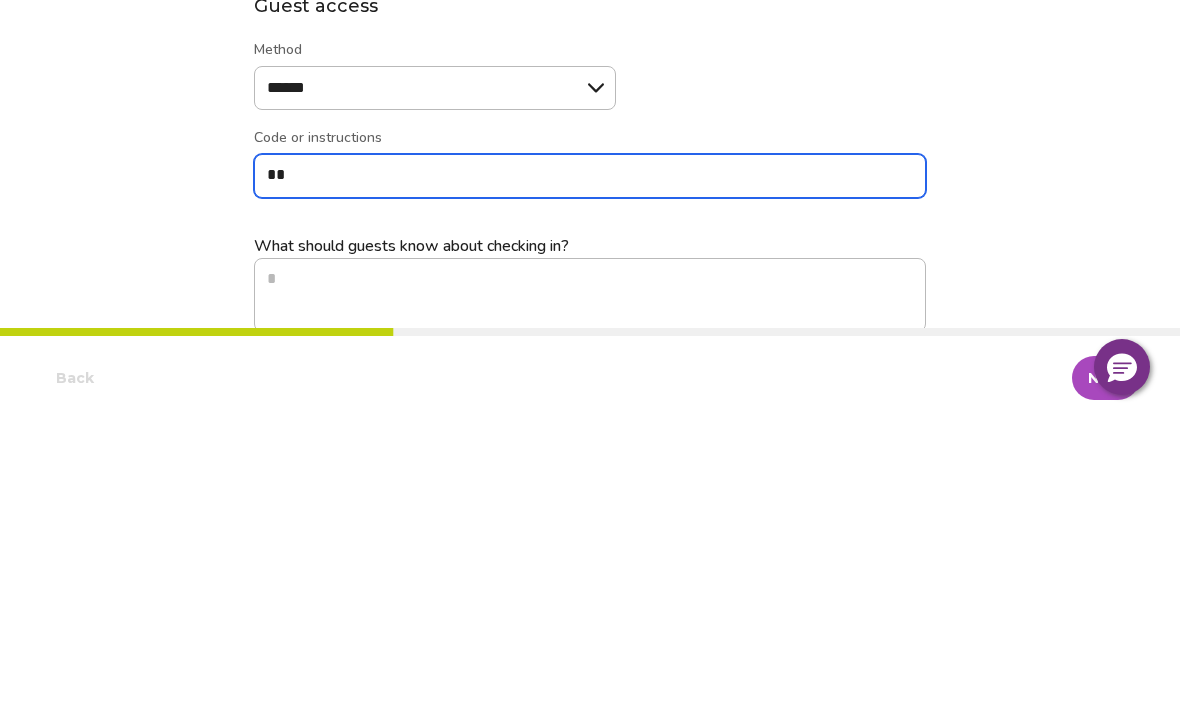 type on "*" 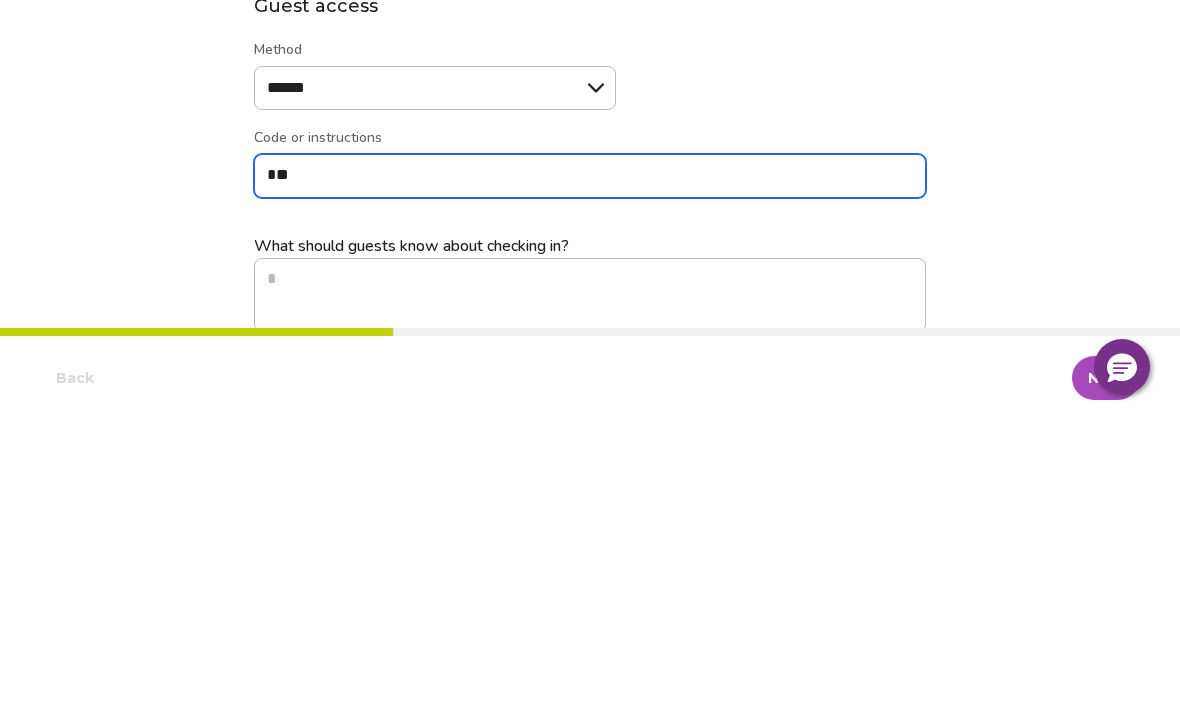 type on "*" 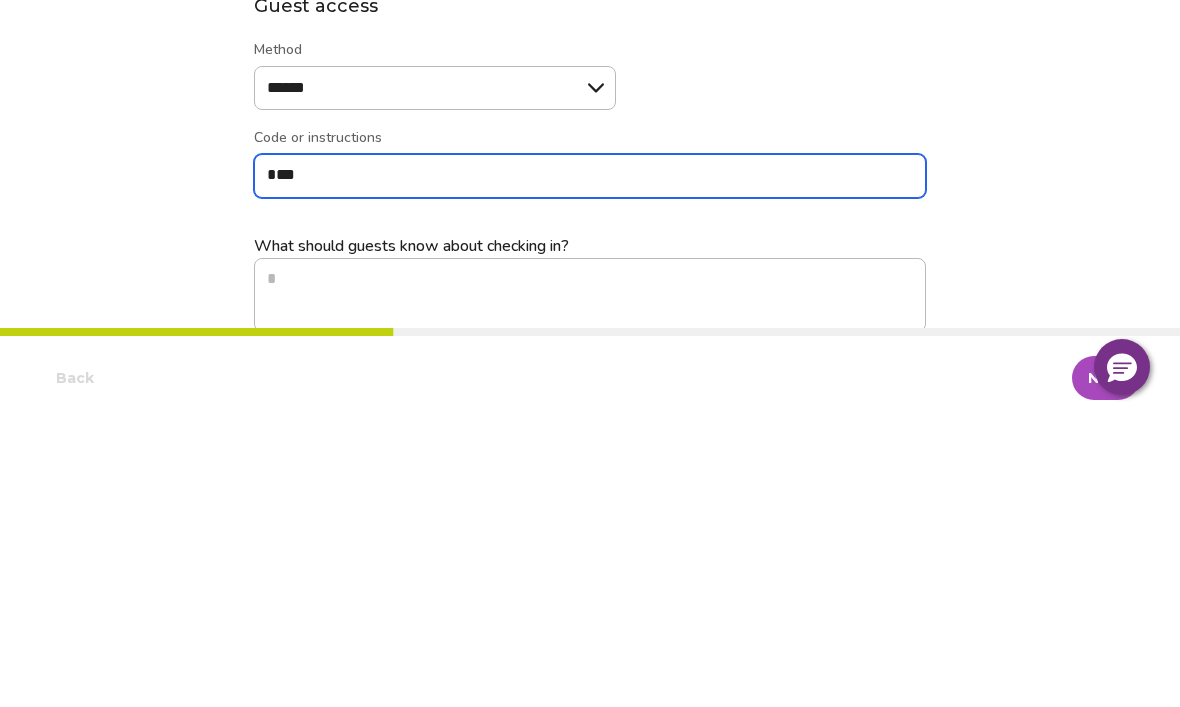 type on "*" 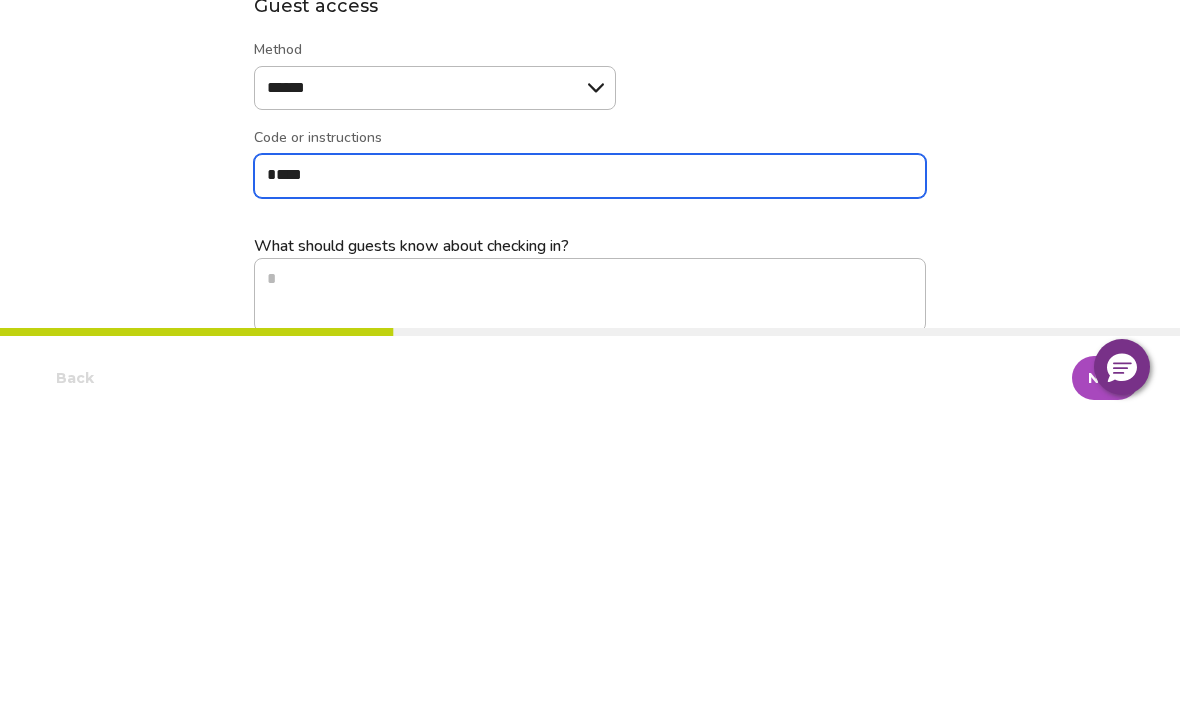 type on "****" 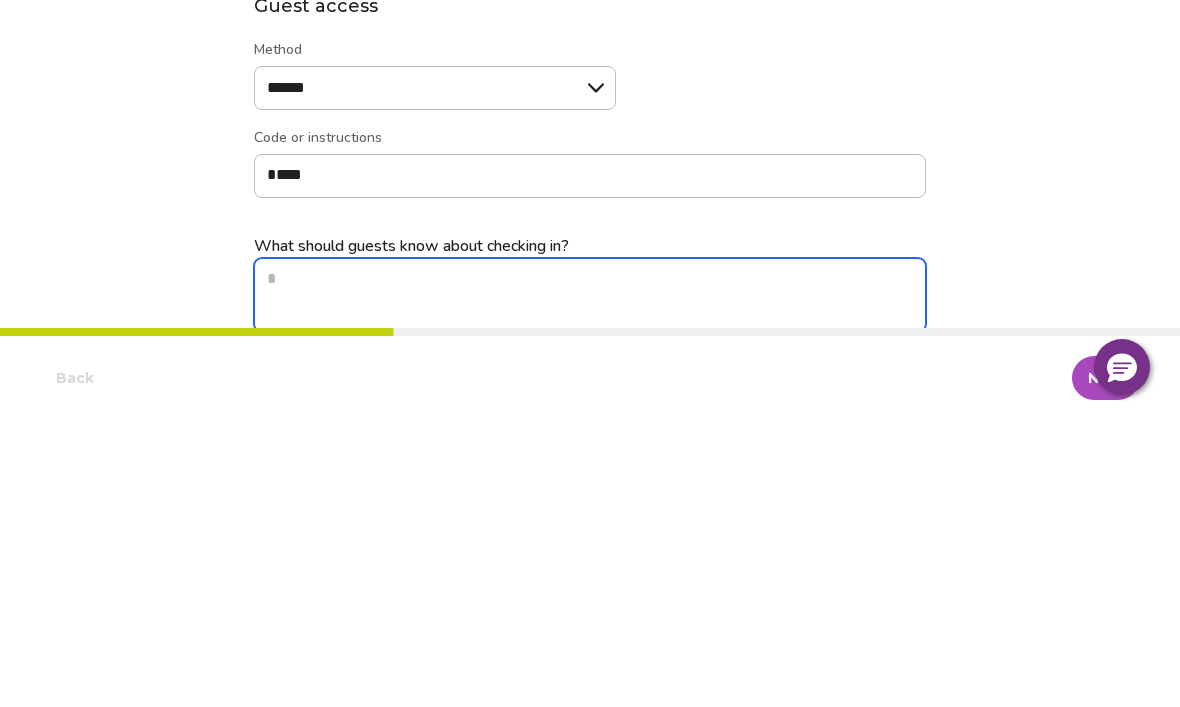 click on "What should guests know about checking in? This could include things like directions to the property, special access instructions, etc." at bounding box center [590, 582] 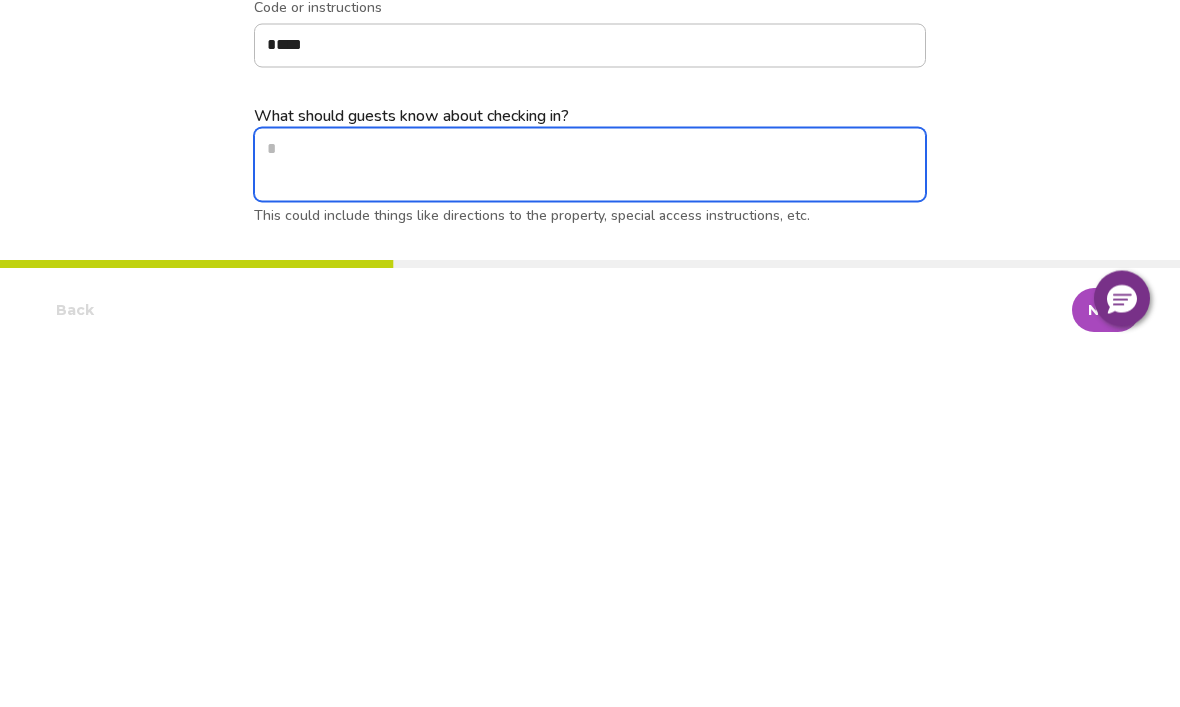 scroll, scrollTop: 259, scrollLeft: 0, axis: vertical 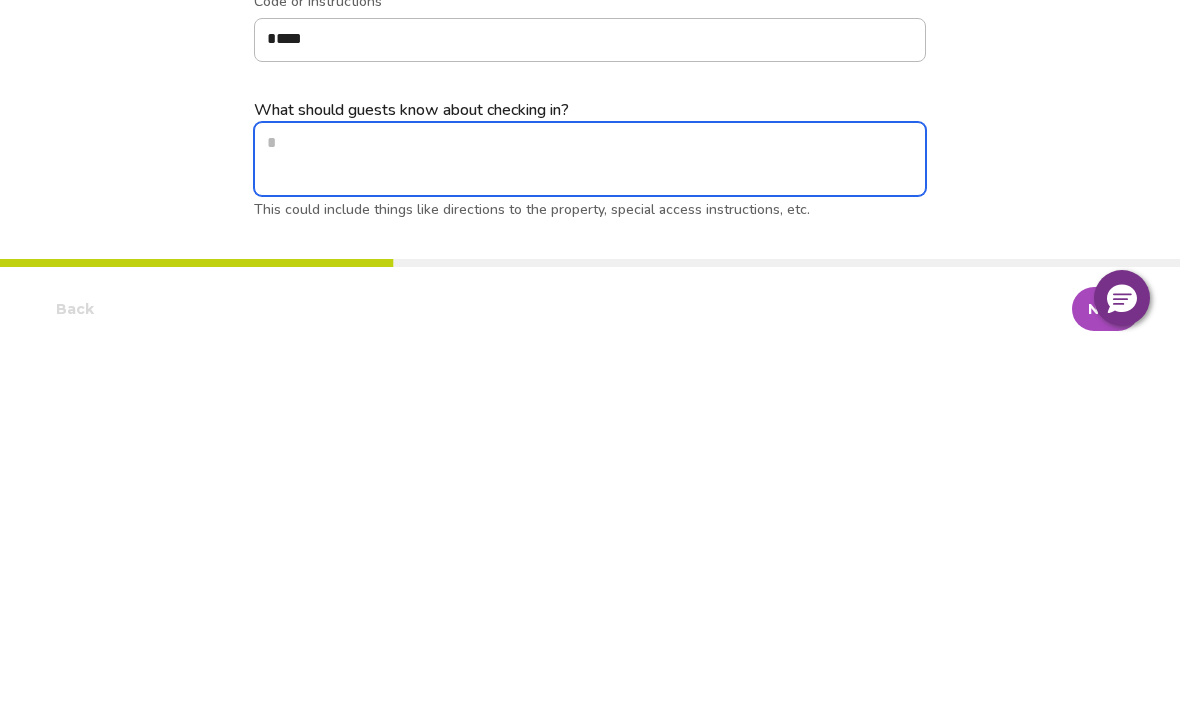 type on "*" 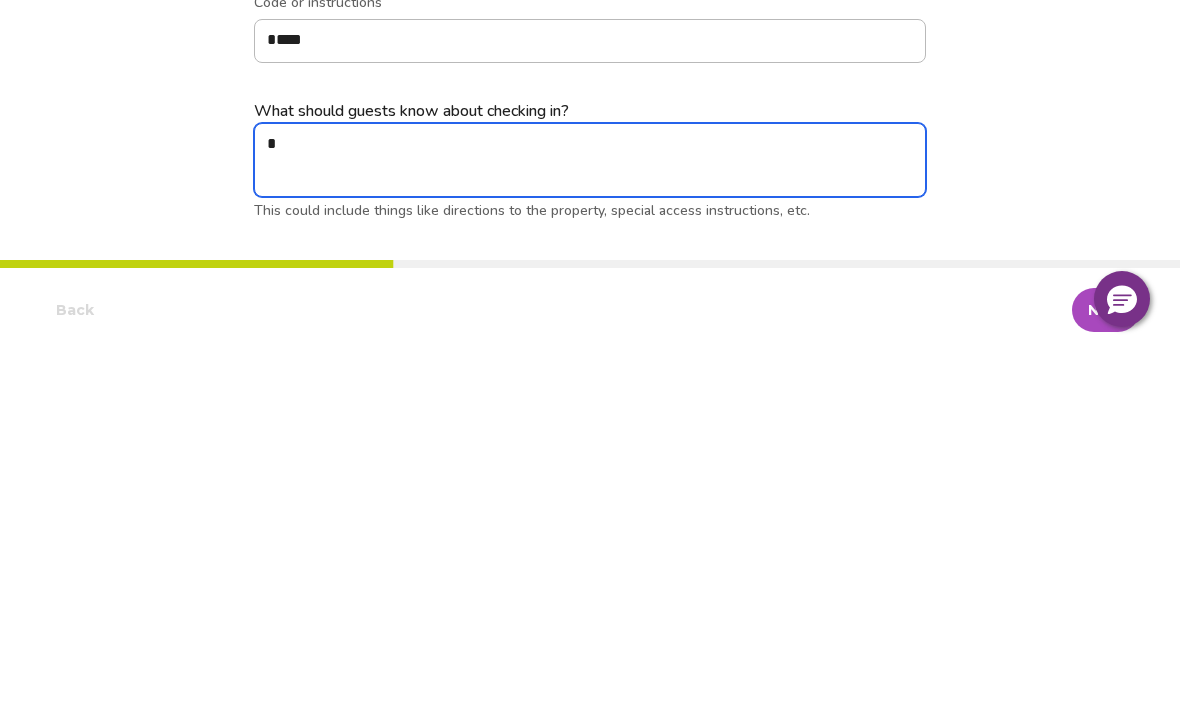 type on "**" 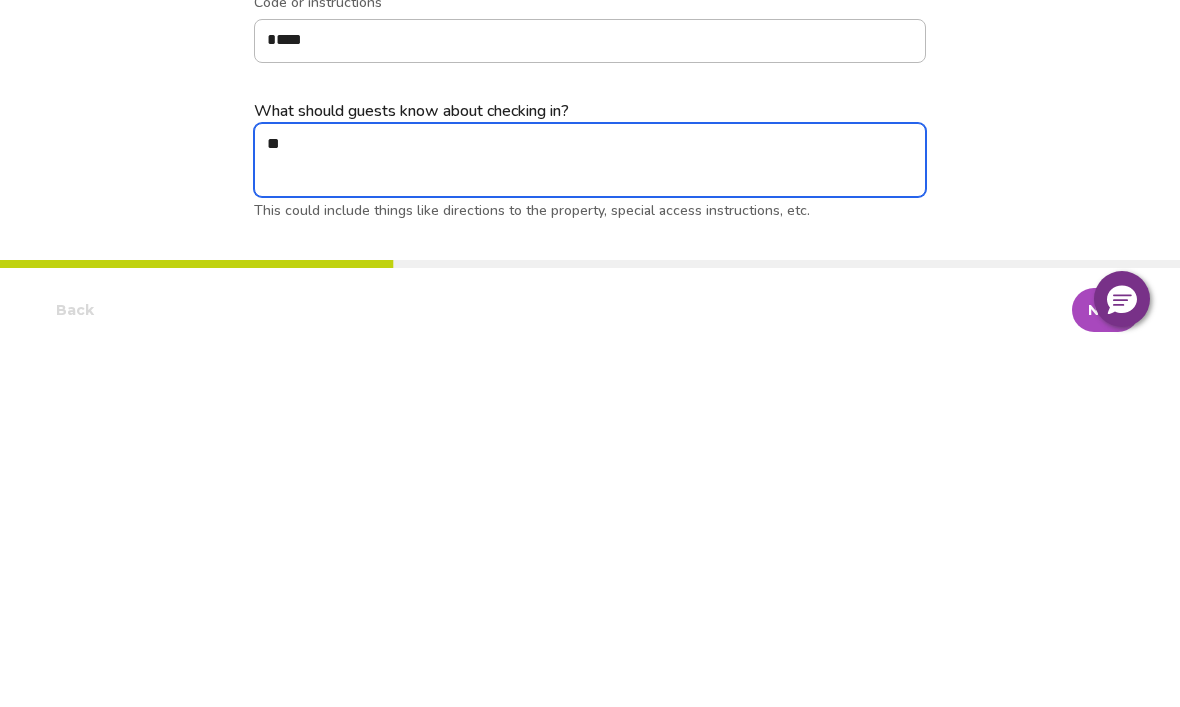 type on "*" 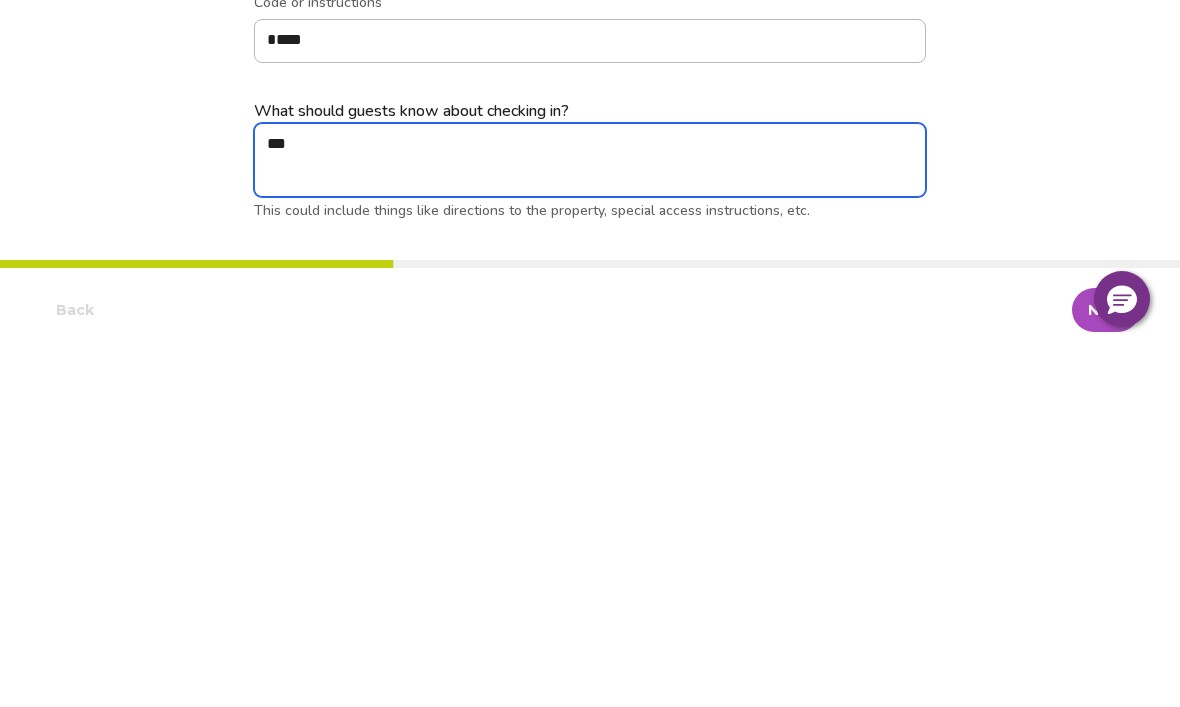 type on "*" 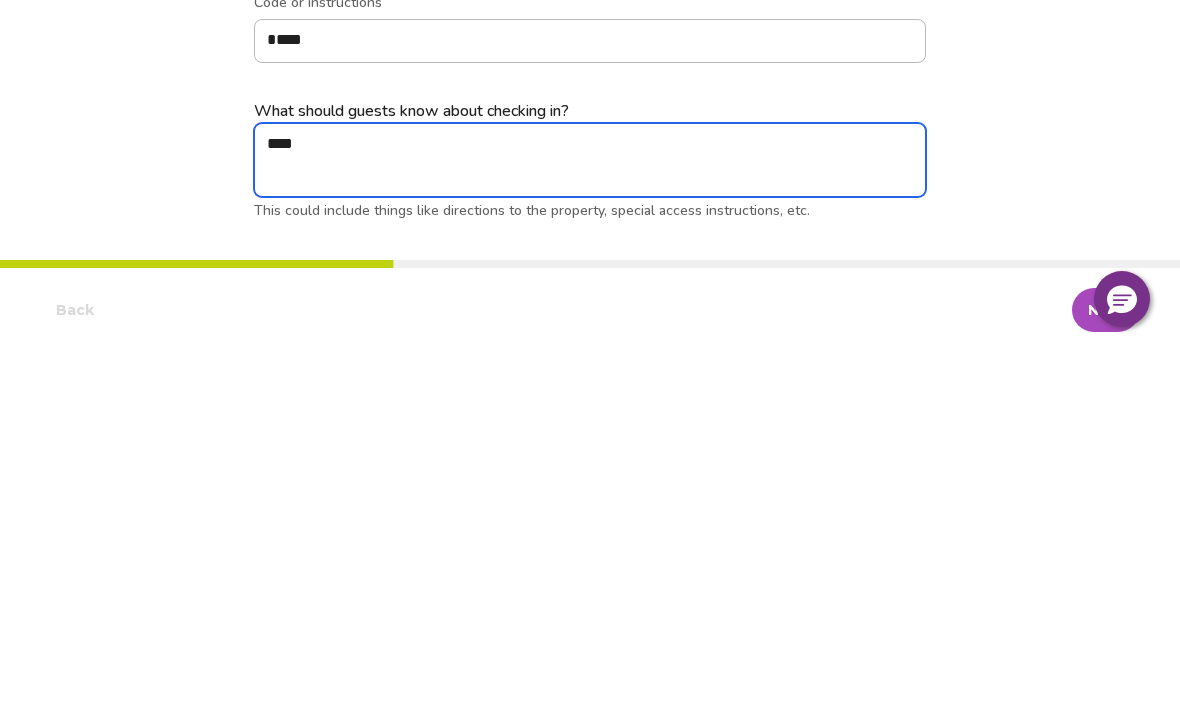 type on "*" 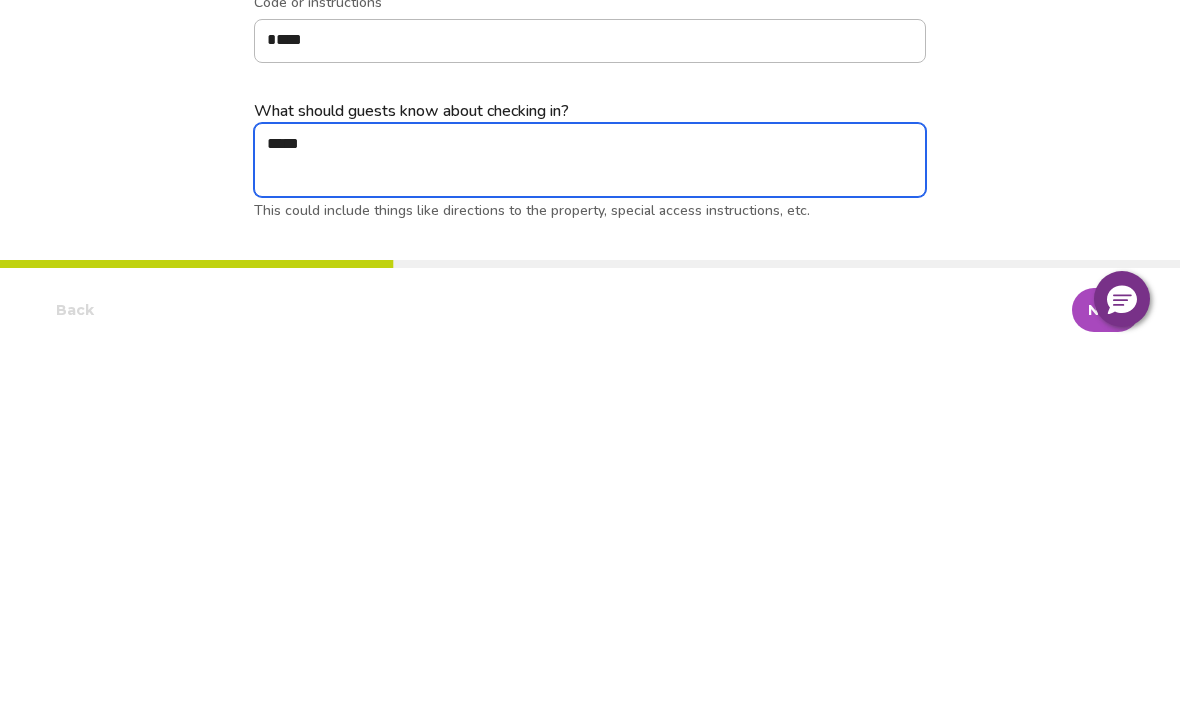type on "*****" 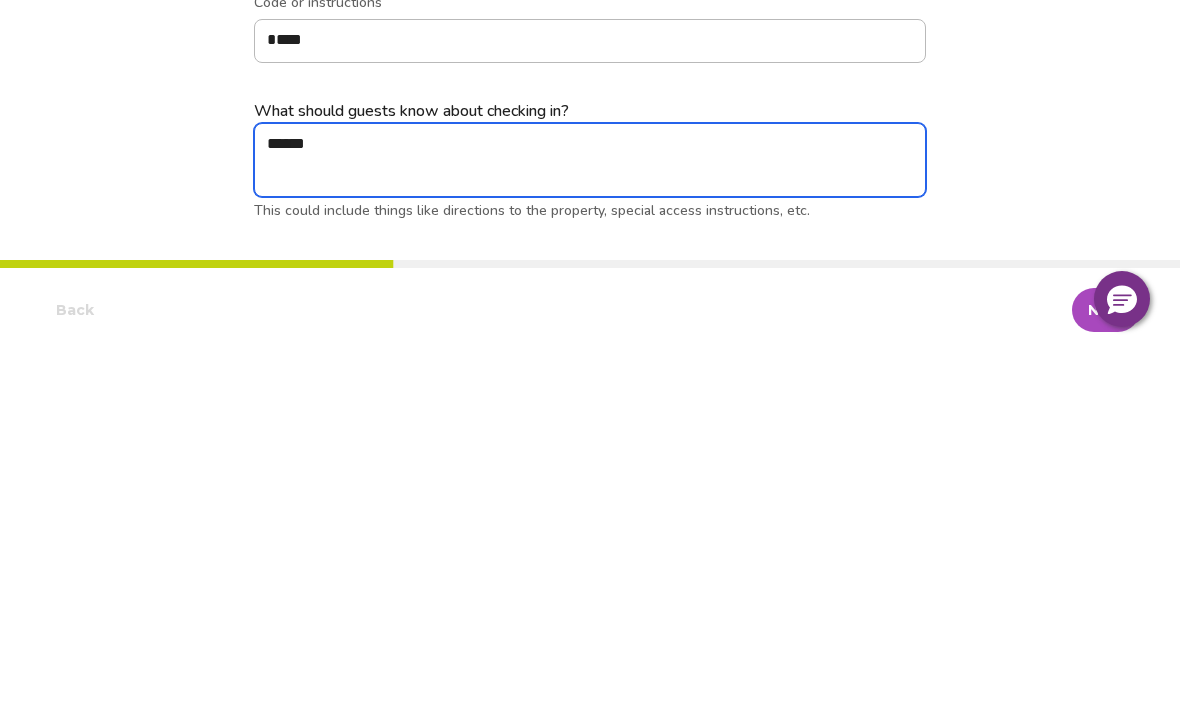 type on "*" 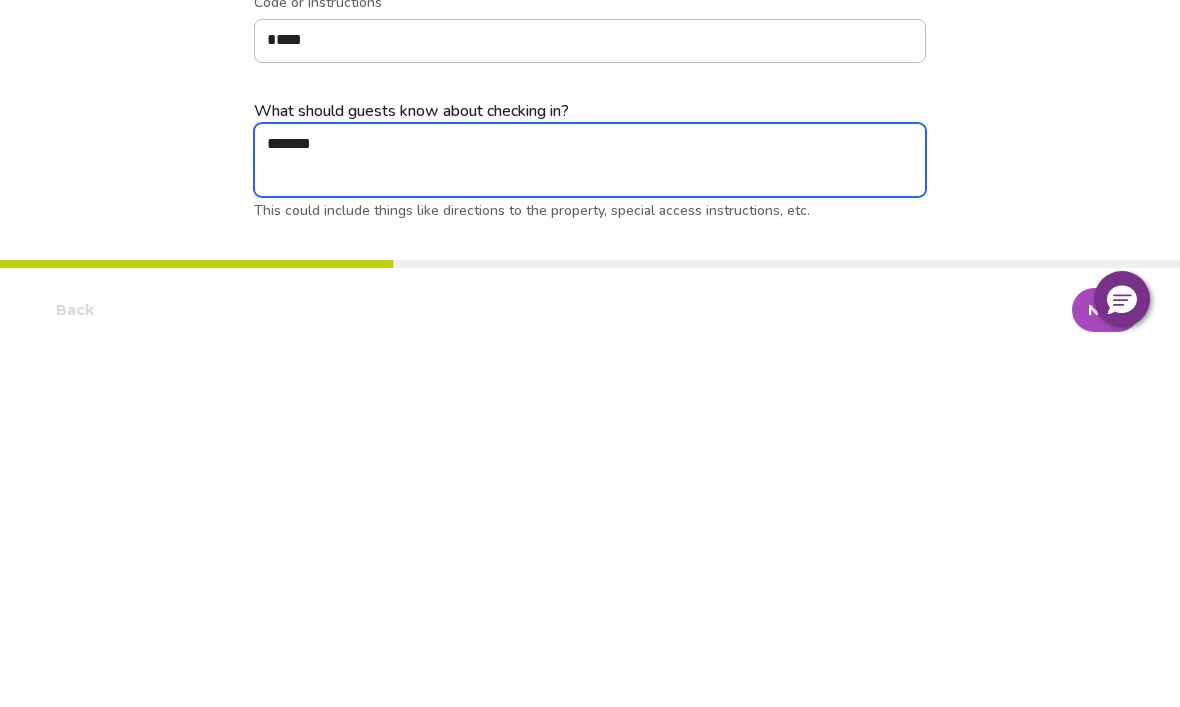 type on "*" 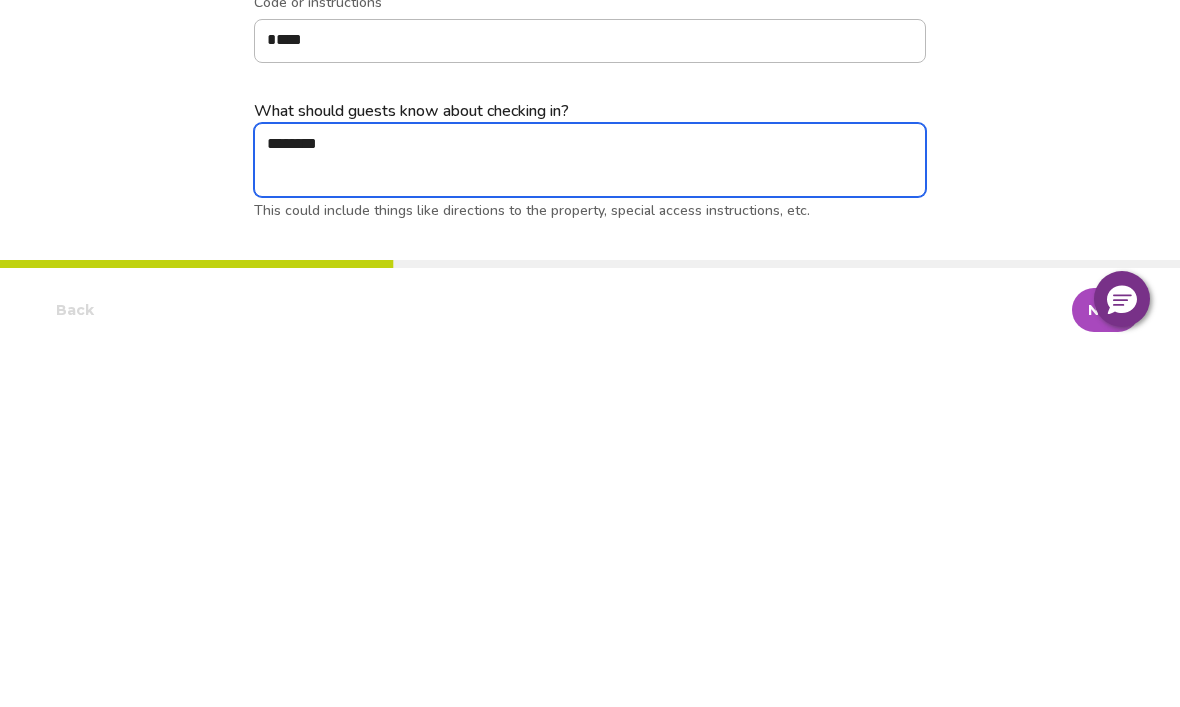 type on "*" 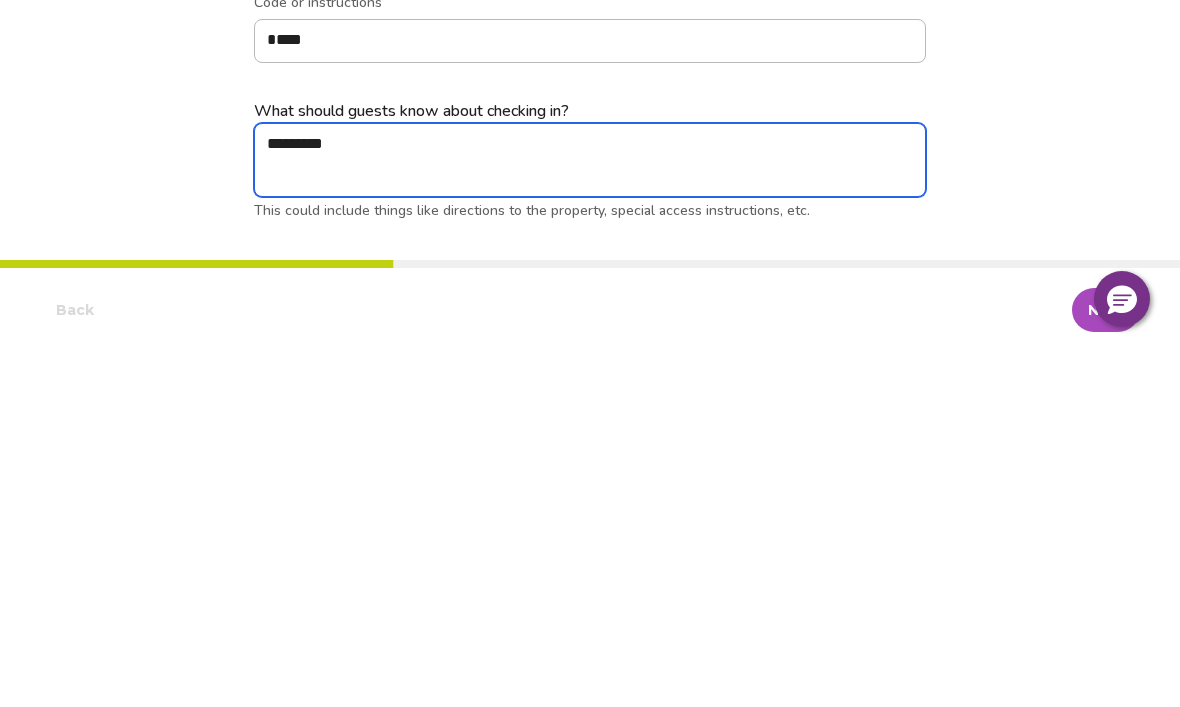 type on "*" 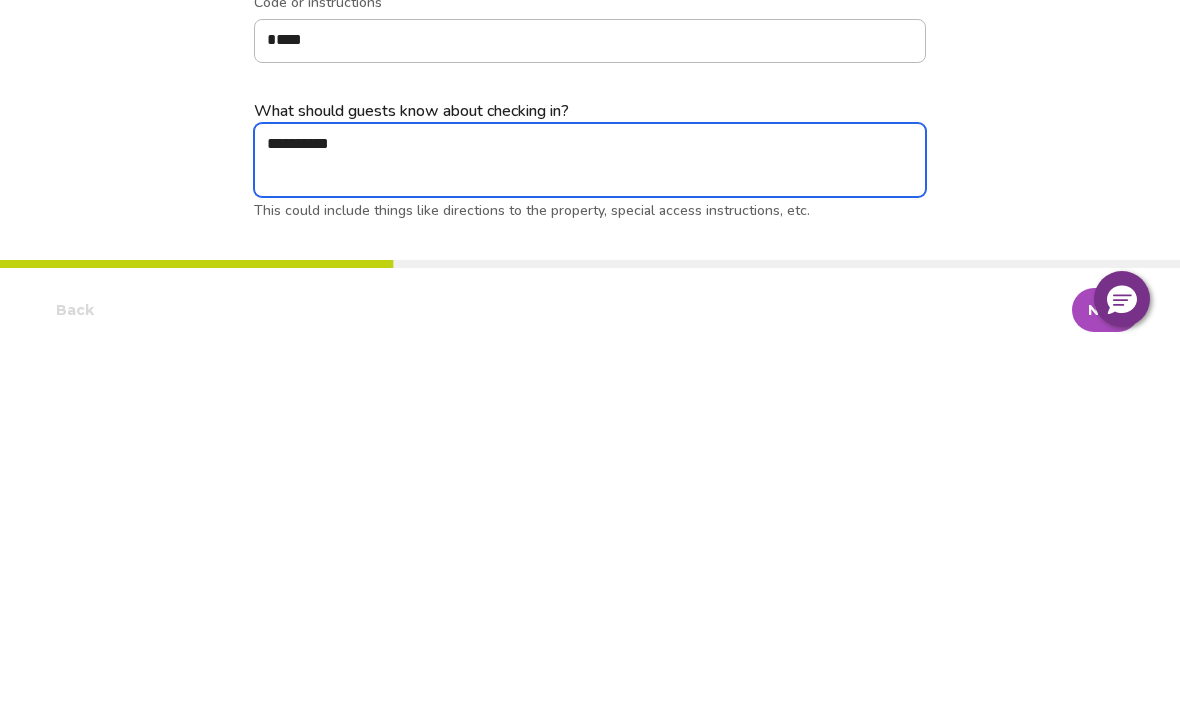 type on "*" 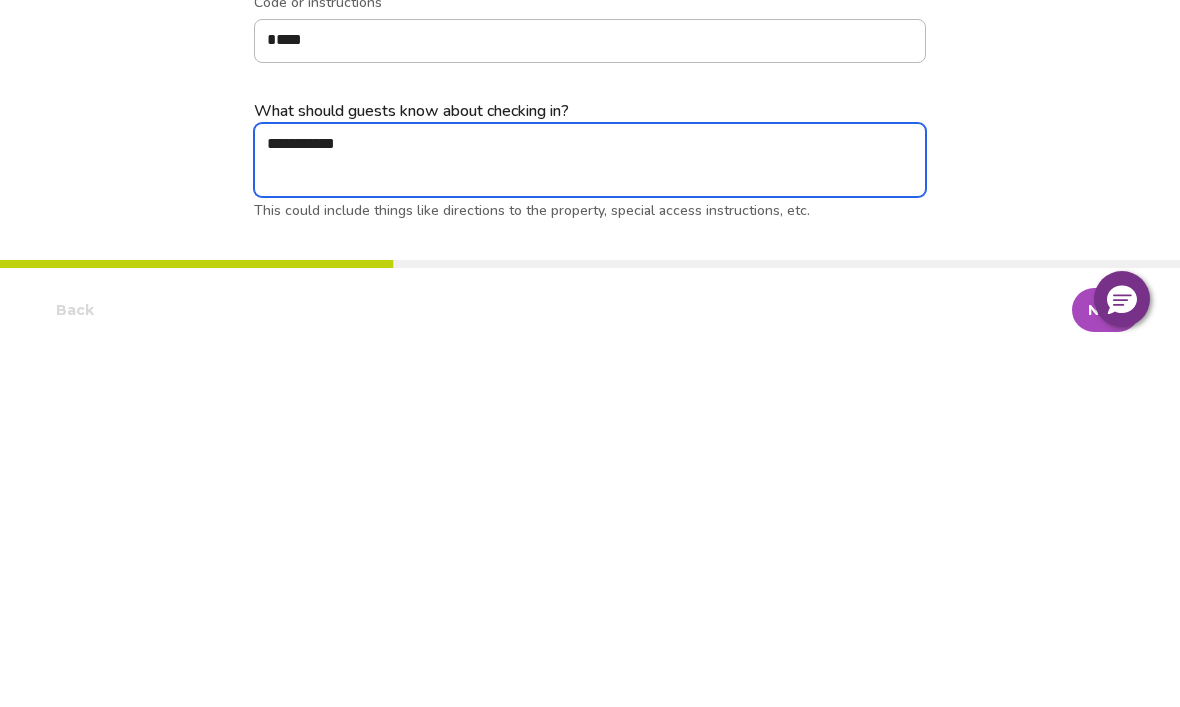 type on "*" 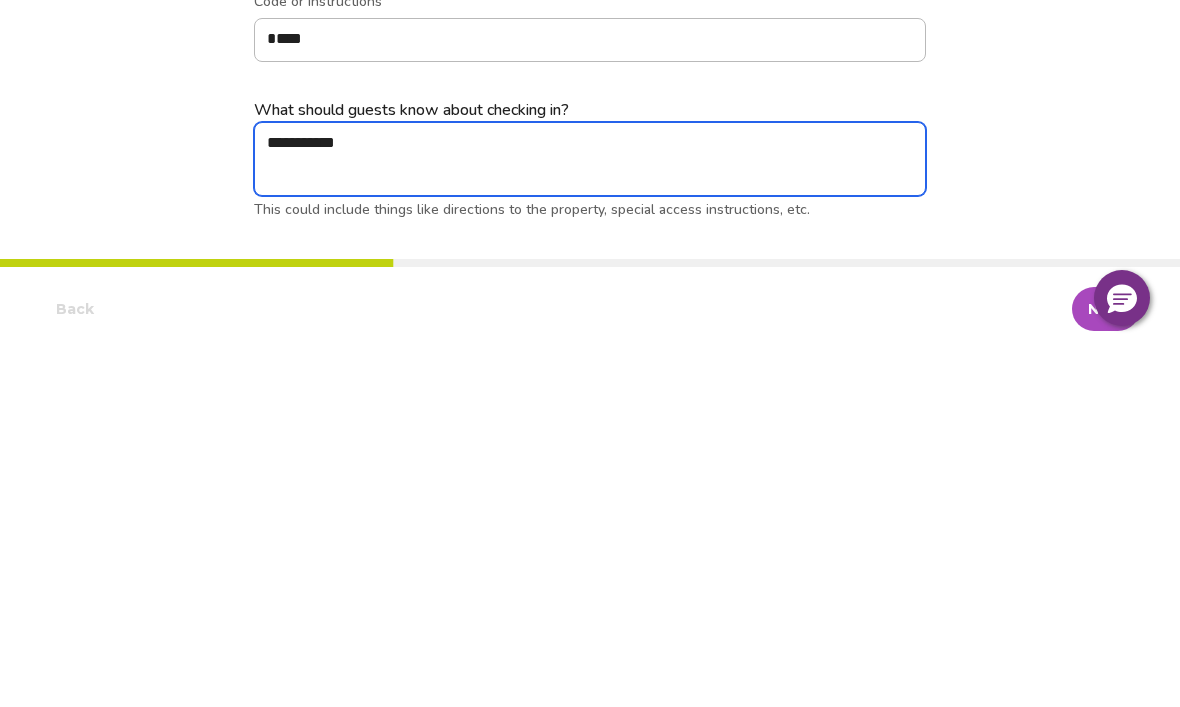type on "**********" 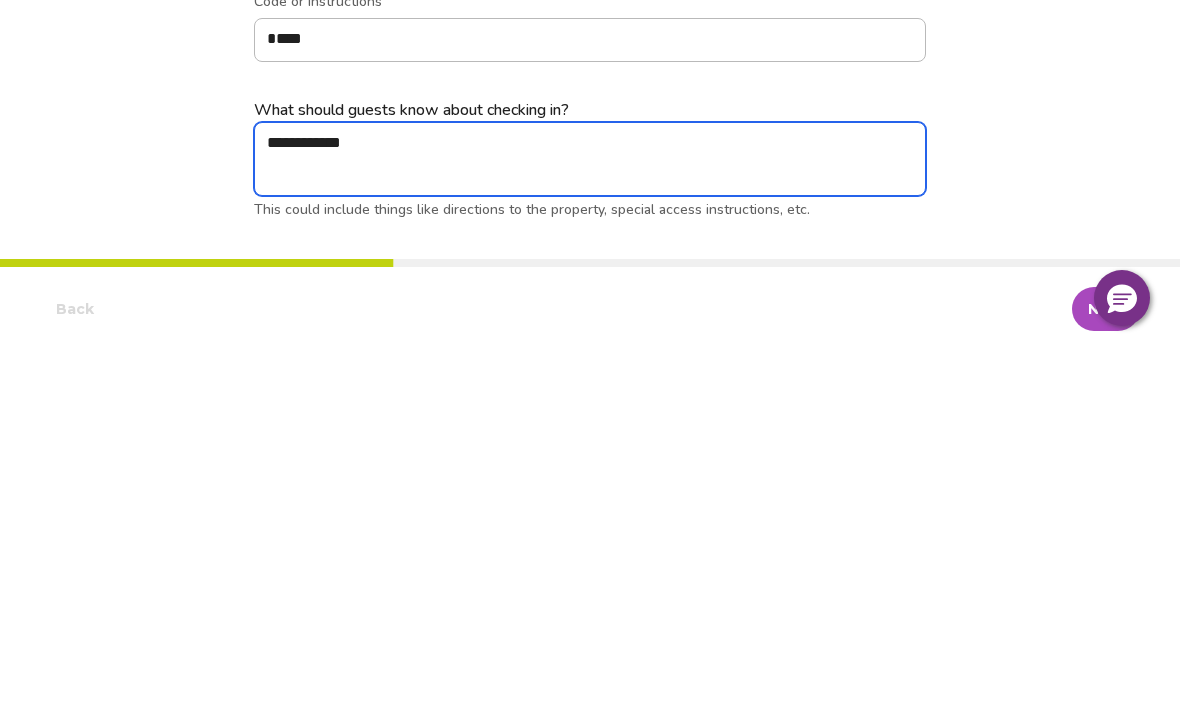 type on "*" 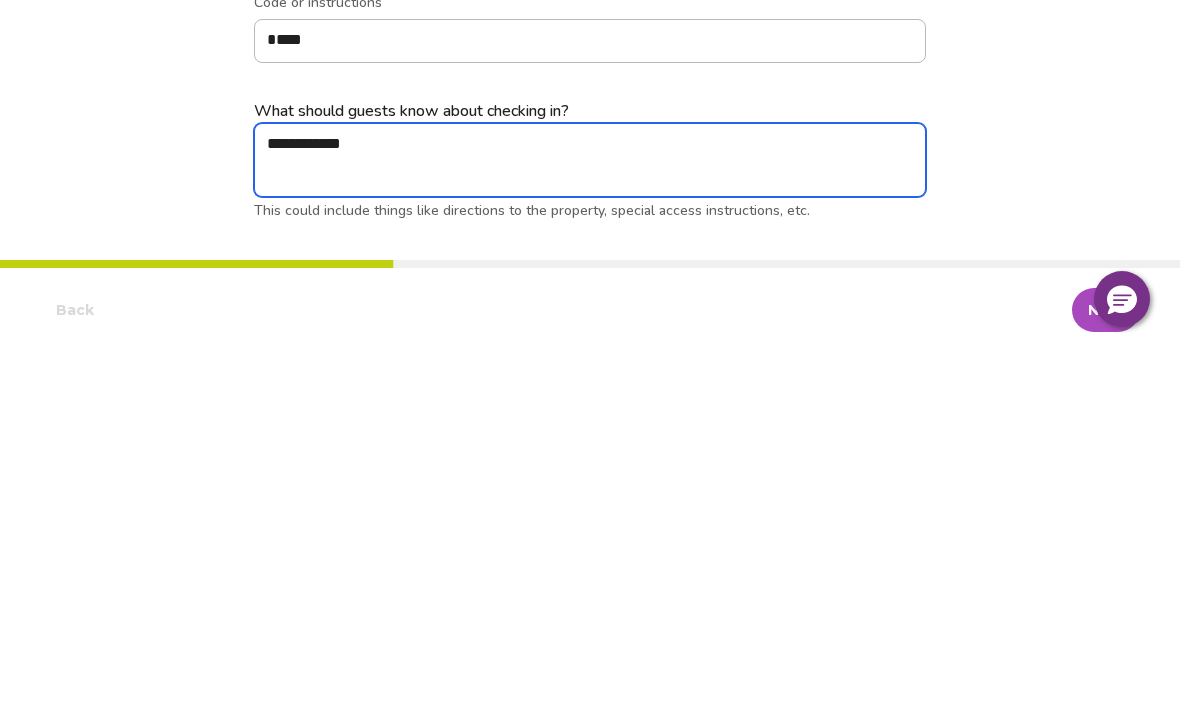 type on "**********" 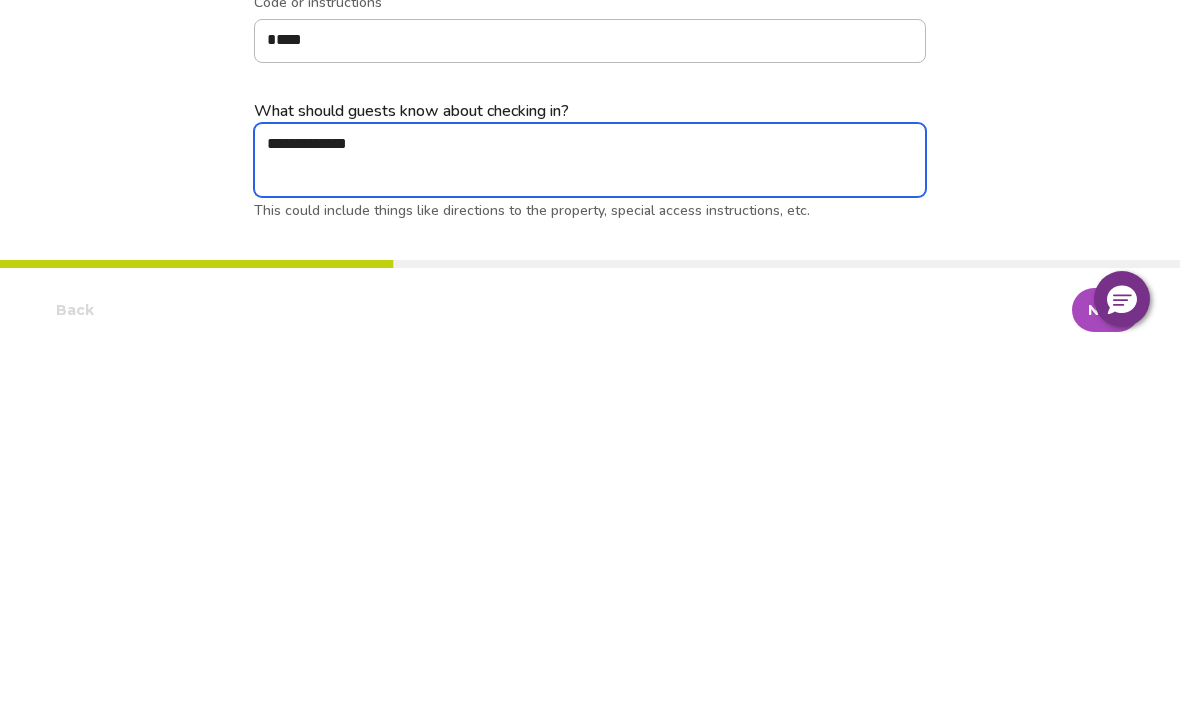 type on "*" 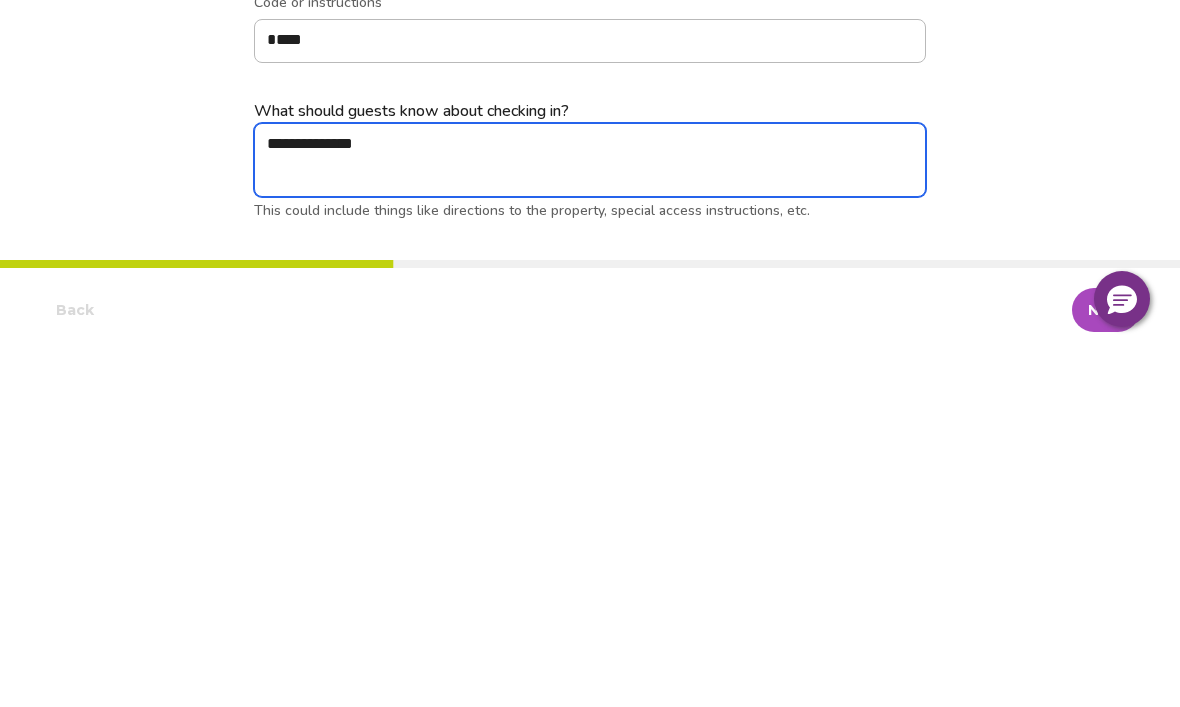 type on "*" 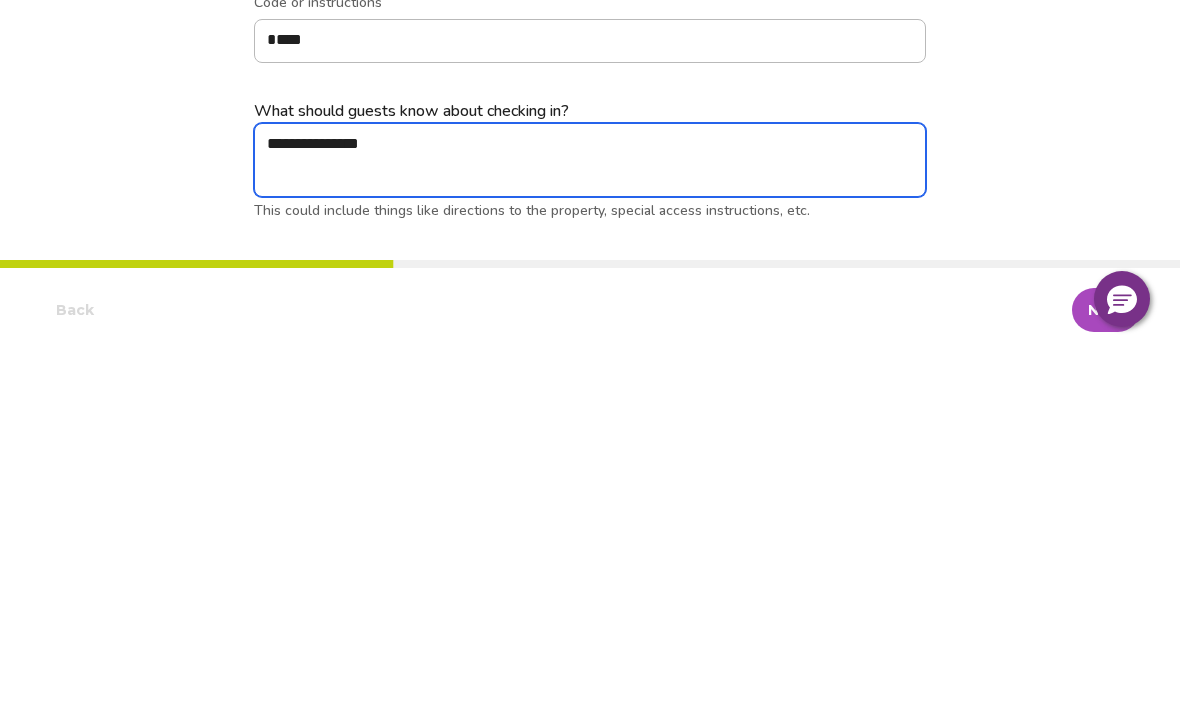 type on "*" 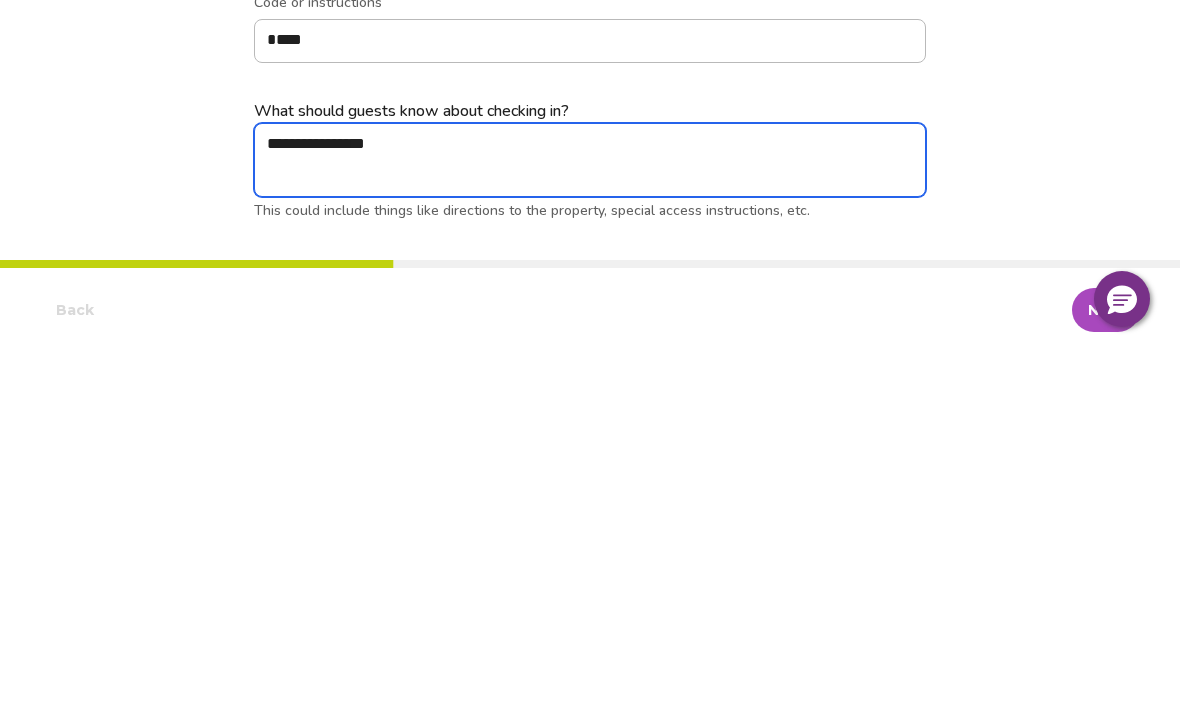 type on "*" 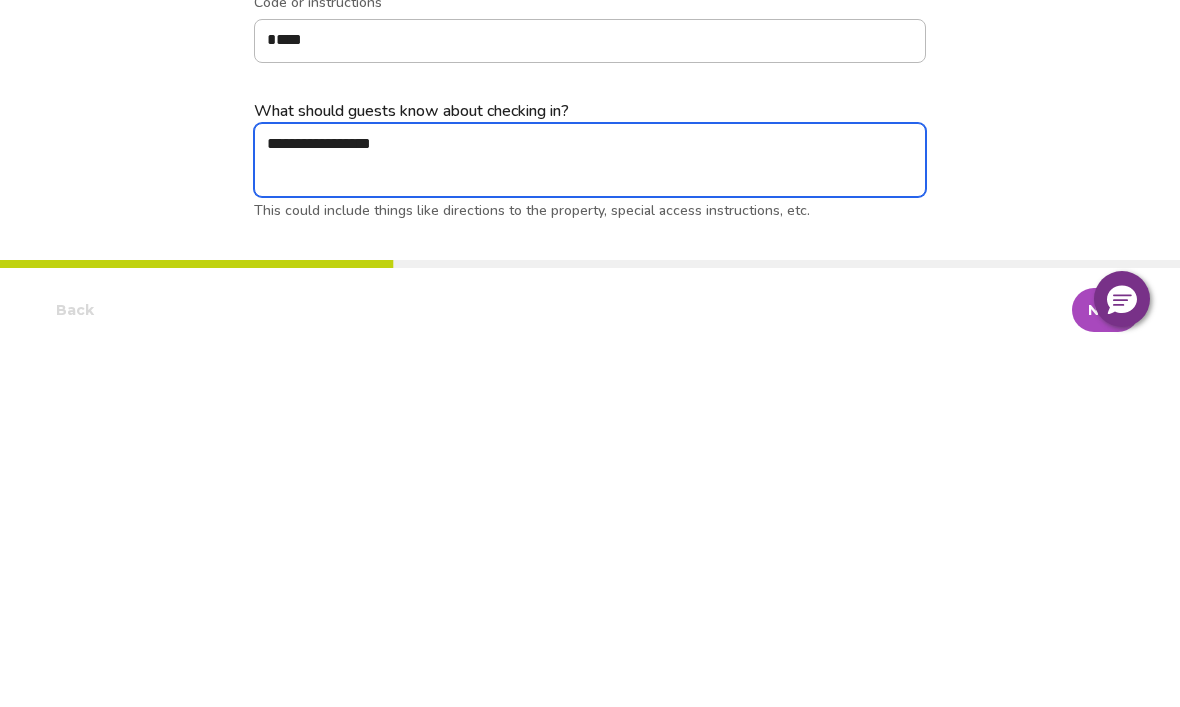 type on "*" 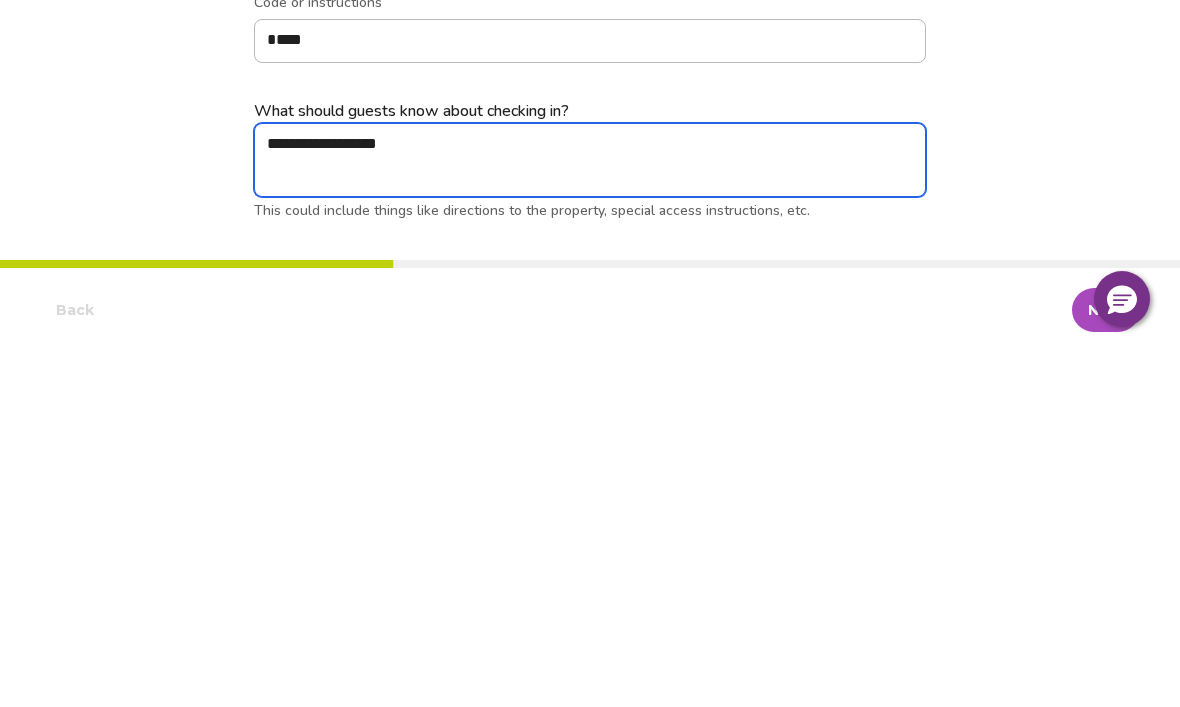 type on "*" 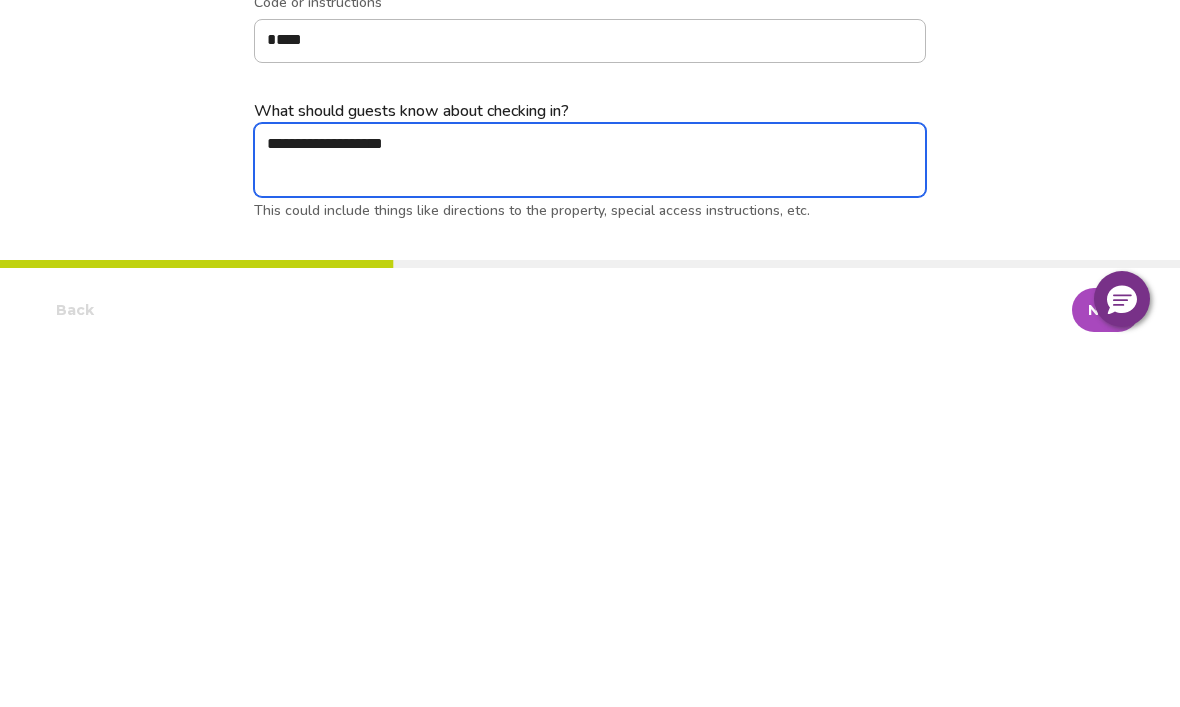 type on "*" 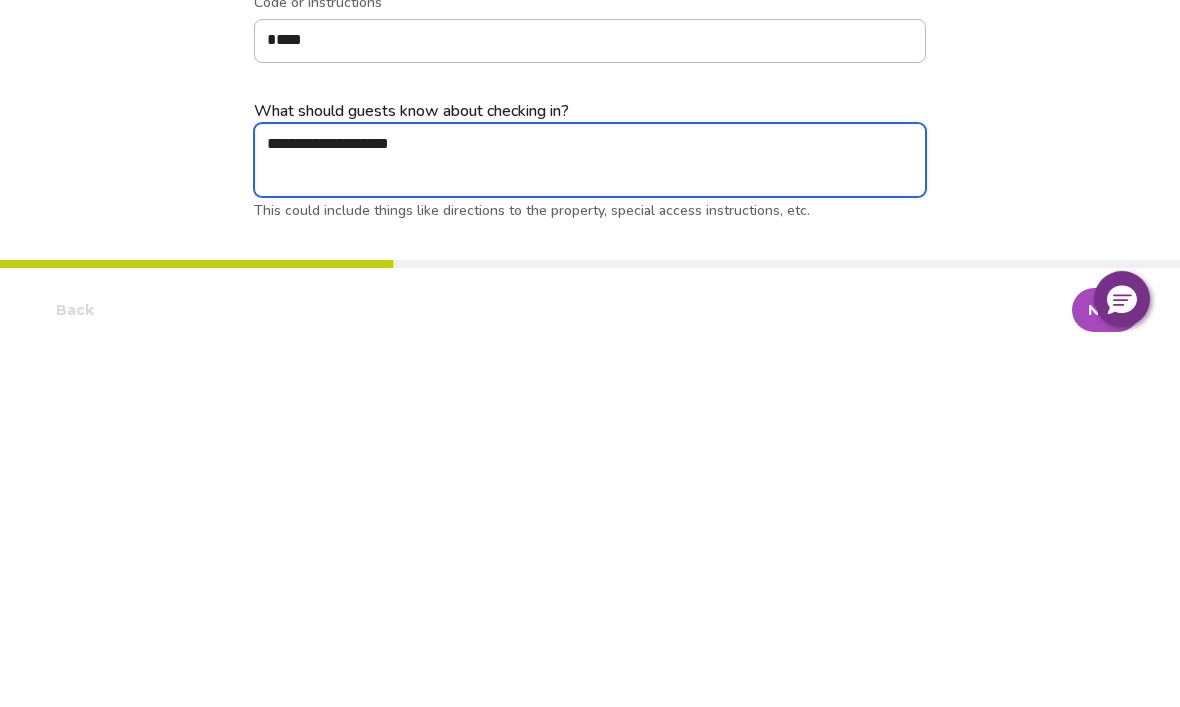 type on "*" 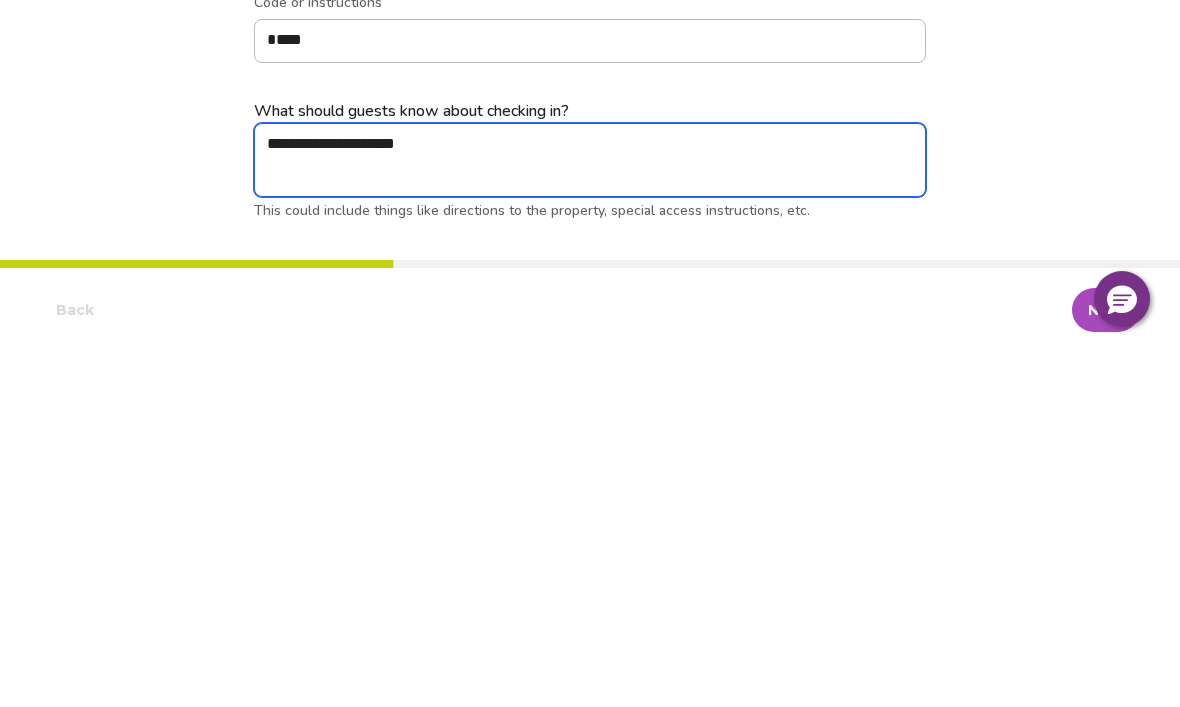 type on "*" 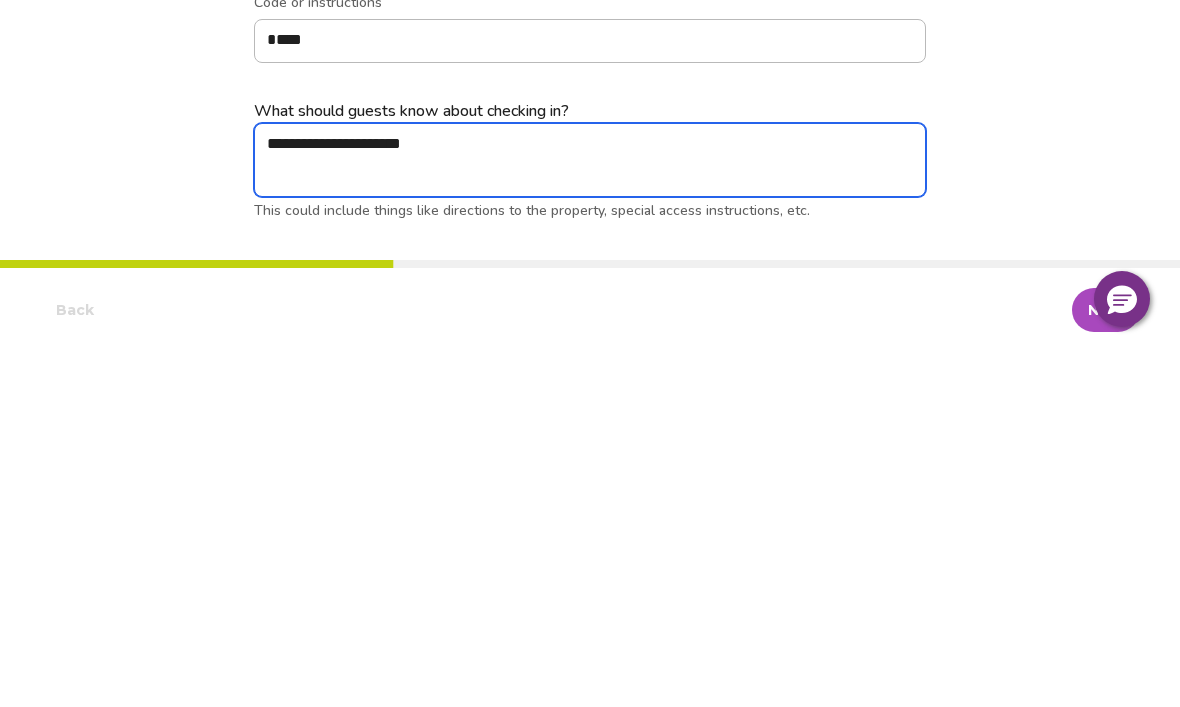 type on "*" 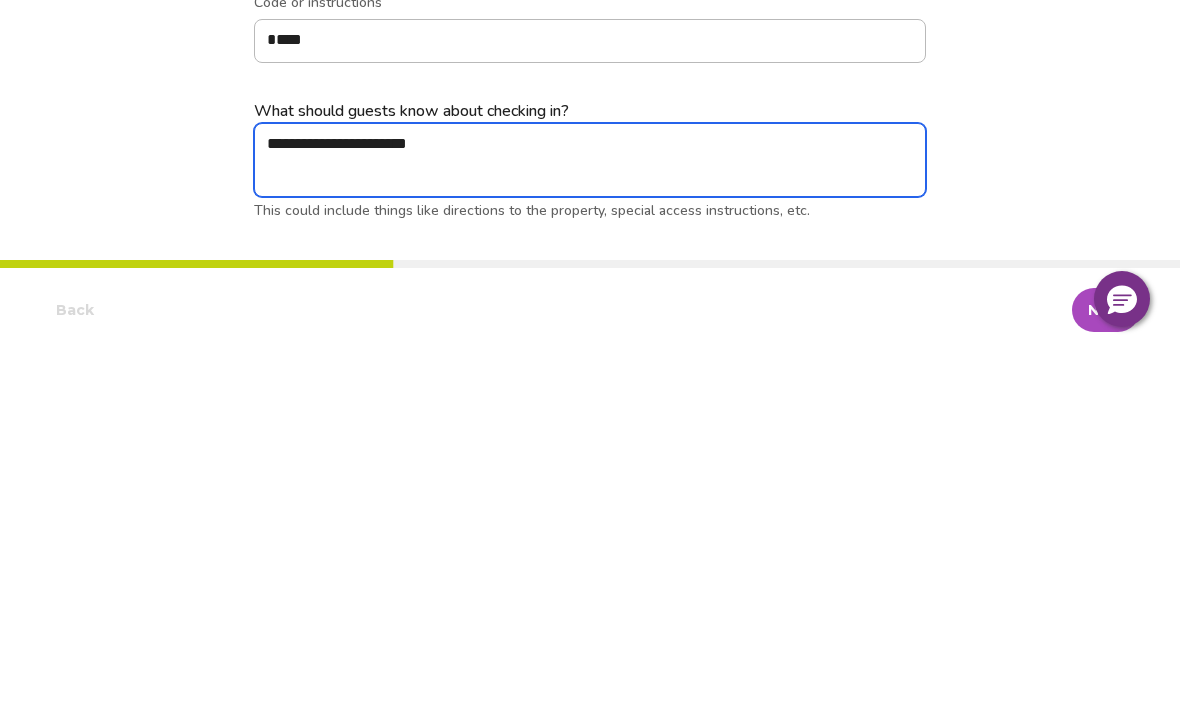 type on "*" 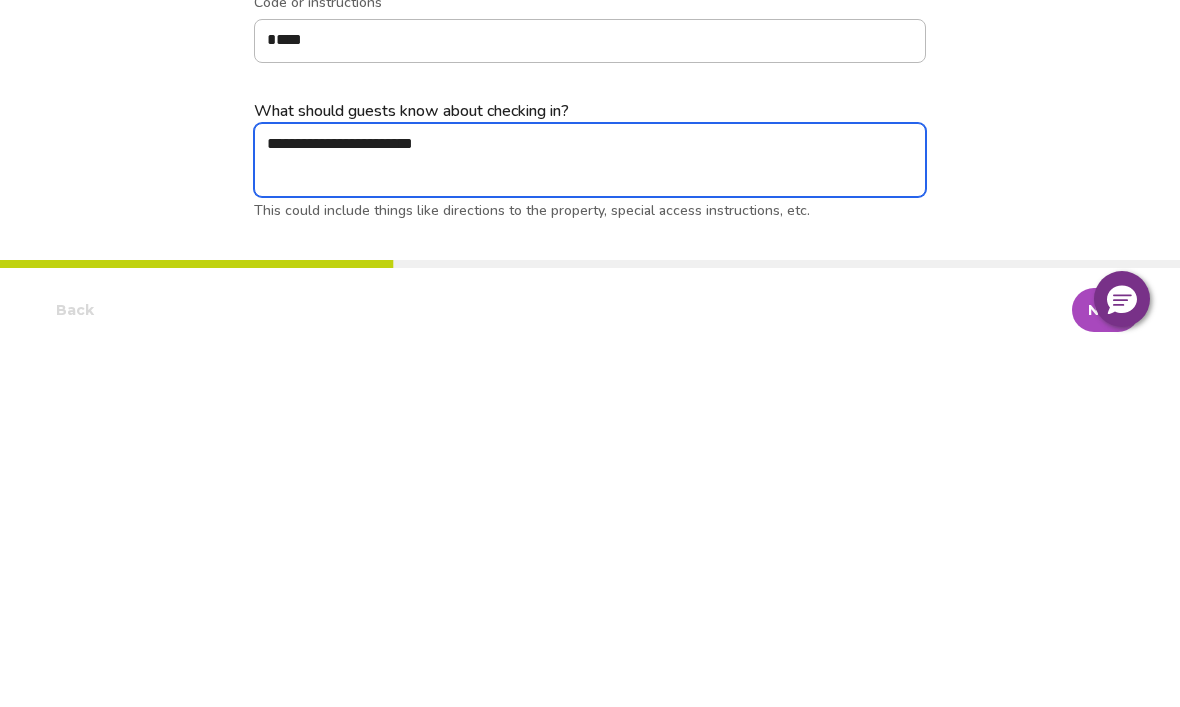 type on "*" 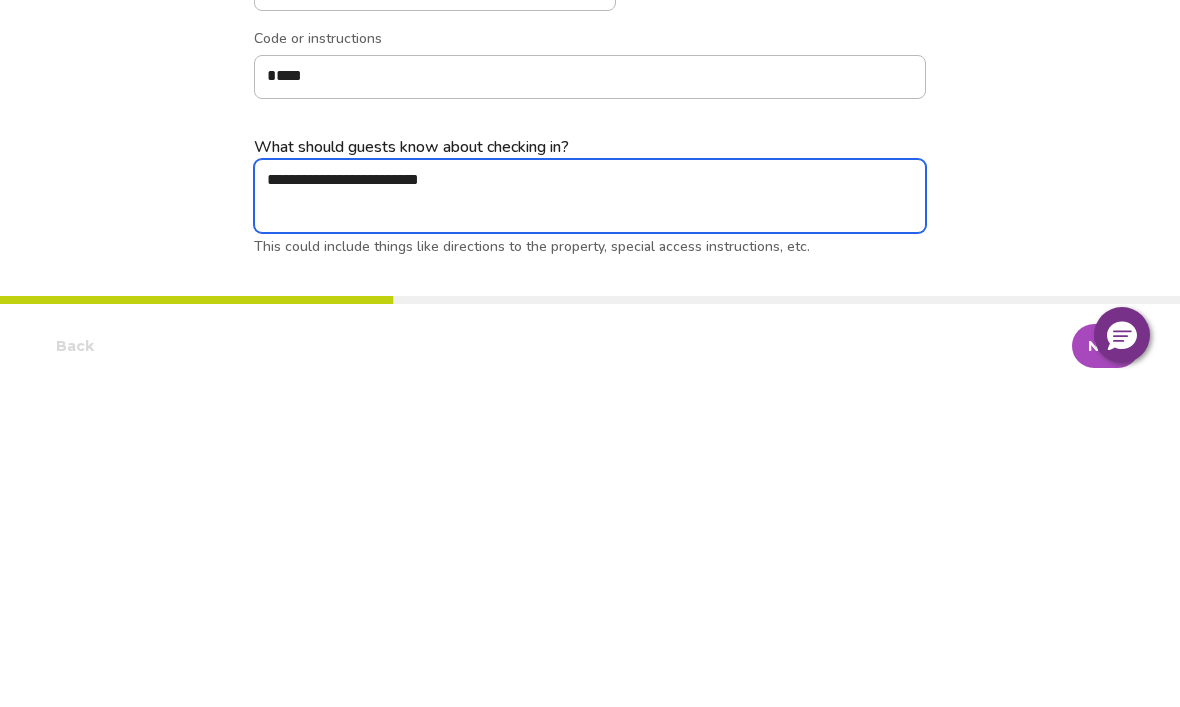 type on "*" 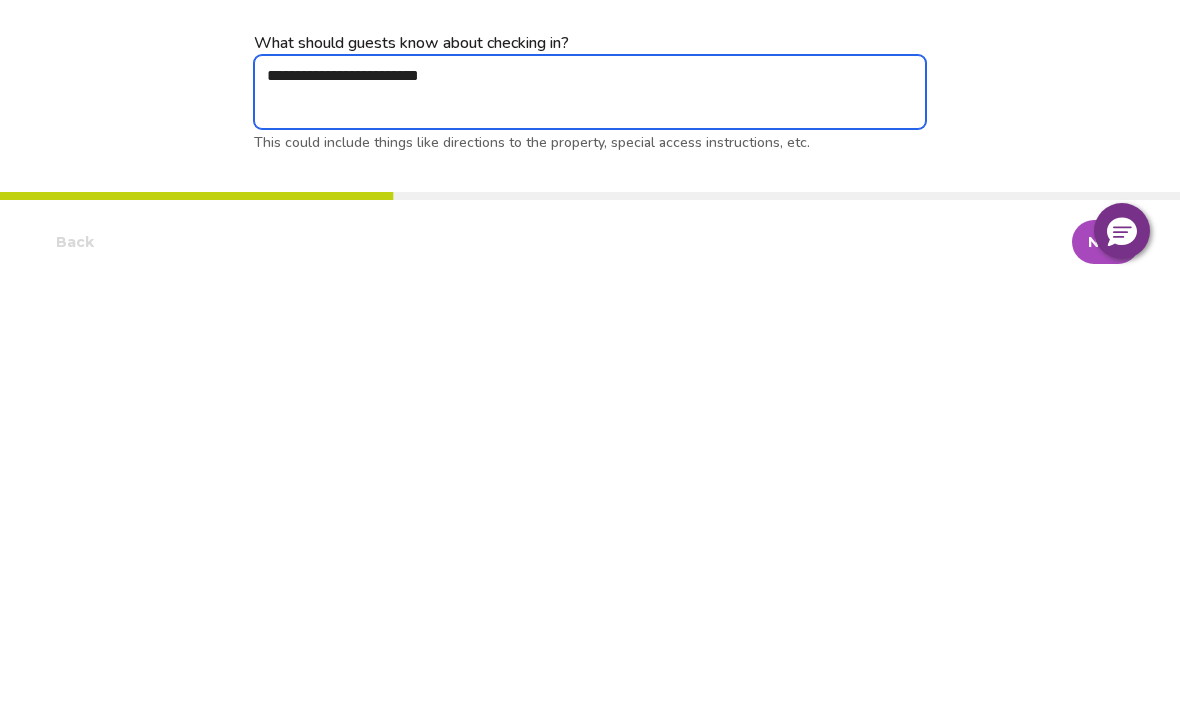 type on "**********" 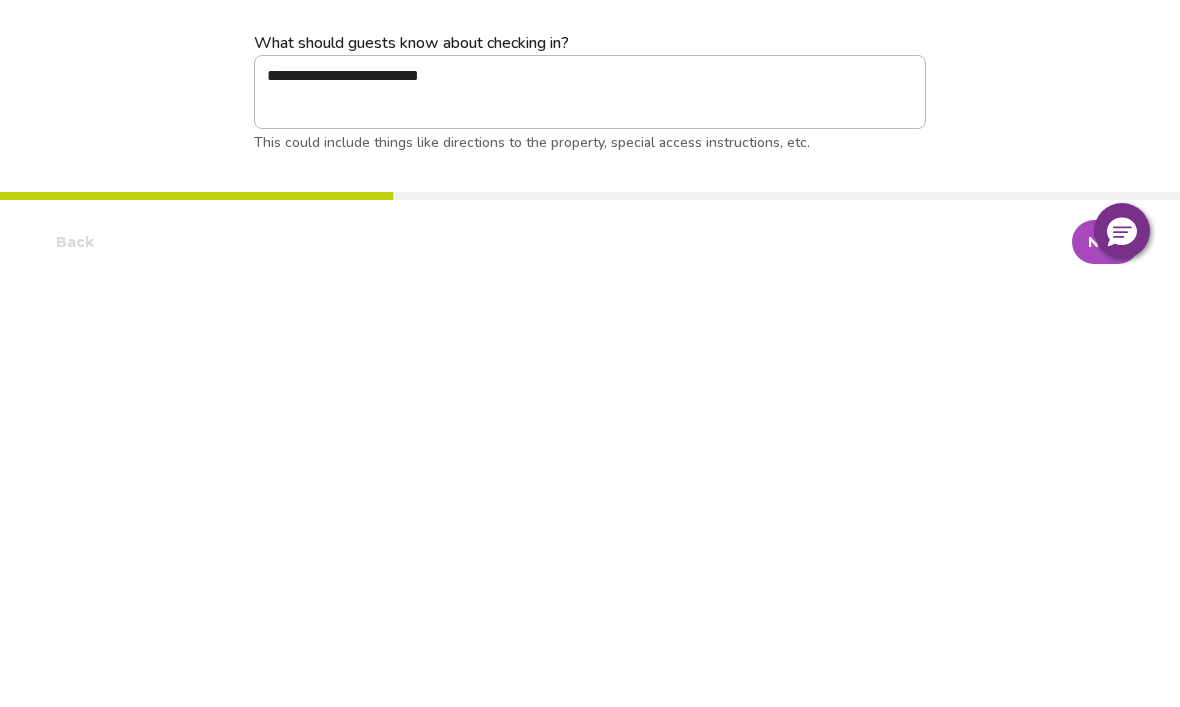 click on "Guest pre-arrival info Set your check-in and check-out instructions Make sure to check with your cleaning partner to understand their preferred turnaround time. Guest arrival and departure Check-in   [PHONE] [PHONE] [PHONE] [PHONE] [PHONE] [PHONE] [PHONE] [PHONE] [PHONE] [PHONE] [PHONE] [PHONE] Check-out   [PHONE] [PHONE] [PHONE] [PHONE] [PHONE] [PHONE] [PHONE] [PHONE] [PHONE] [PHONE] [PHONE] [PHONE] [PHONE] We generally advise having a minimum turnaround time of at least 4 hours if you will be allowing same-day bookings. Guest access Method   [PHONE] [PHONE] Code or instructions   [PHONE] What should guests know about checking in? [PHONE] This could include things like directions to the property, special access instructions, etc." at bounding box center [590, 207] 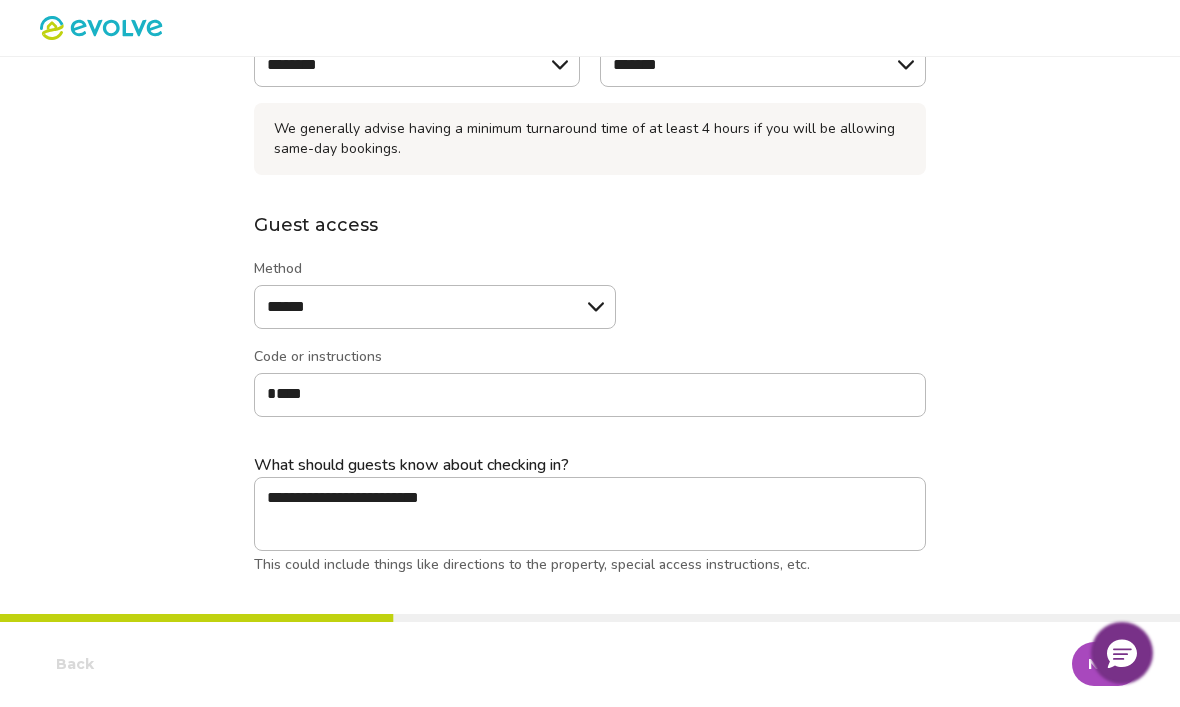 click 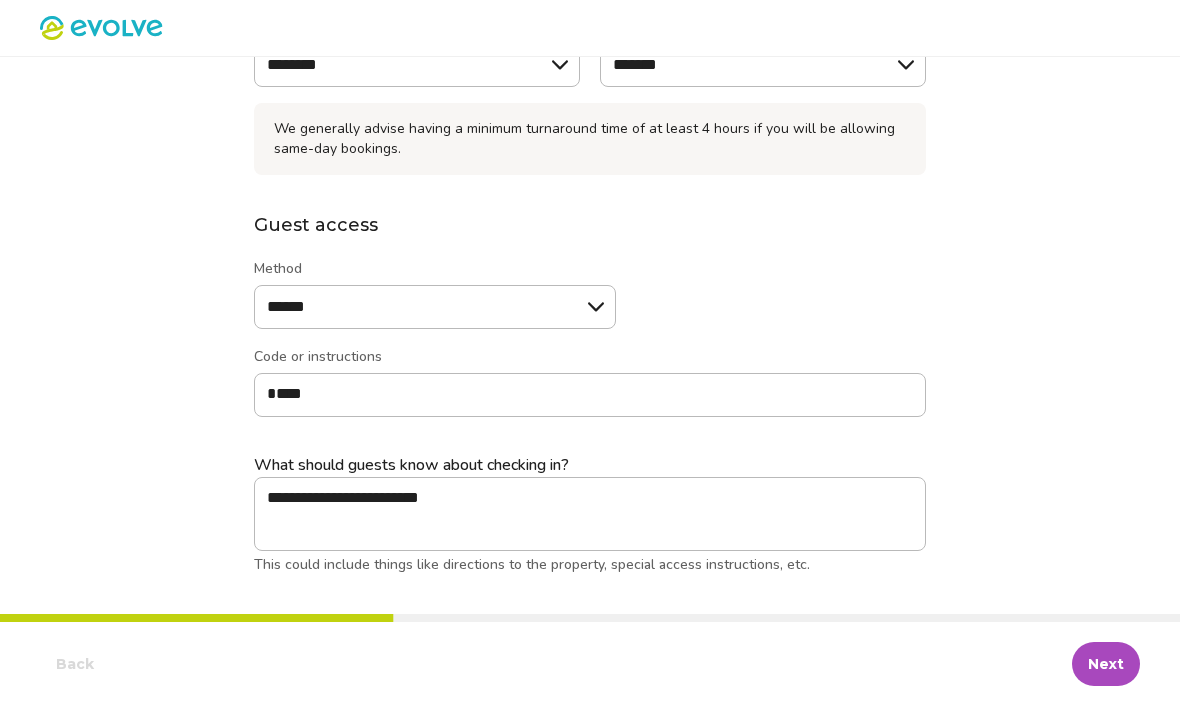 click on "Next" at bounding box center [1106, 665] 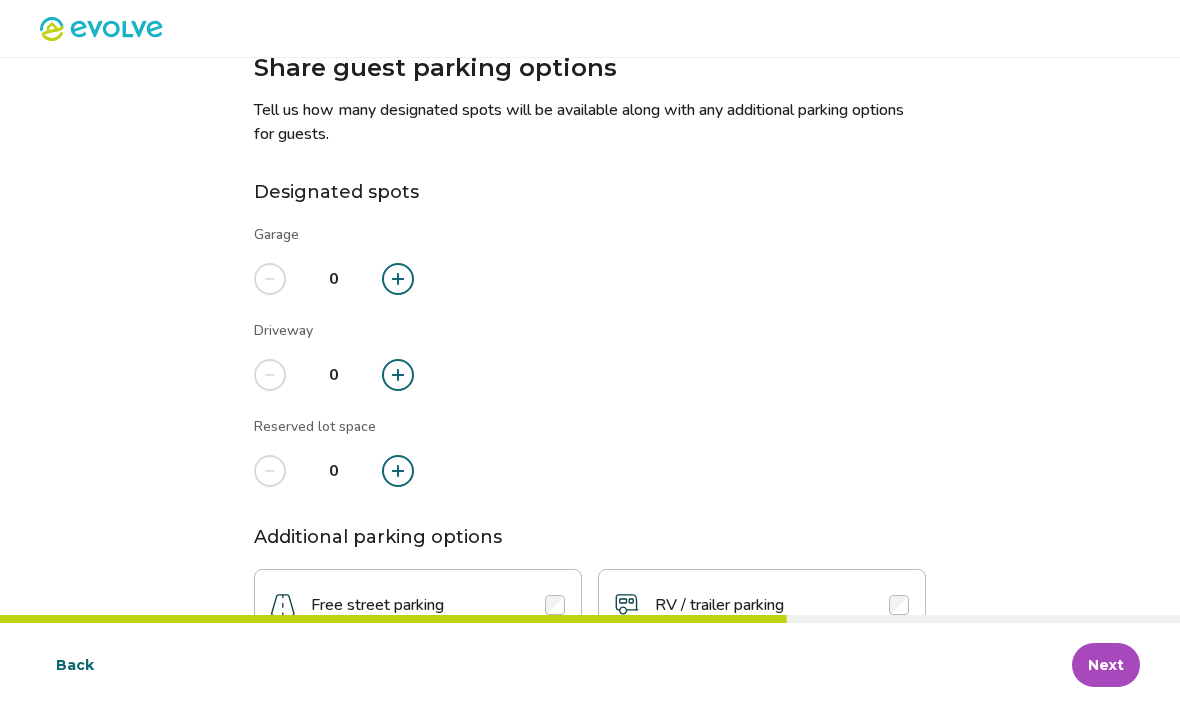 scroll, scrollTop: 82, scrollLeft: 0, axis: vertical 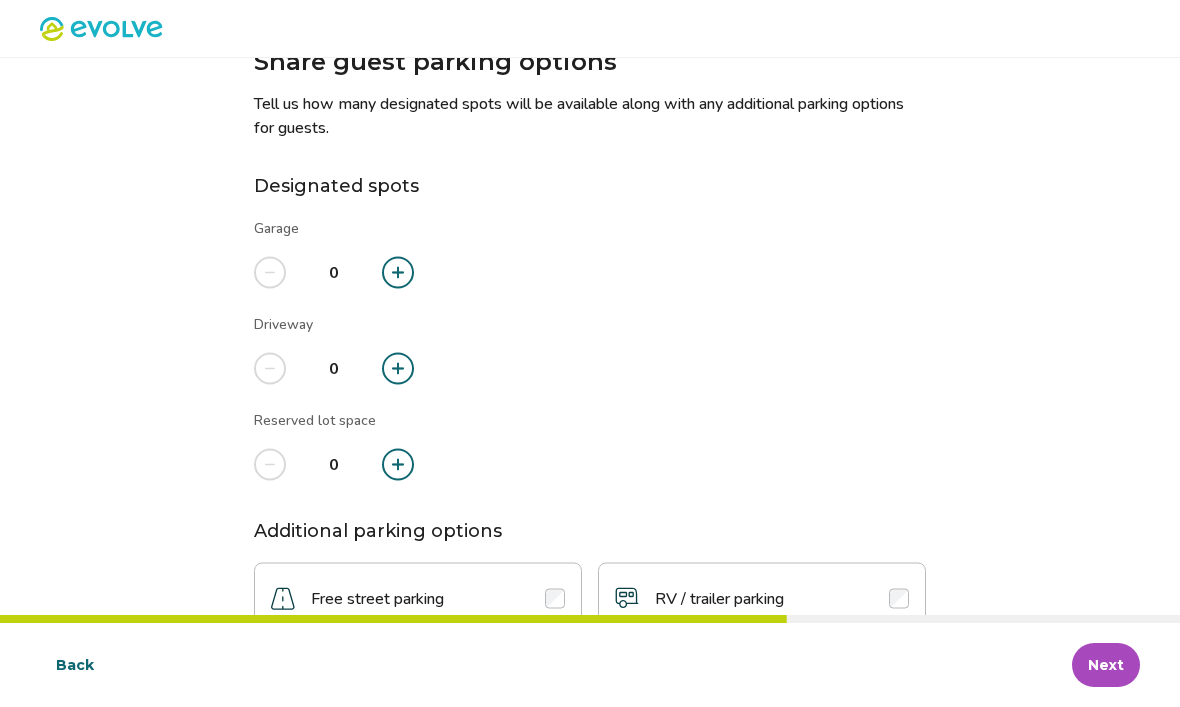 click at bounding box center (398, 465) 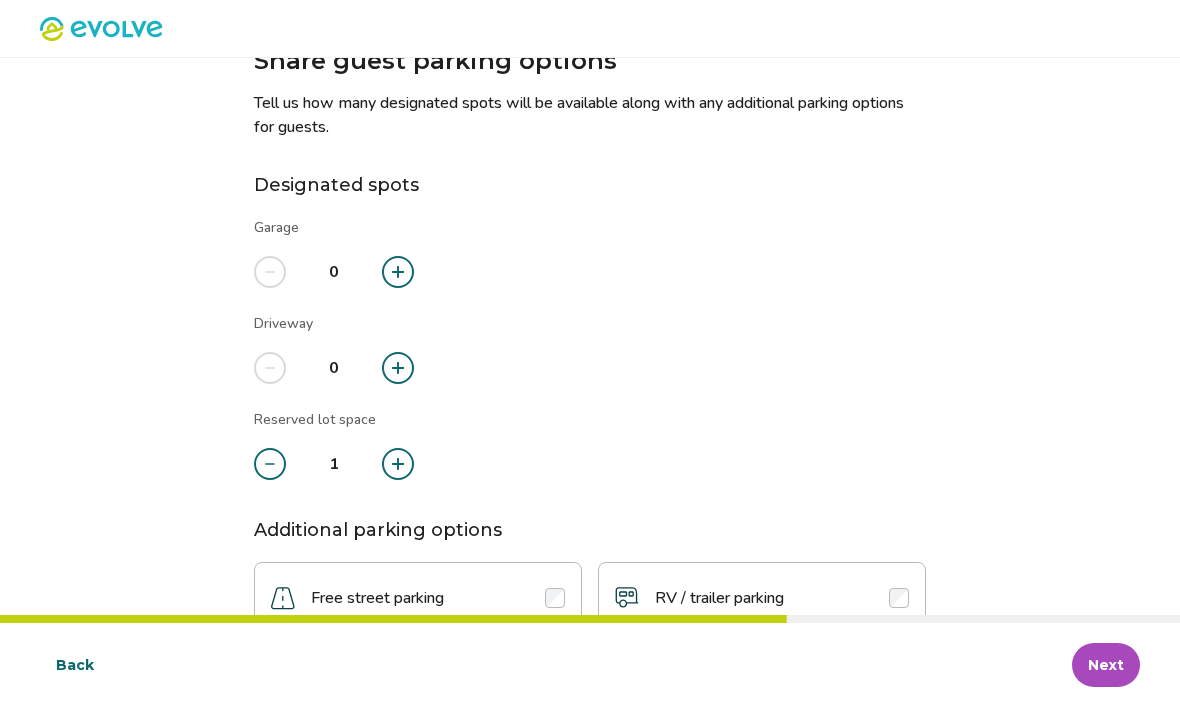 click 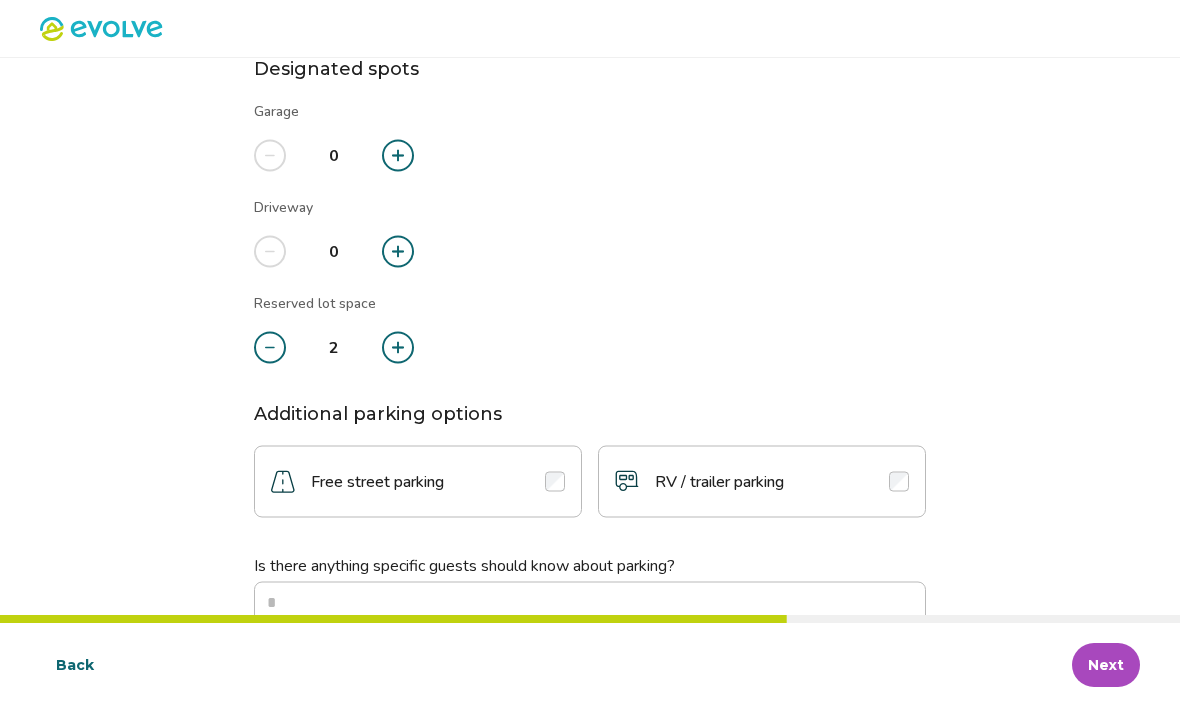 scroll, scrollTop: 191, scrollLeft: 0, axis: vertical 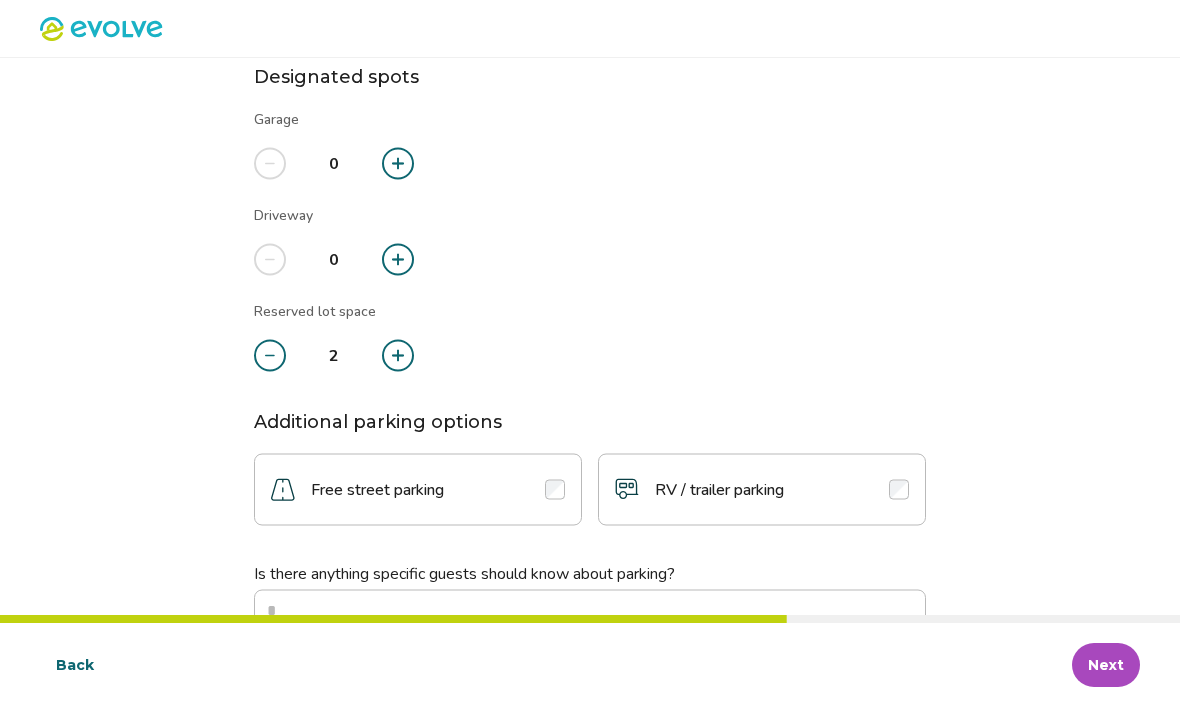 click 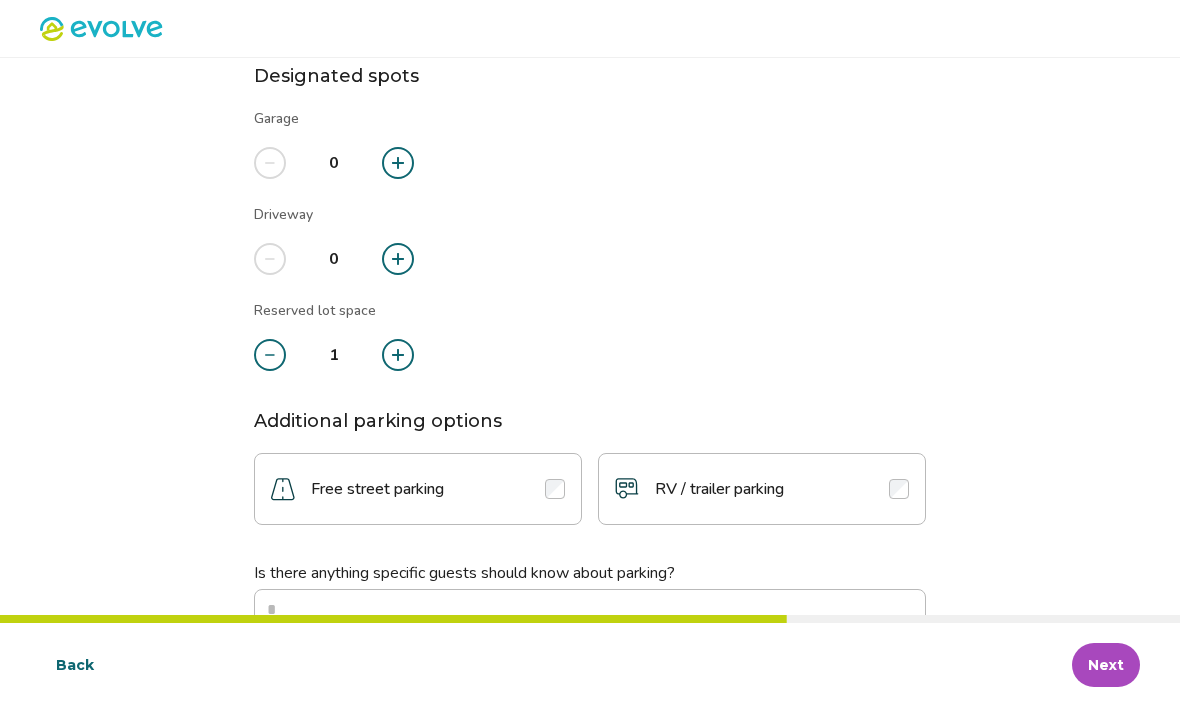 click 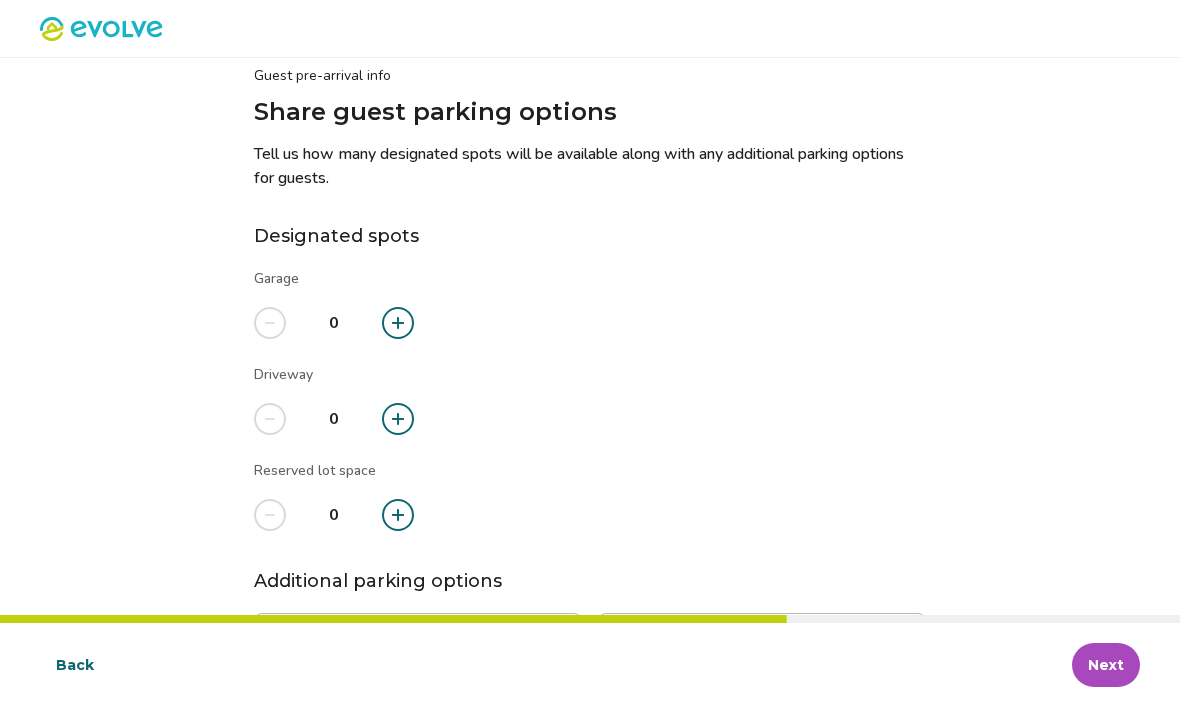 scroll, scrollTop: 28, scrollLeft: 0, axis: vertical 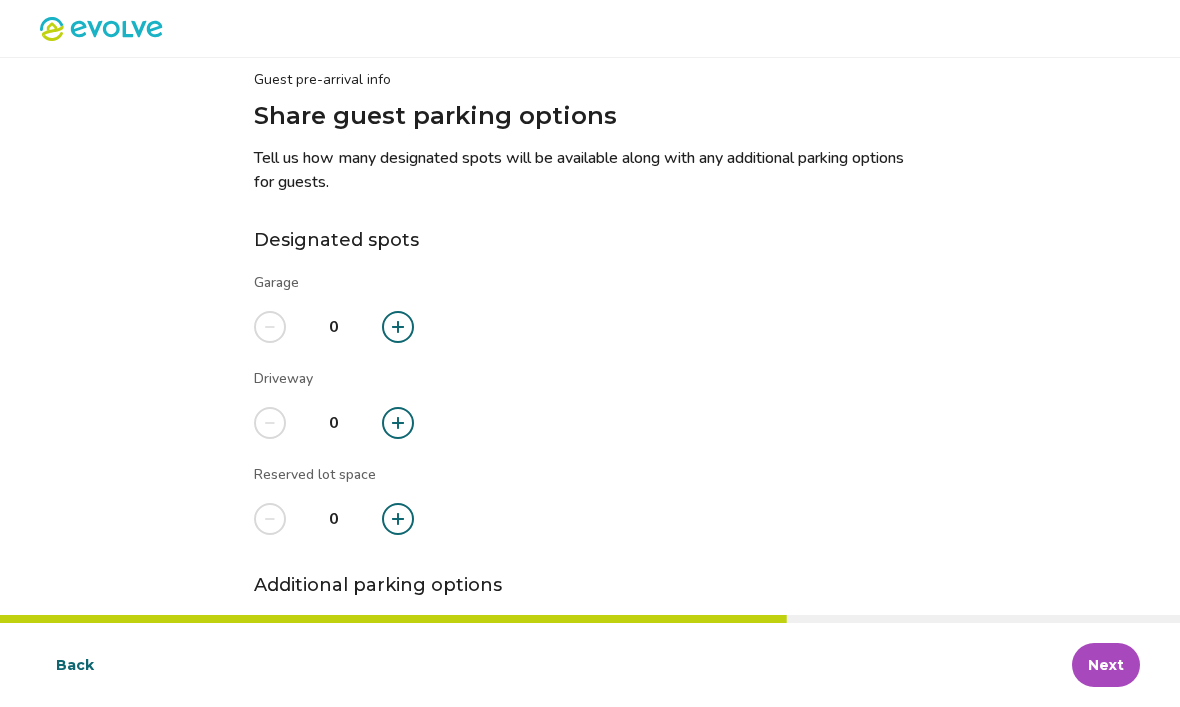 click at bounding box center [398, 423] 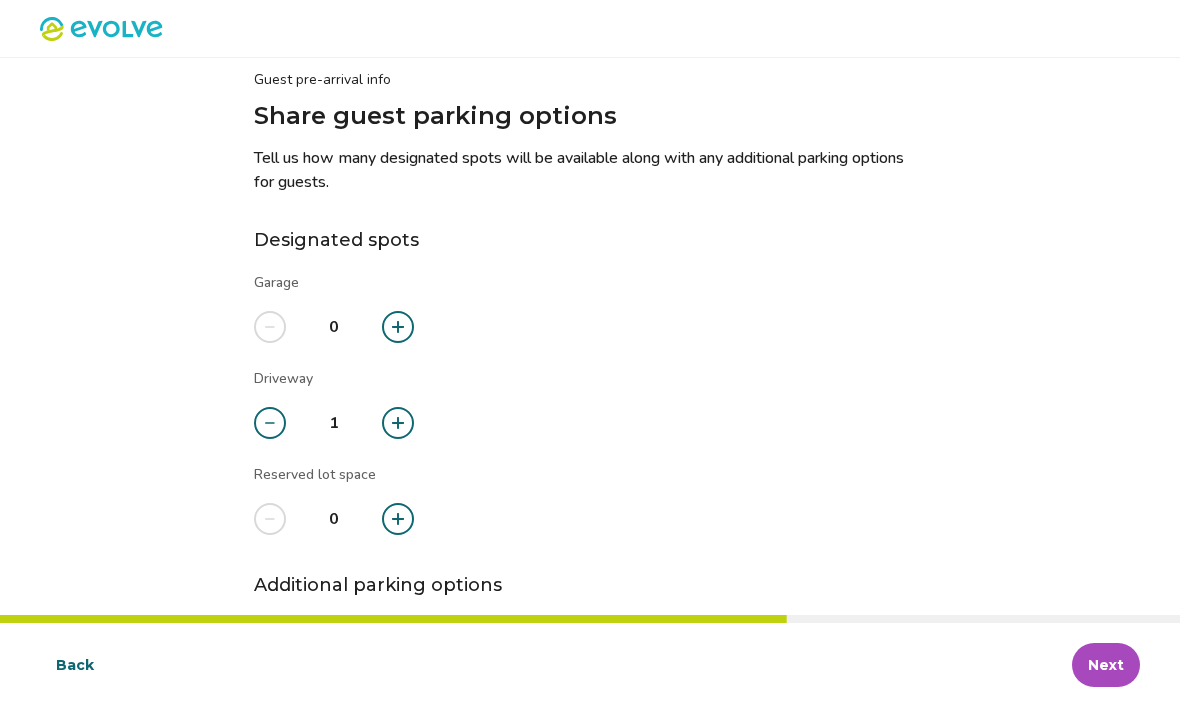 click 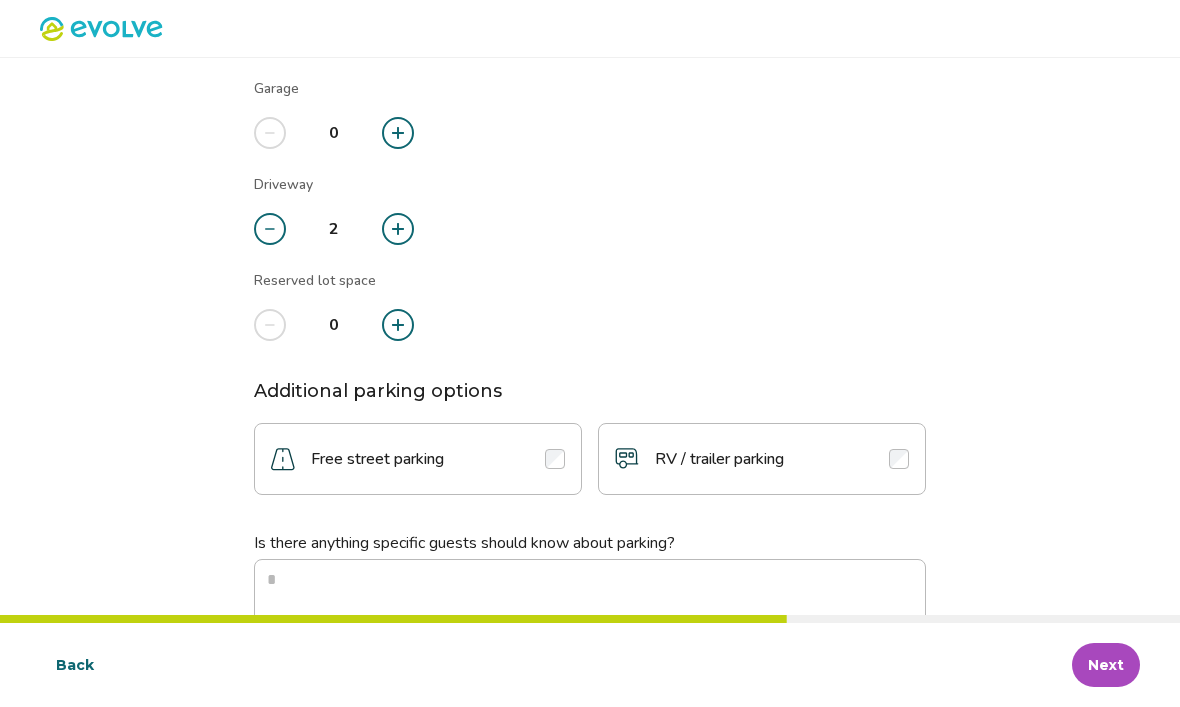 scroll, scrollTop: 236, scrollLeft: 0, axis: vertical 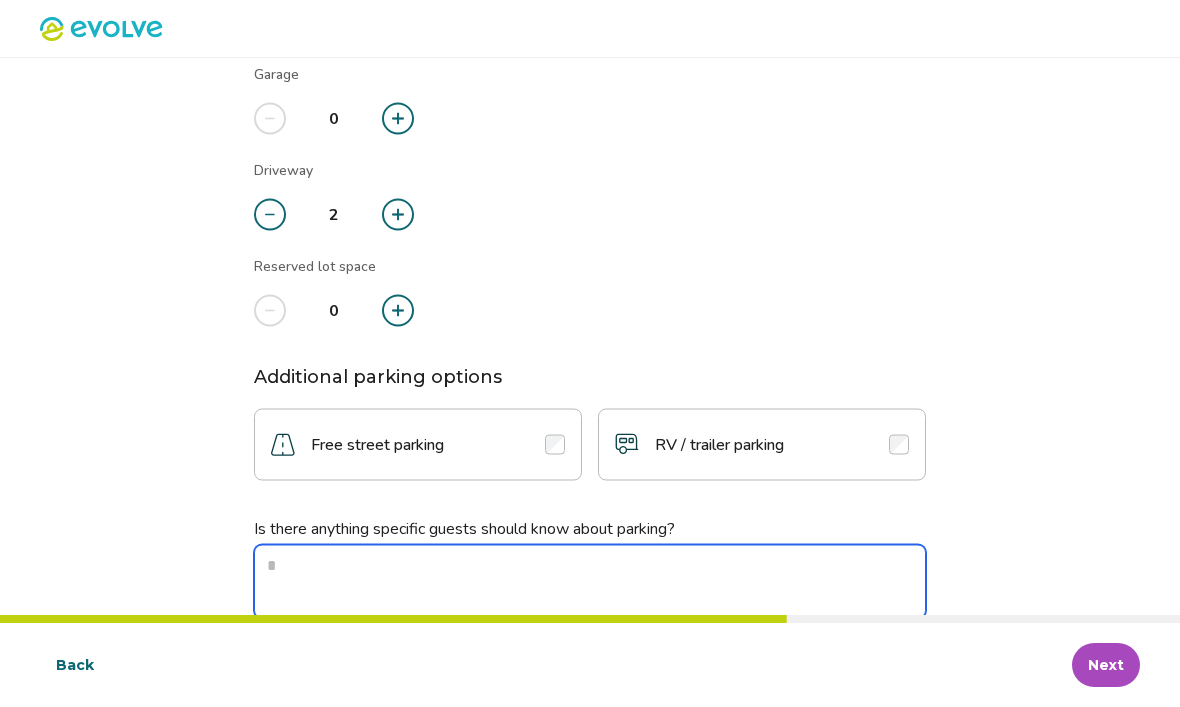 click at bounding box center [590, 582] 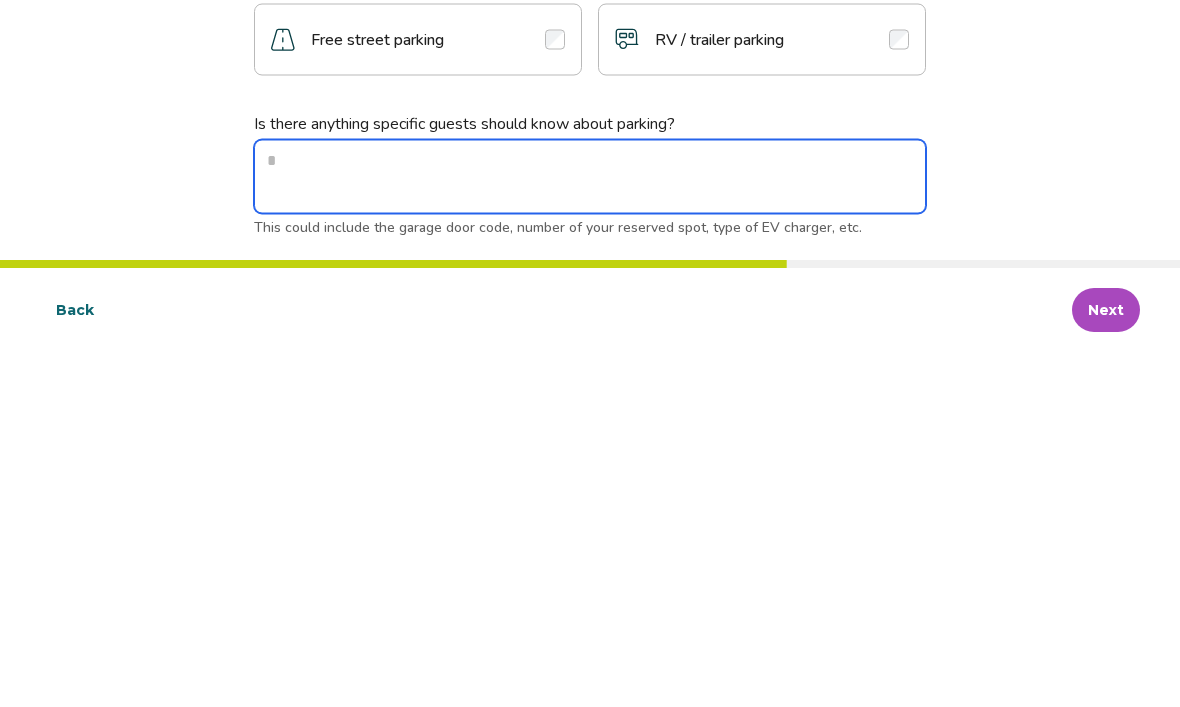 type on "*" 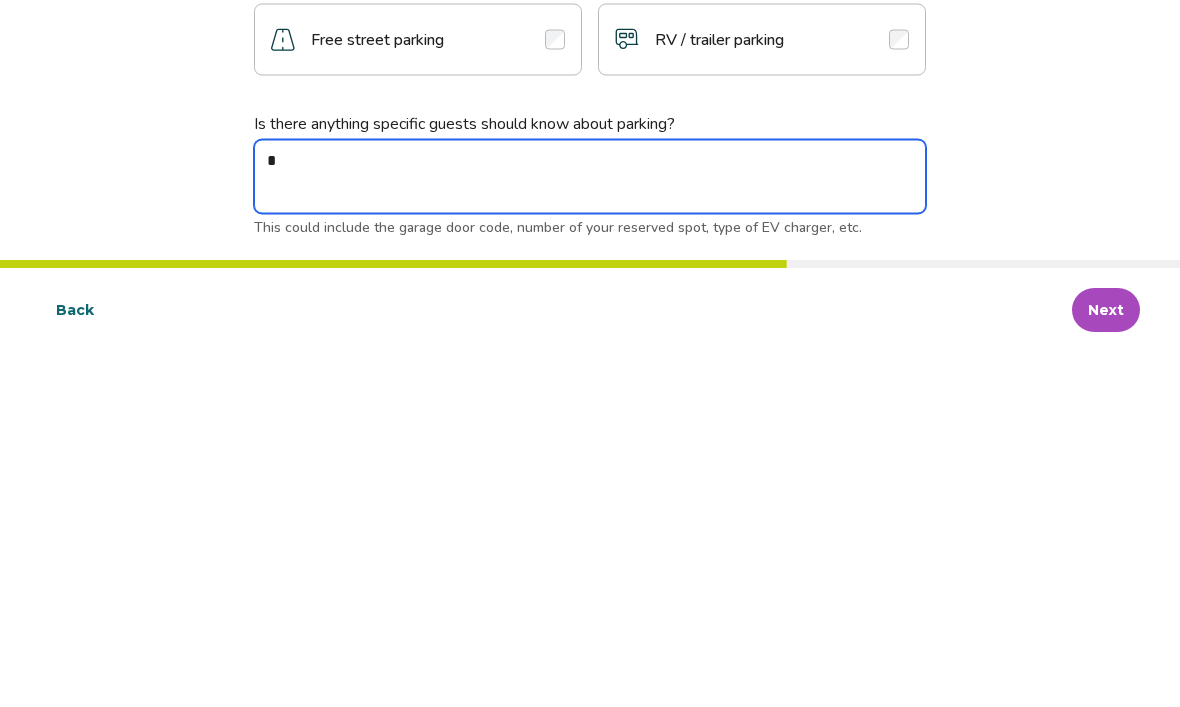 type on "**" 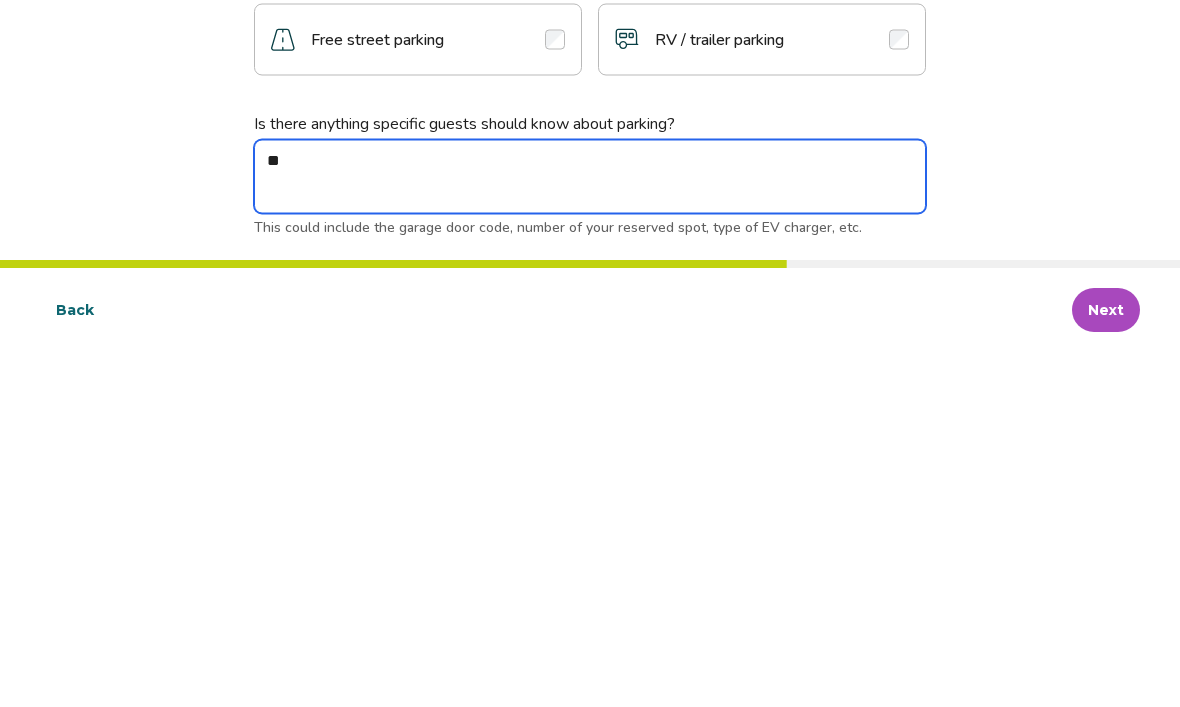 type on "*" 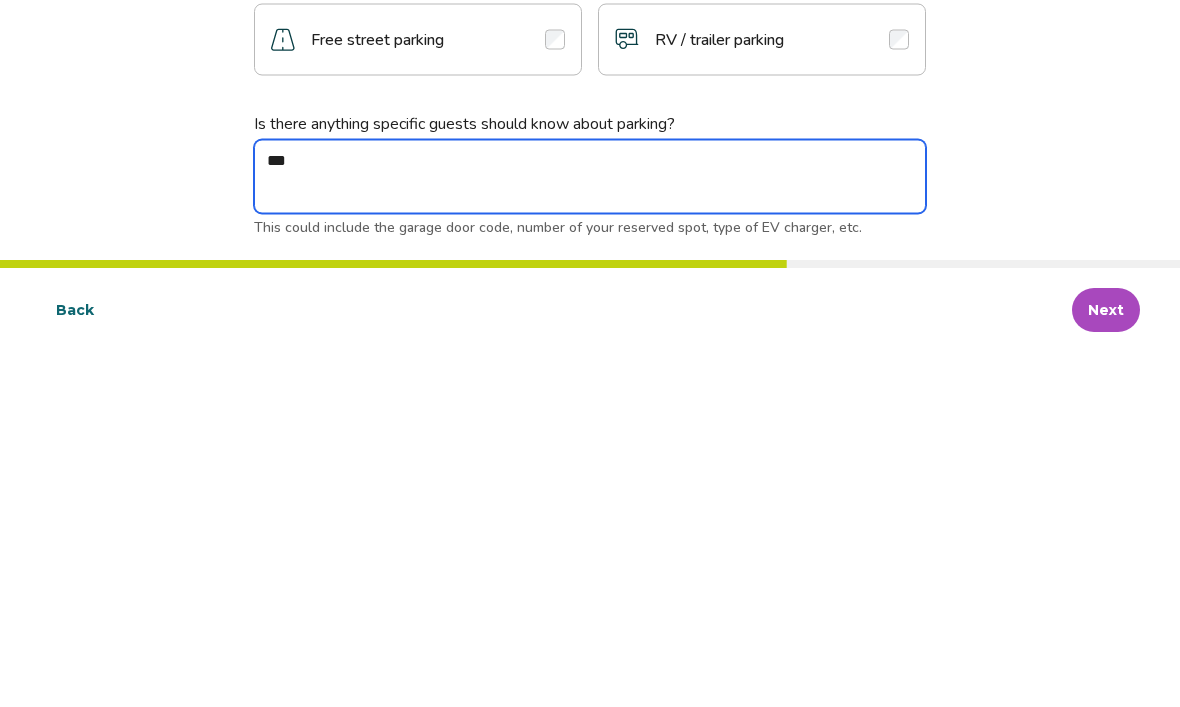 type on "*" 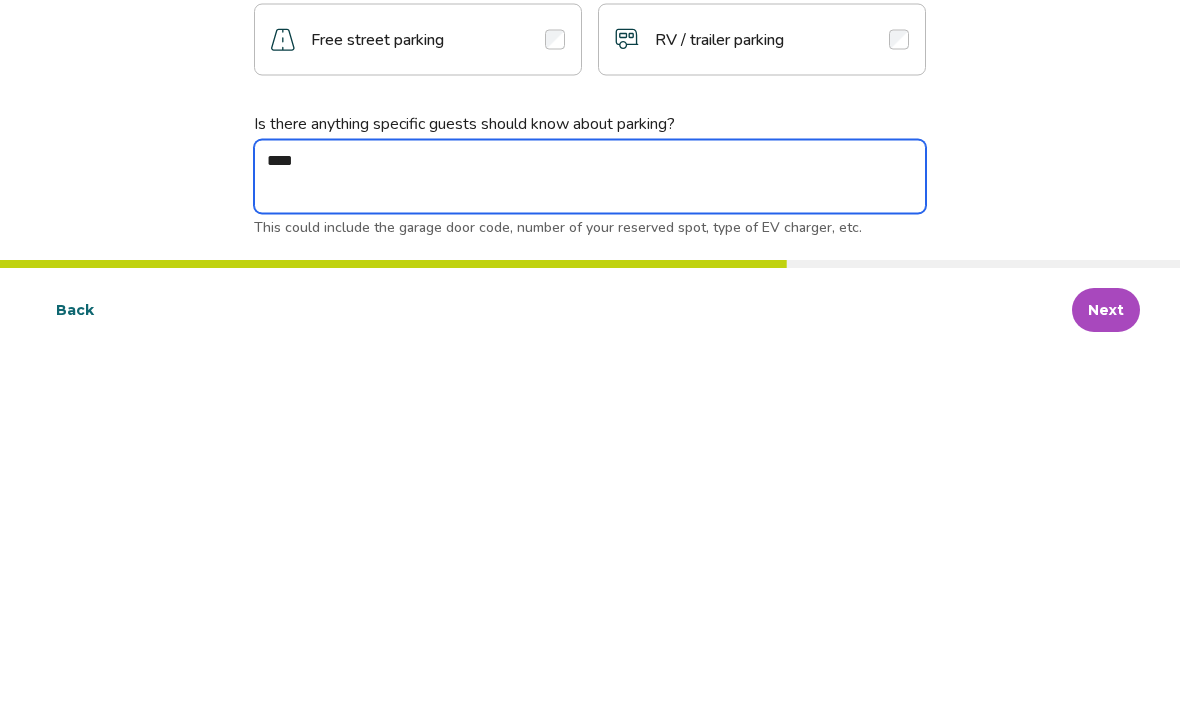 type on "*" 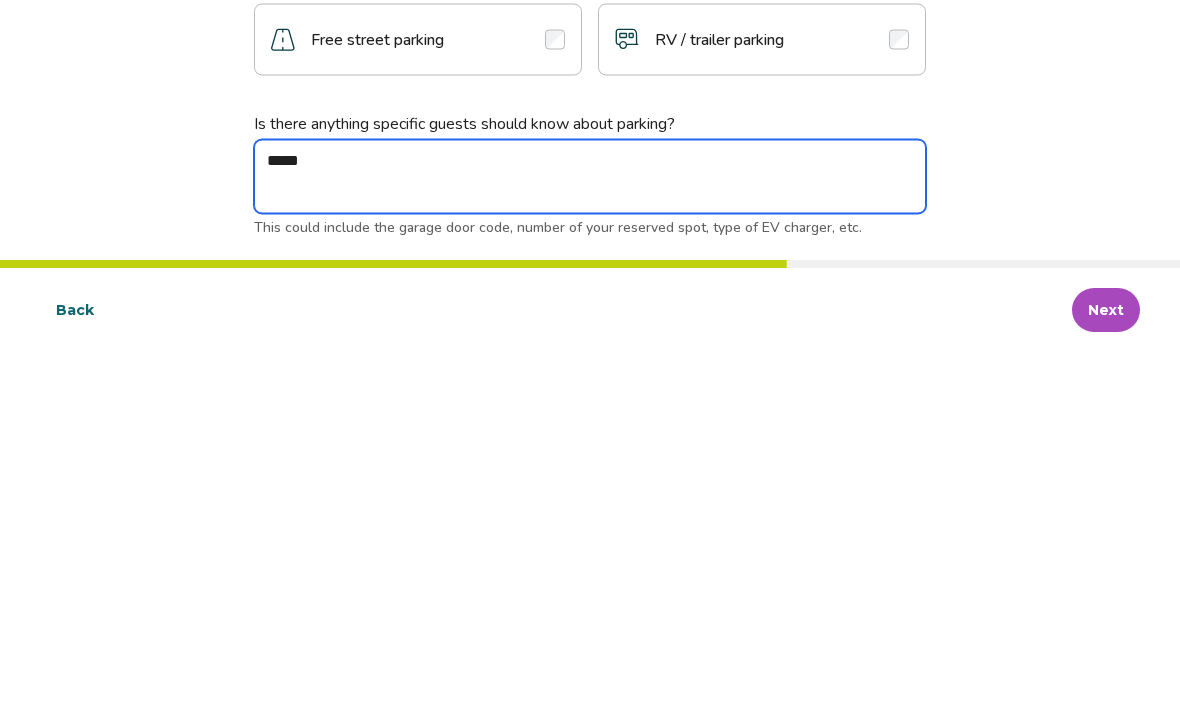 type on "*" 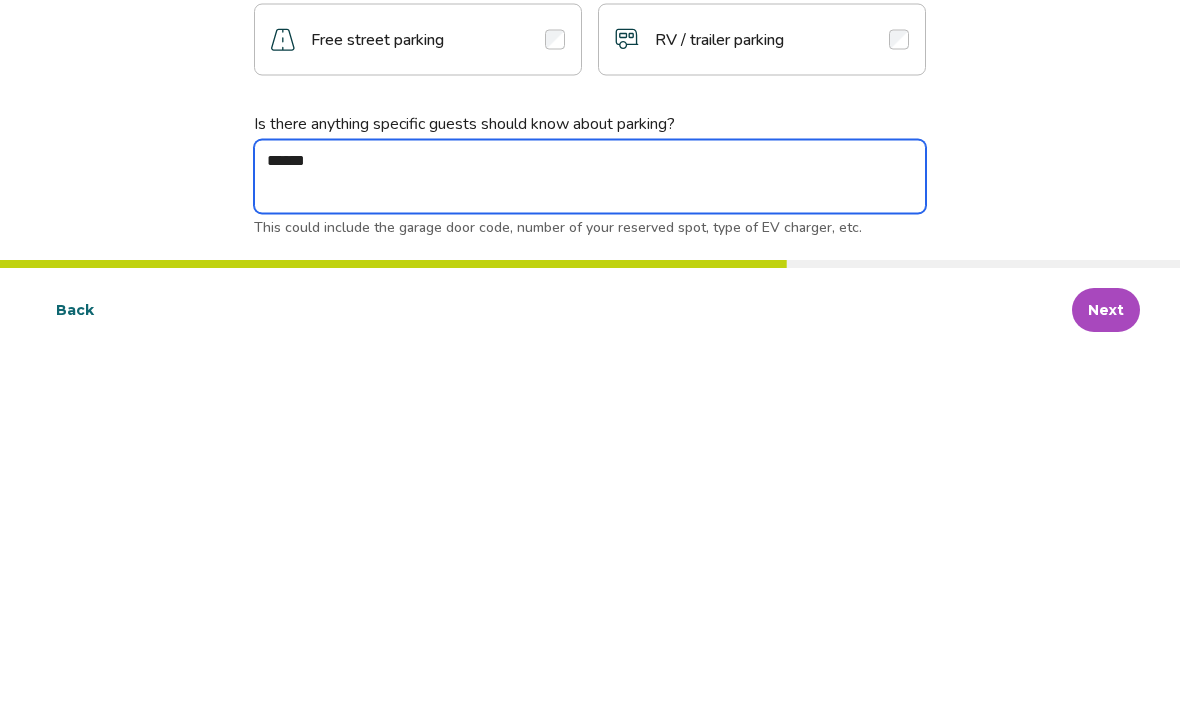 type on "*" 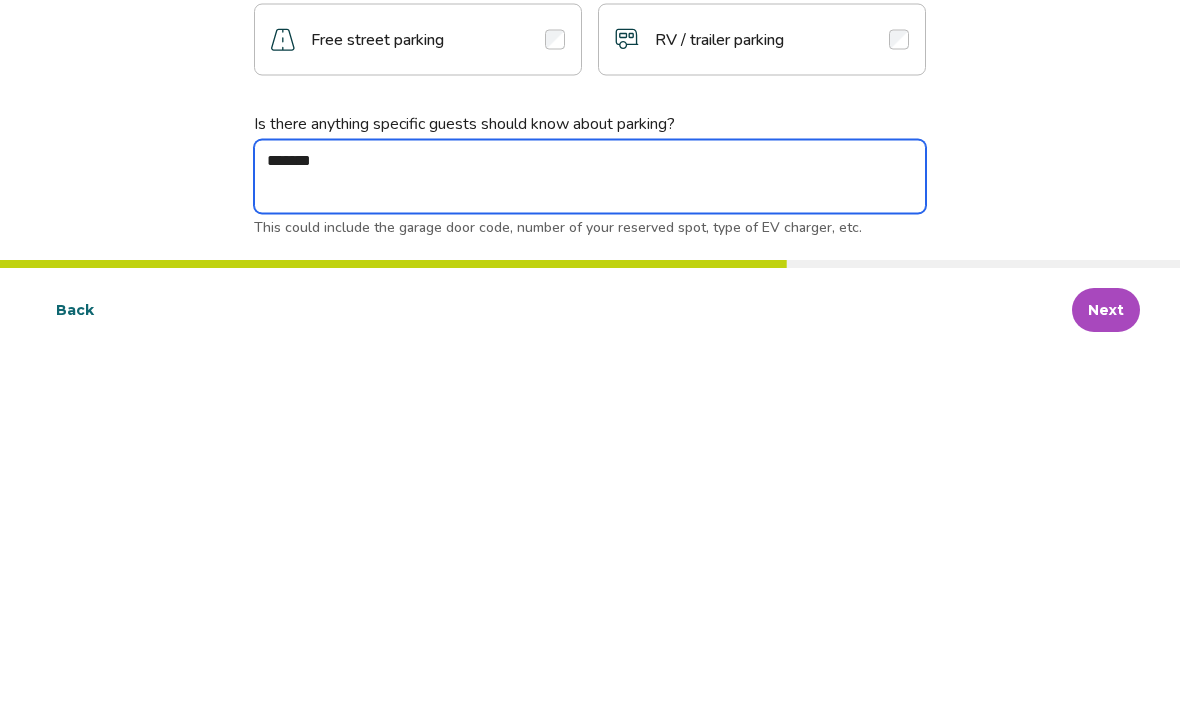 type on "********" 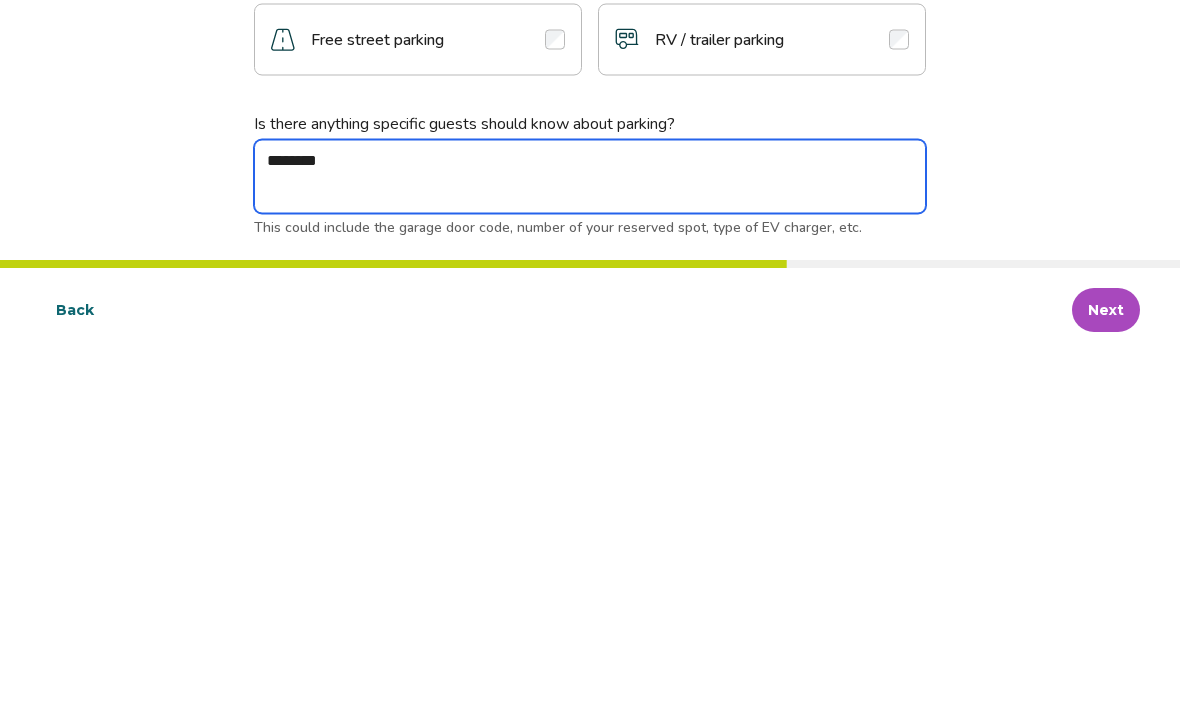 type on "*" 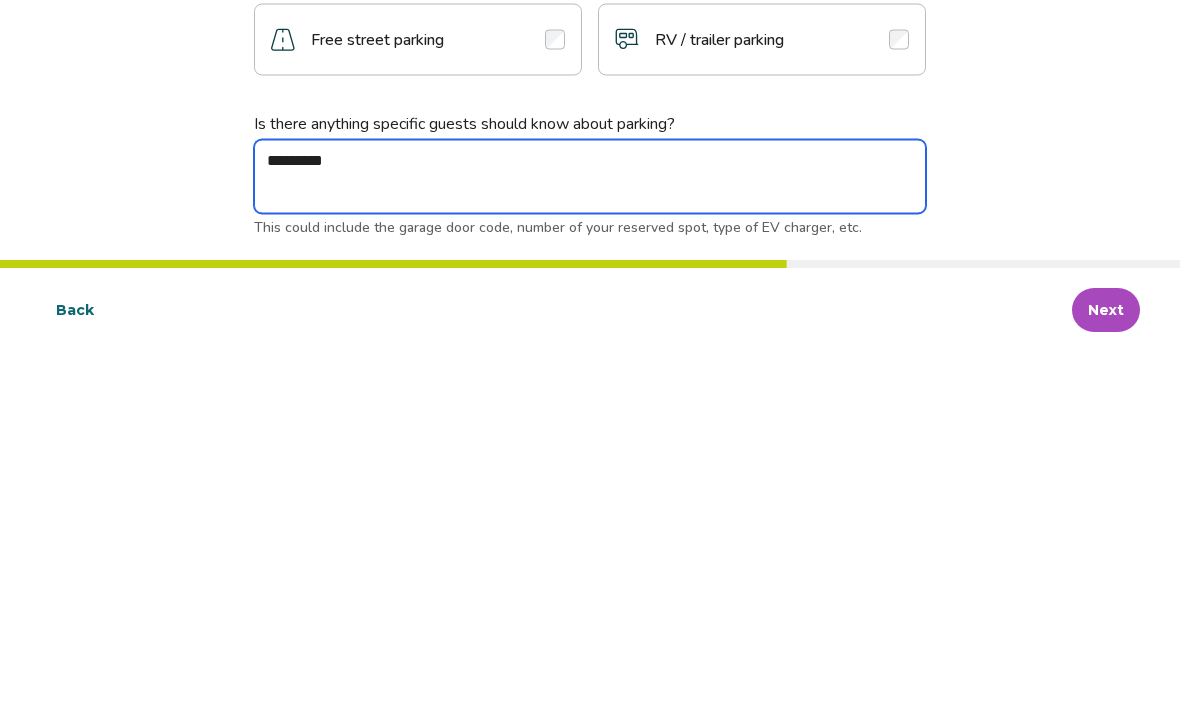 type on "*" 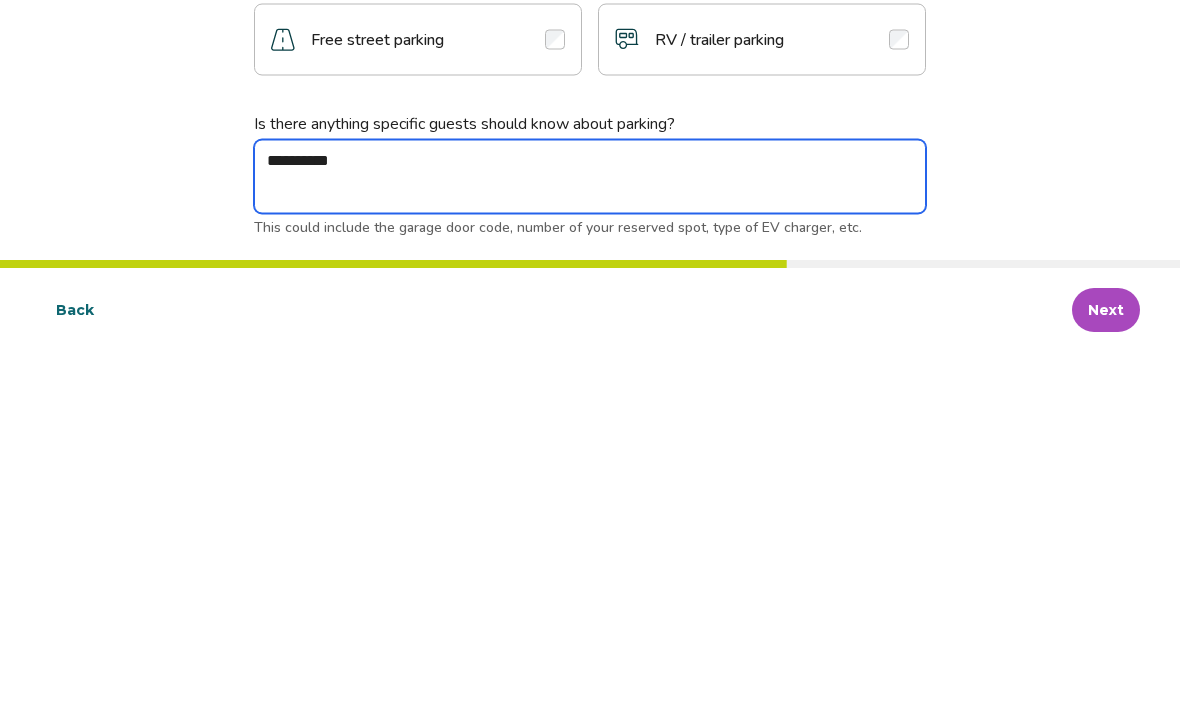 type on "*" 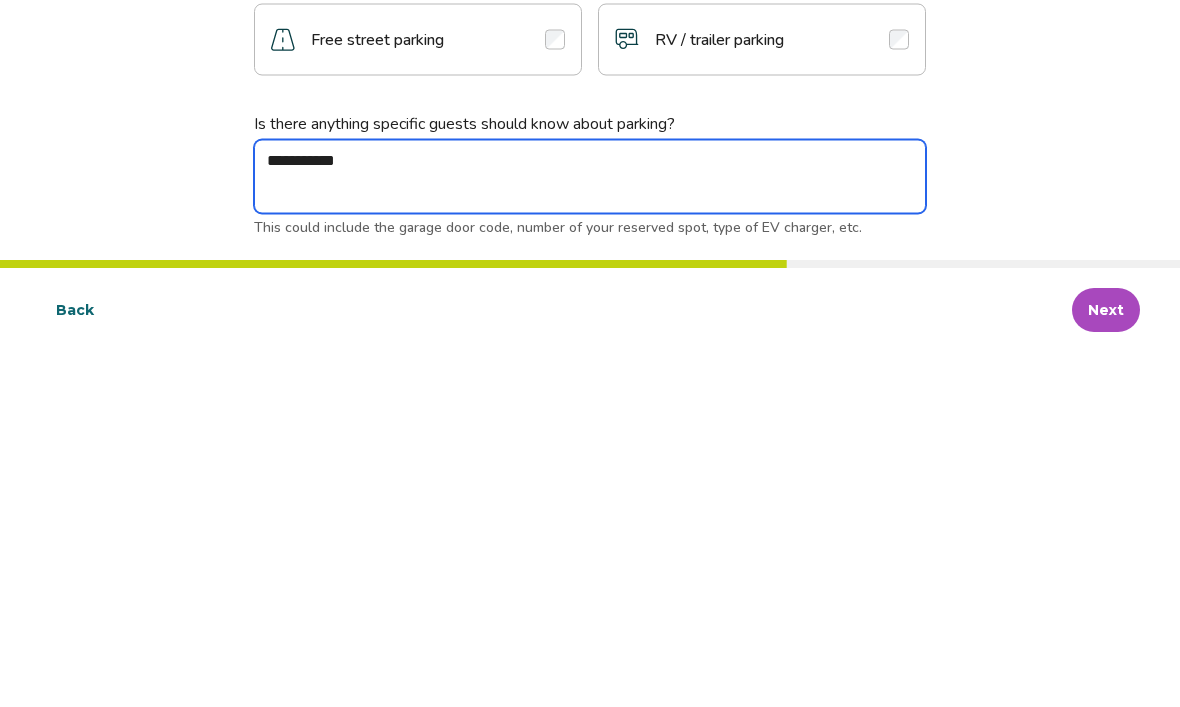type on "*" 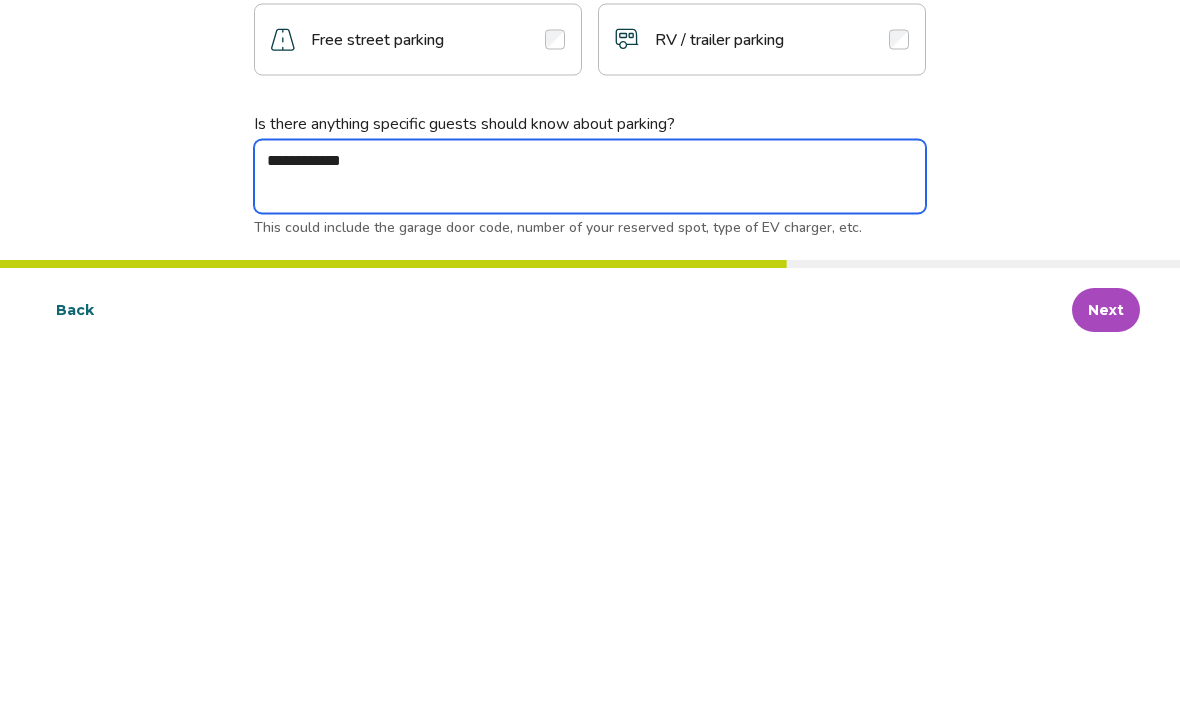 type on "*" 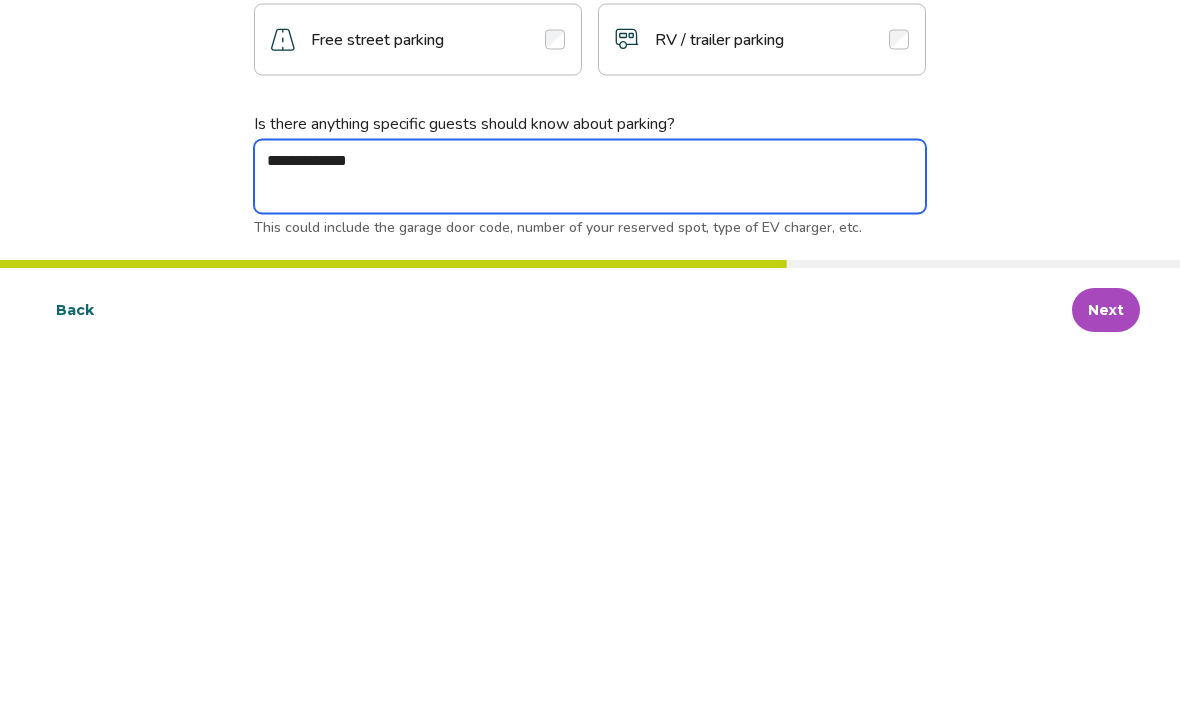 type on "*" 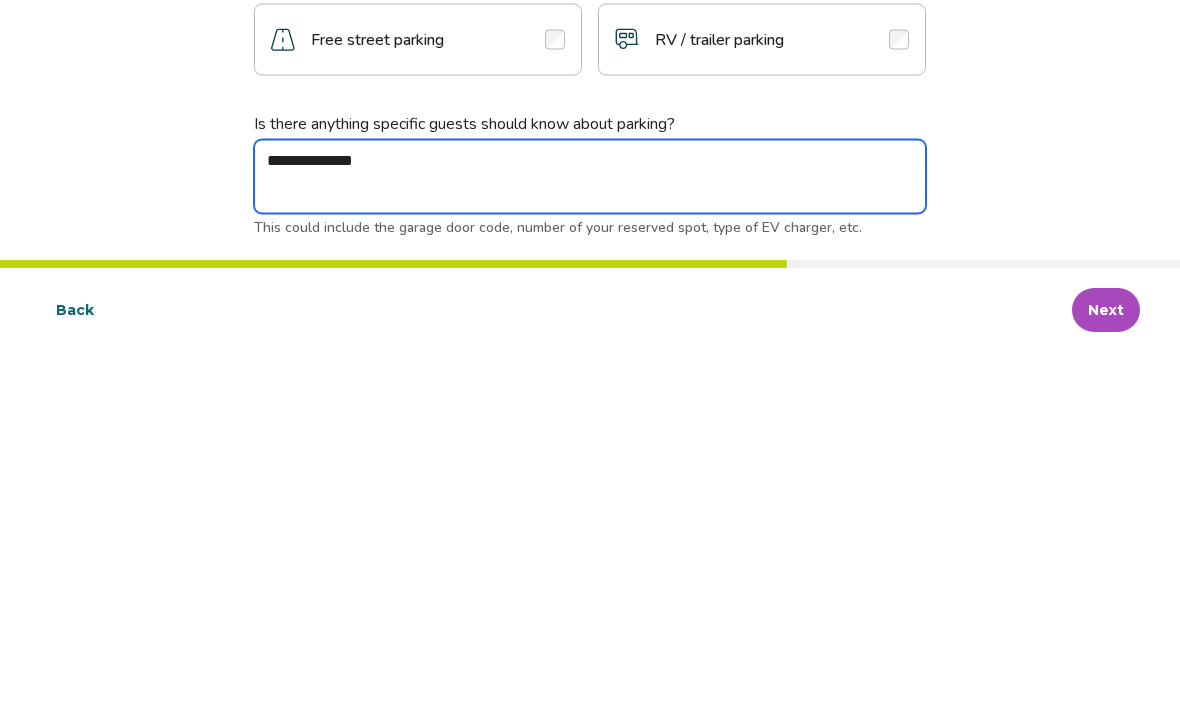 type on "**********" 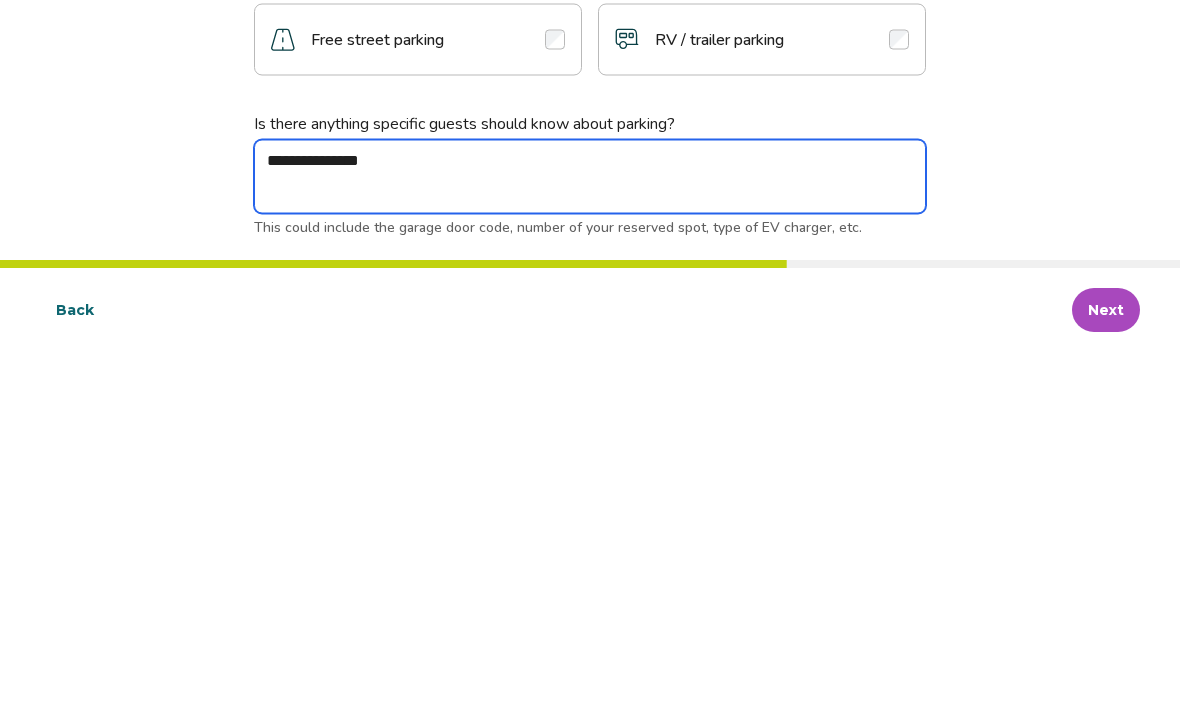 type on "*" 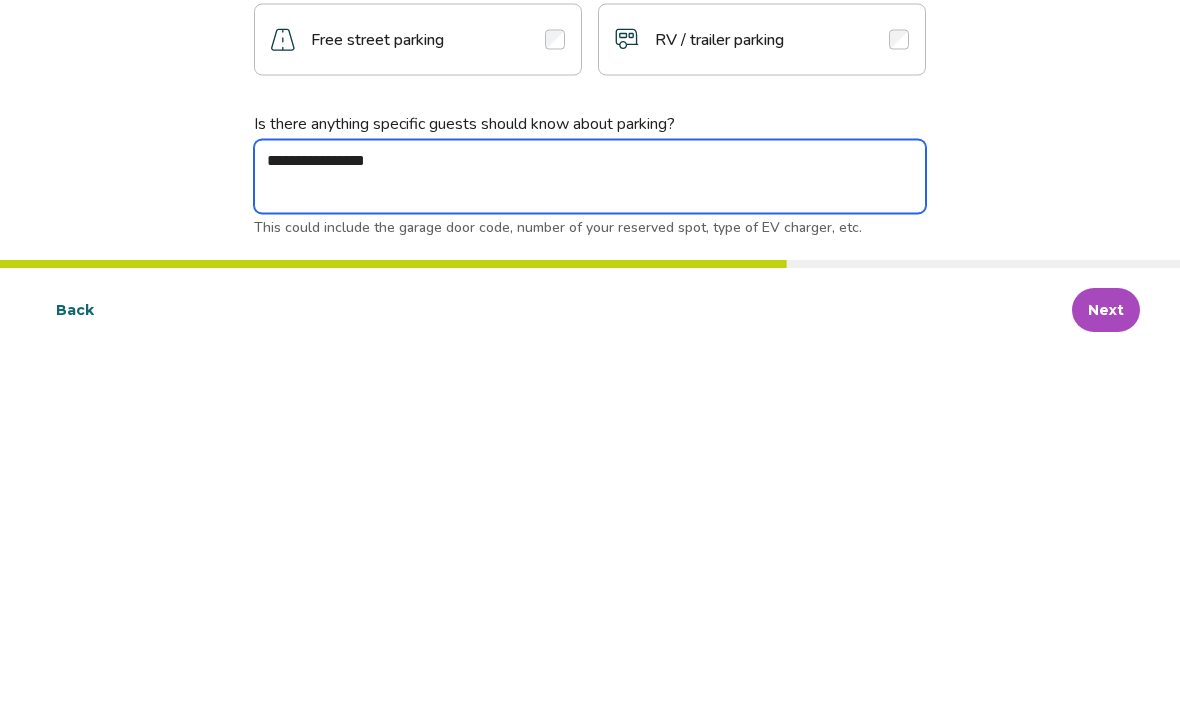 type on "*" 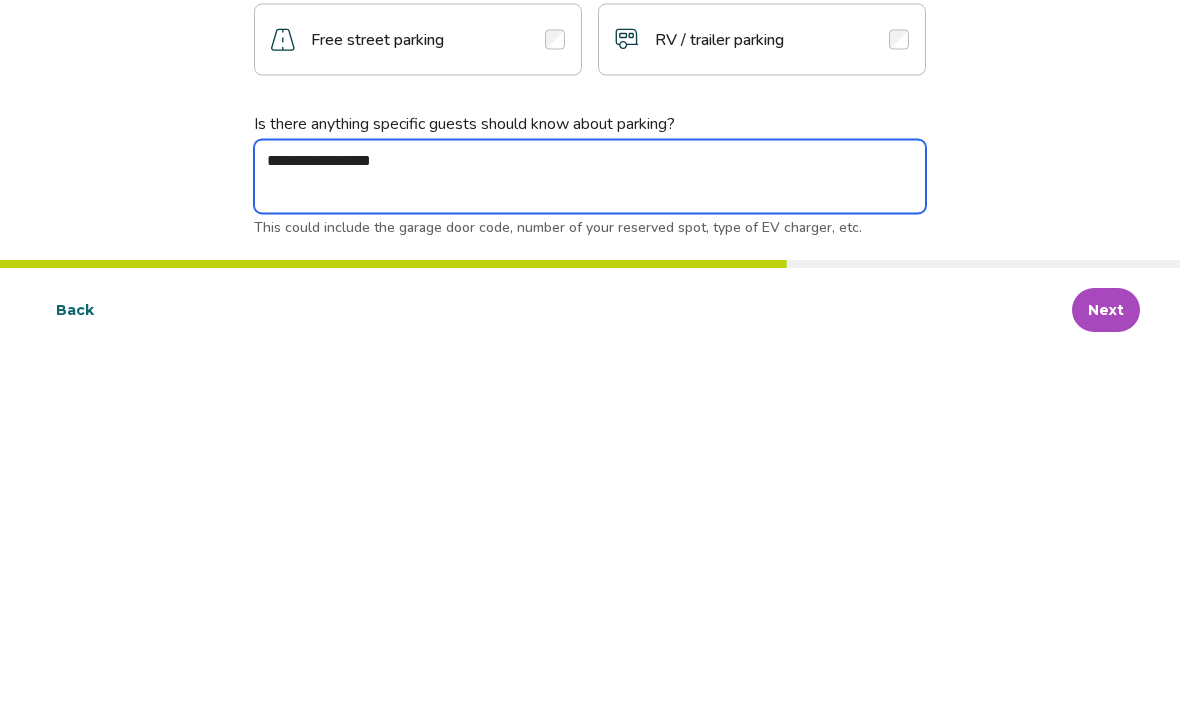 type on "*" 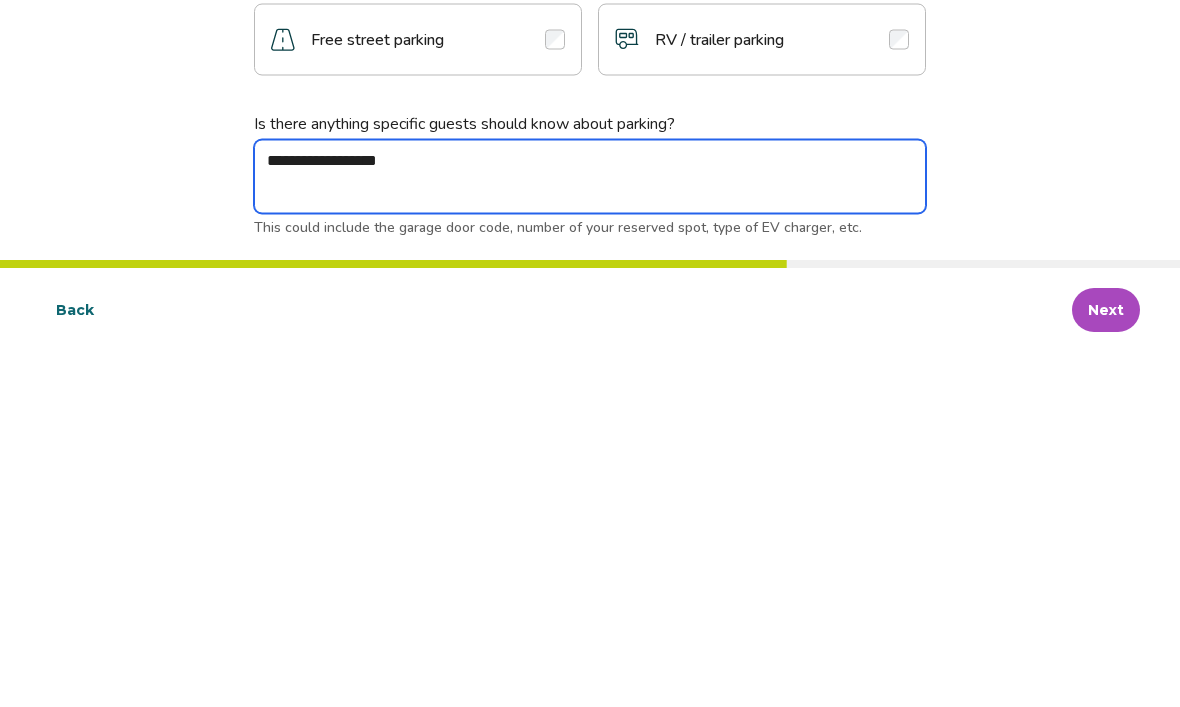 type on "*" 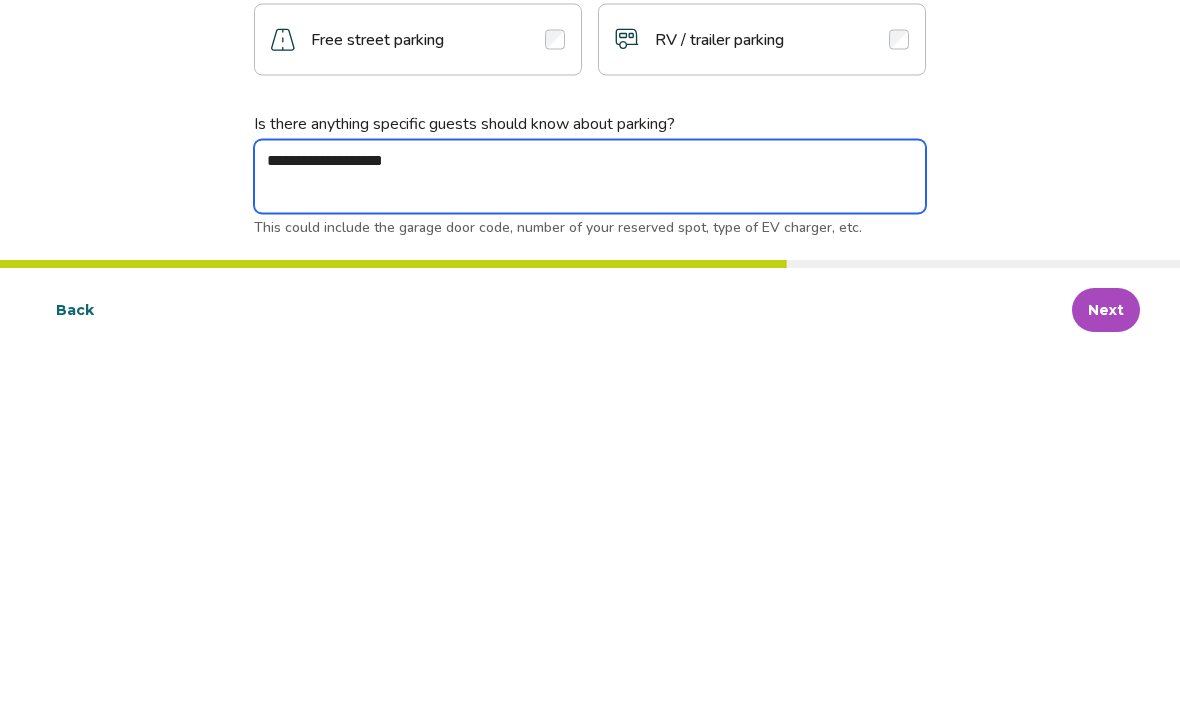 type on "*" 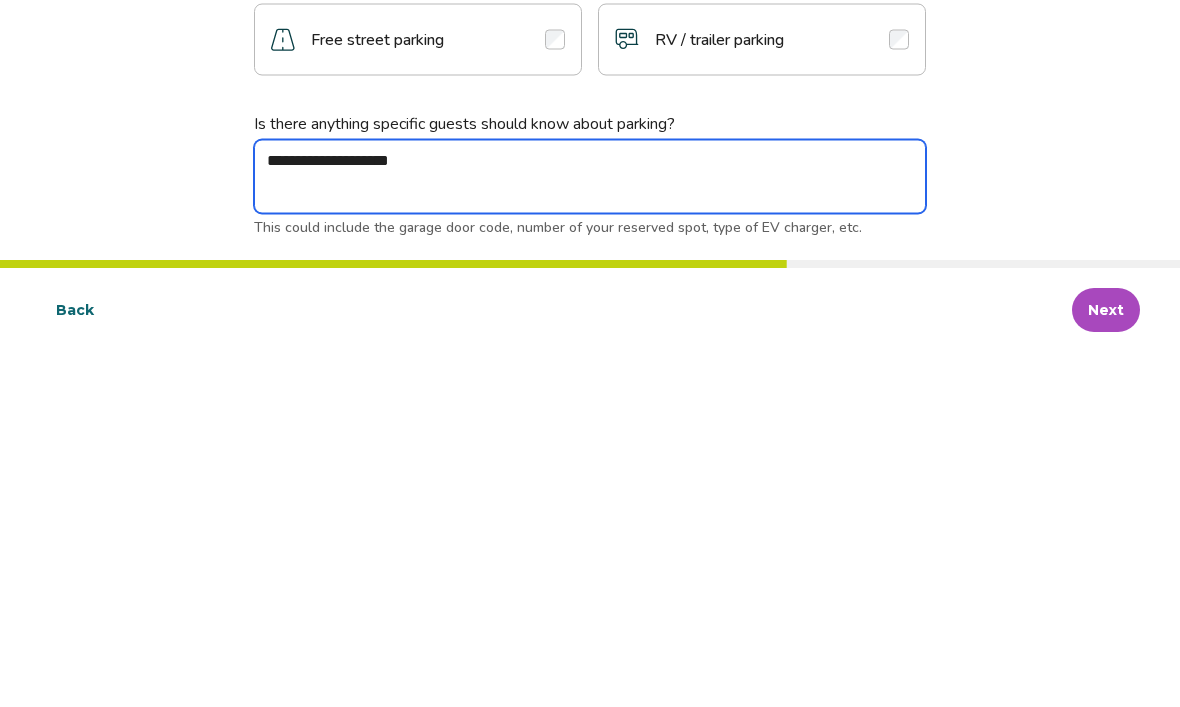 type on "*" 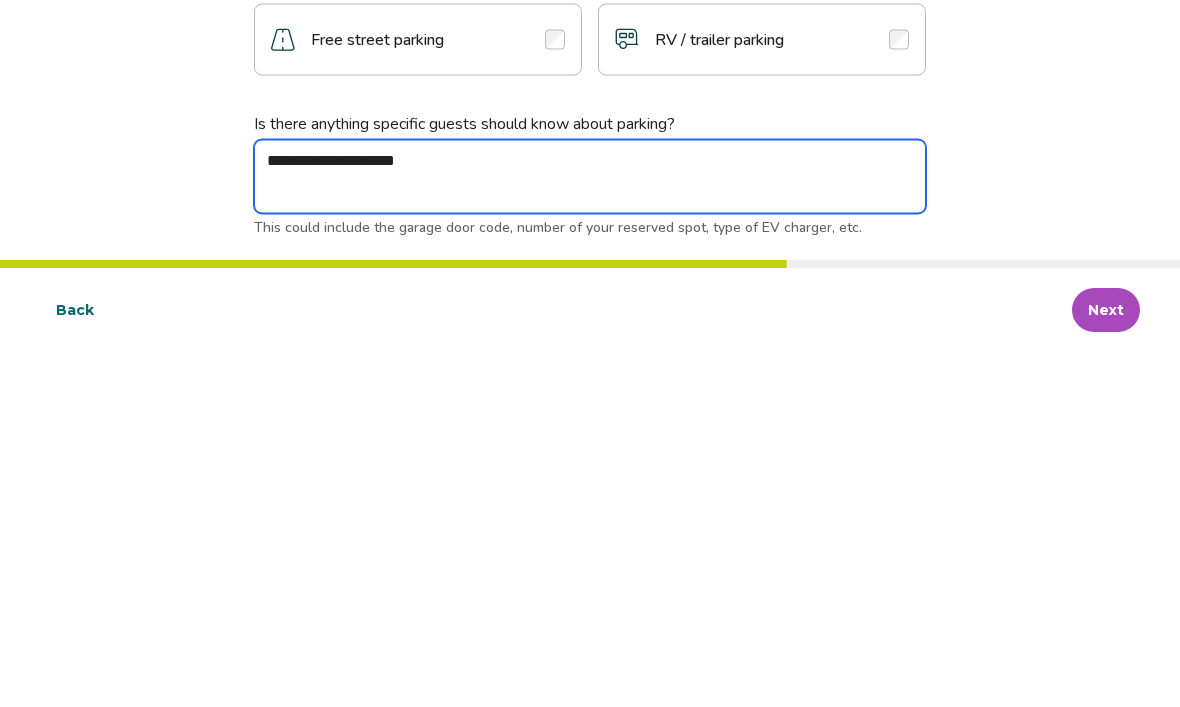 type on "*" 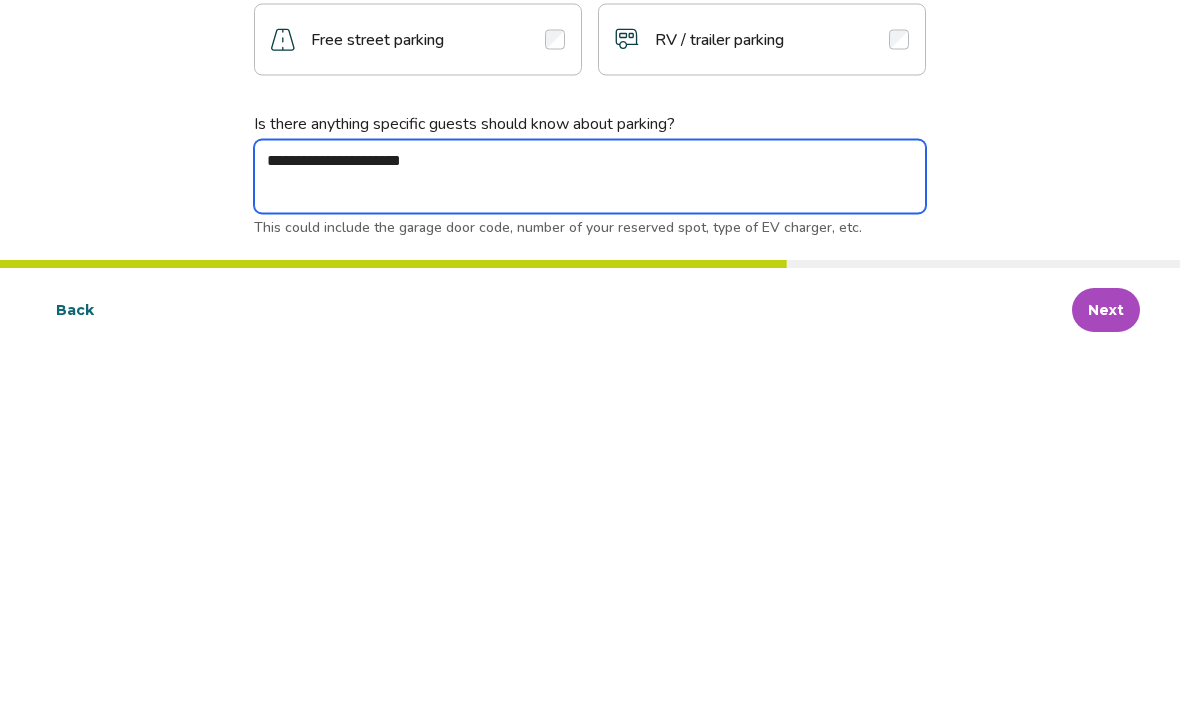 type on "*" 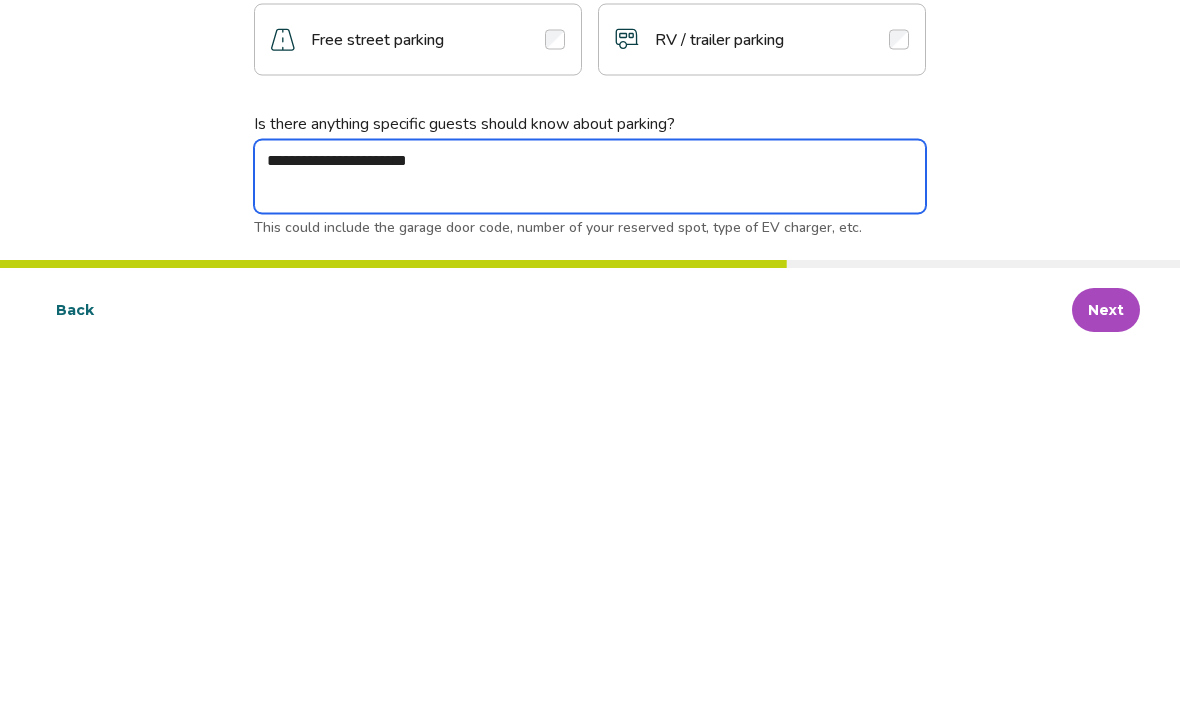 type on "*" 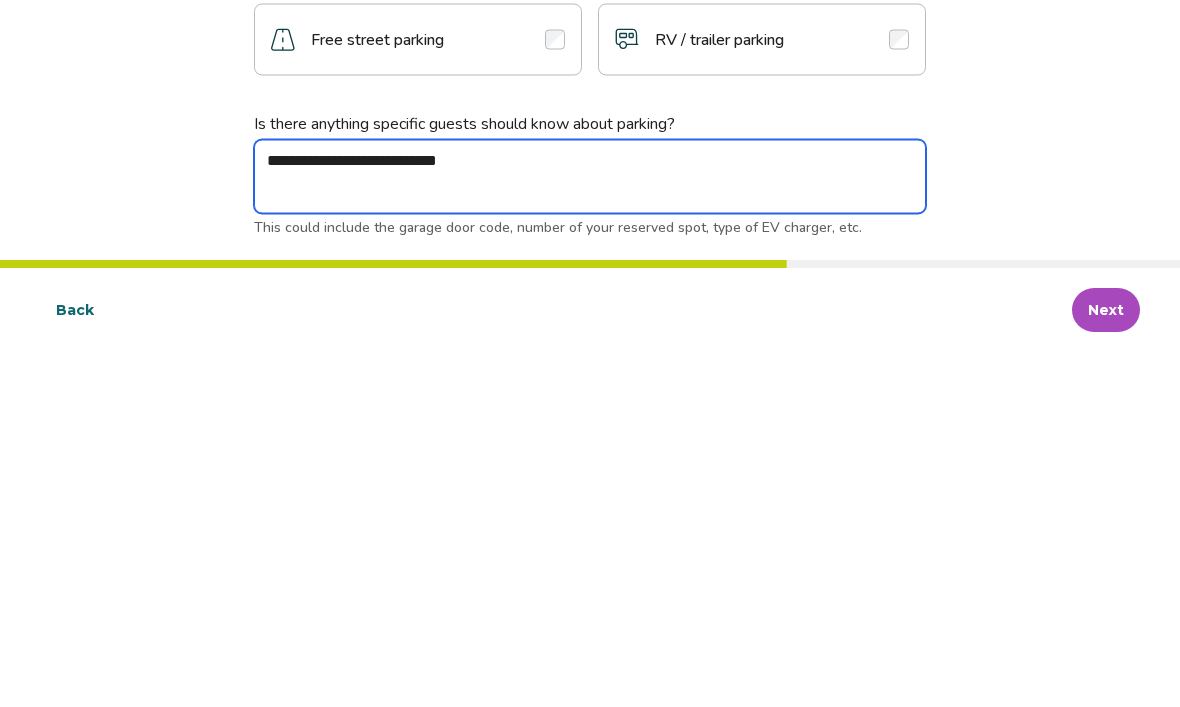 type on "*" 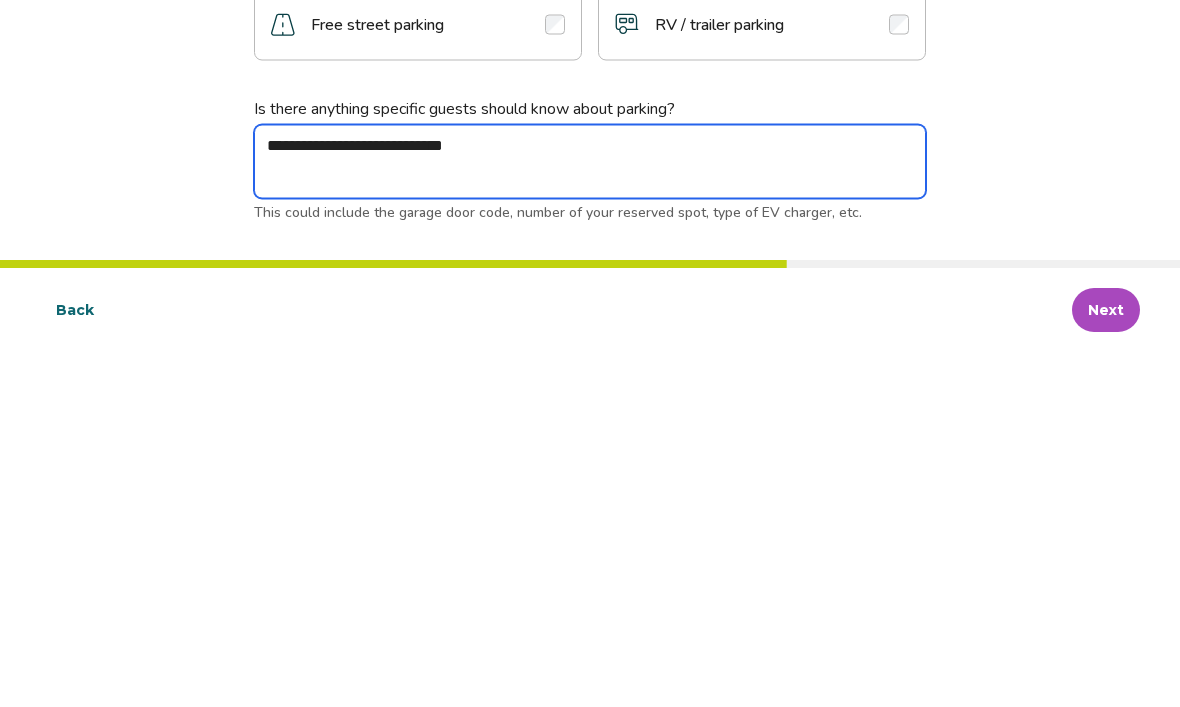 scroll, scrollTop: 303, scrollLeft: 0, axis: vertical 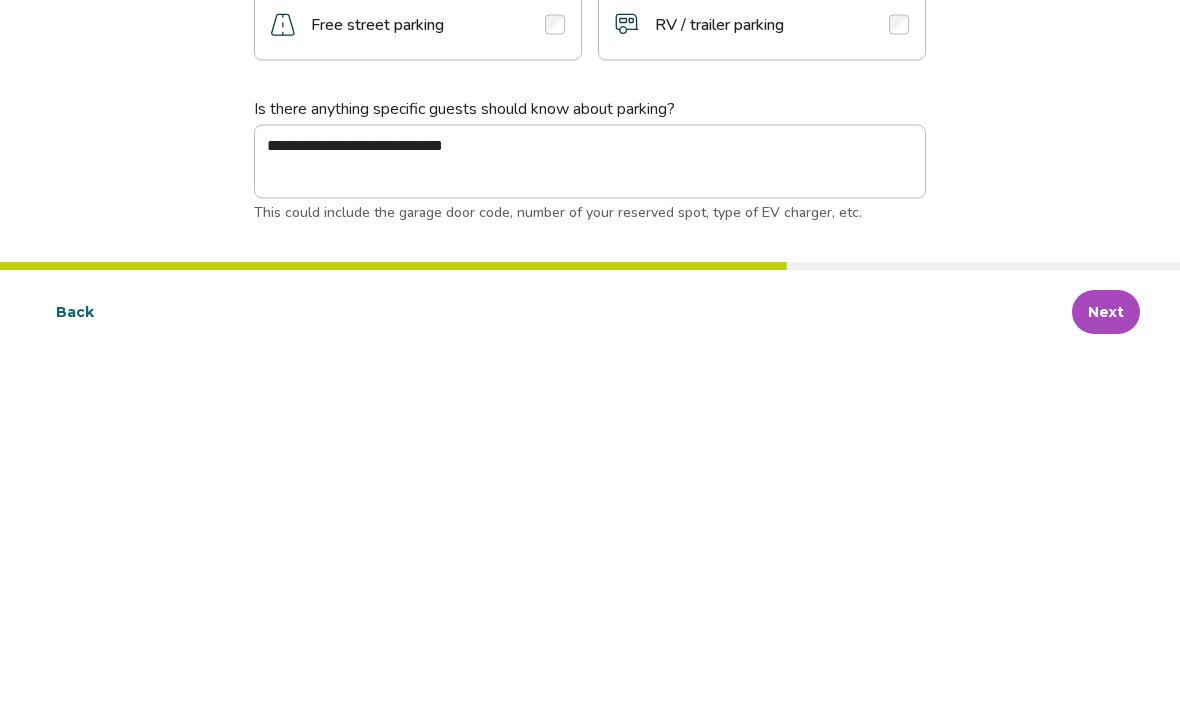 click on "Next" at bounding box center (1106, 665) 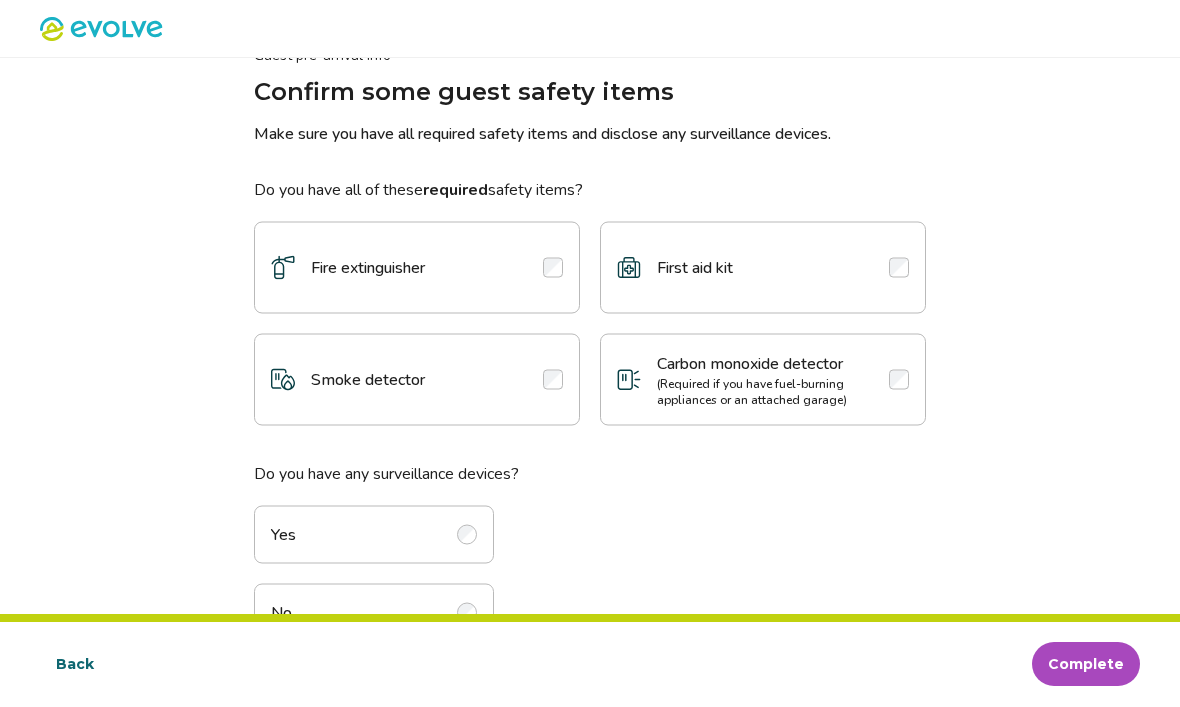 scroll, scrollTop: 52, scrollLeft: 0, axis: vertical 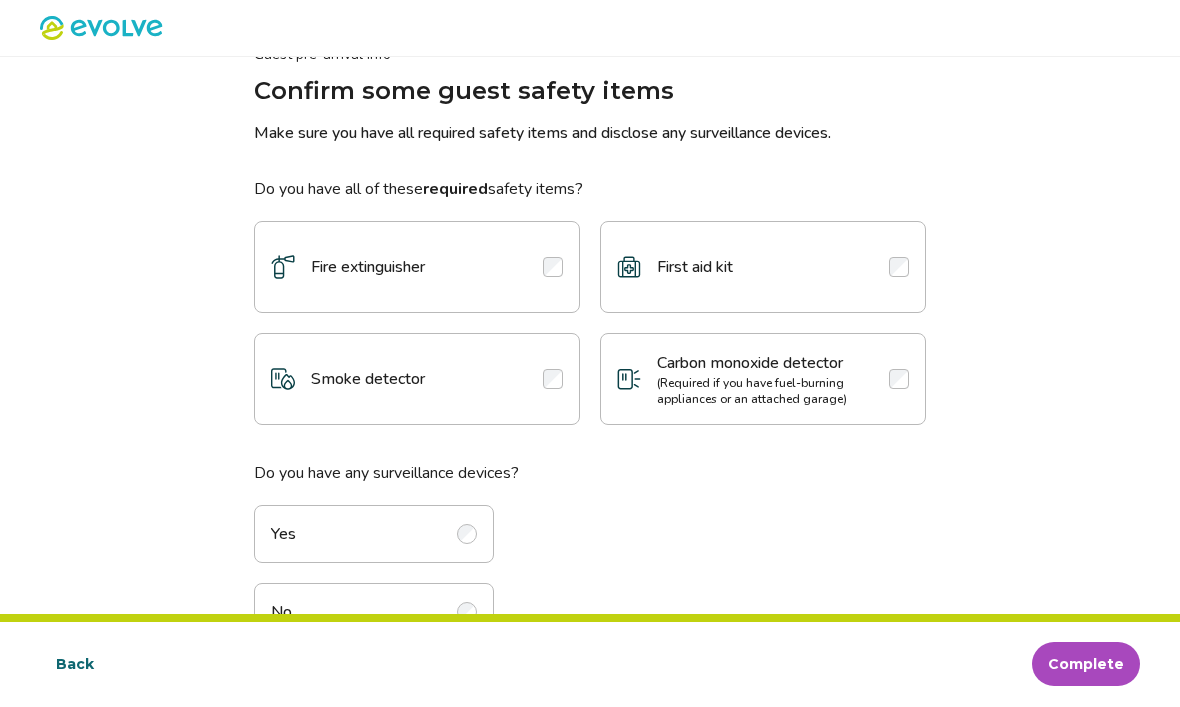 click at bounding box center (553, 268) 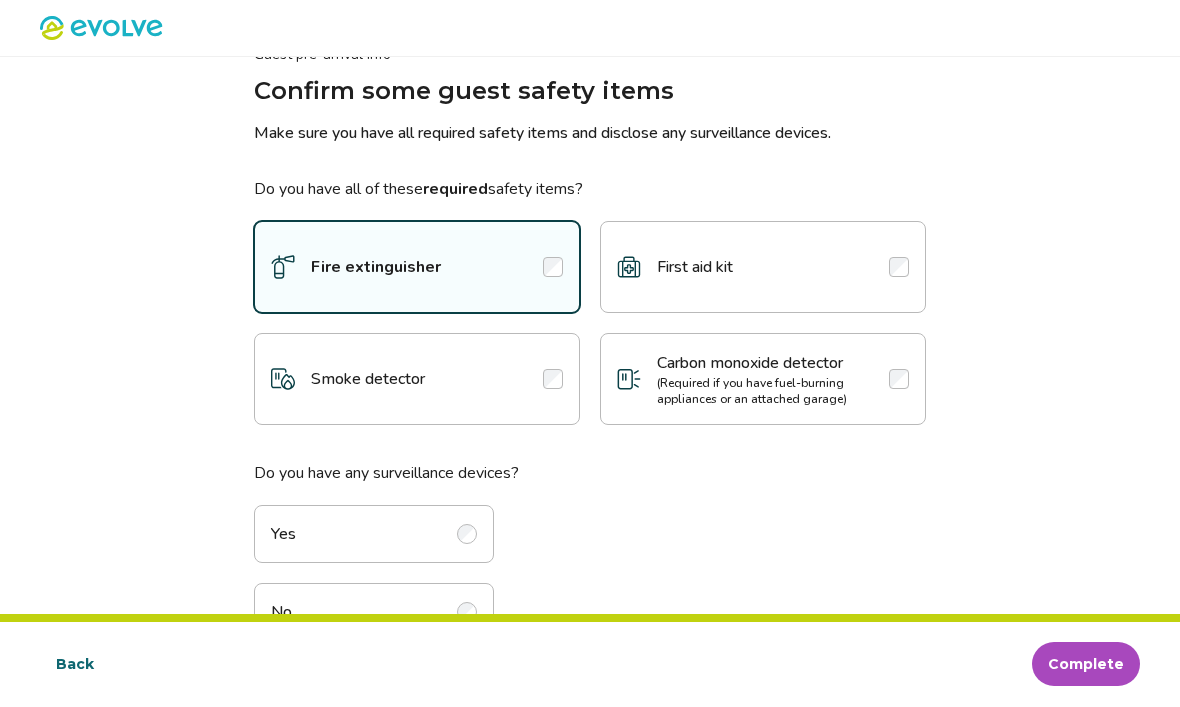 click at bounding box center [553, 380] 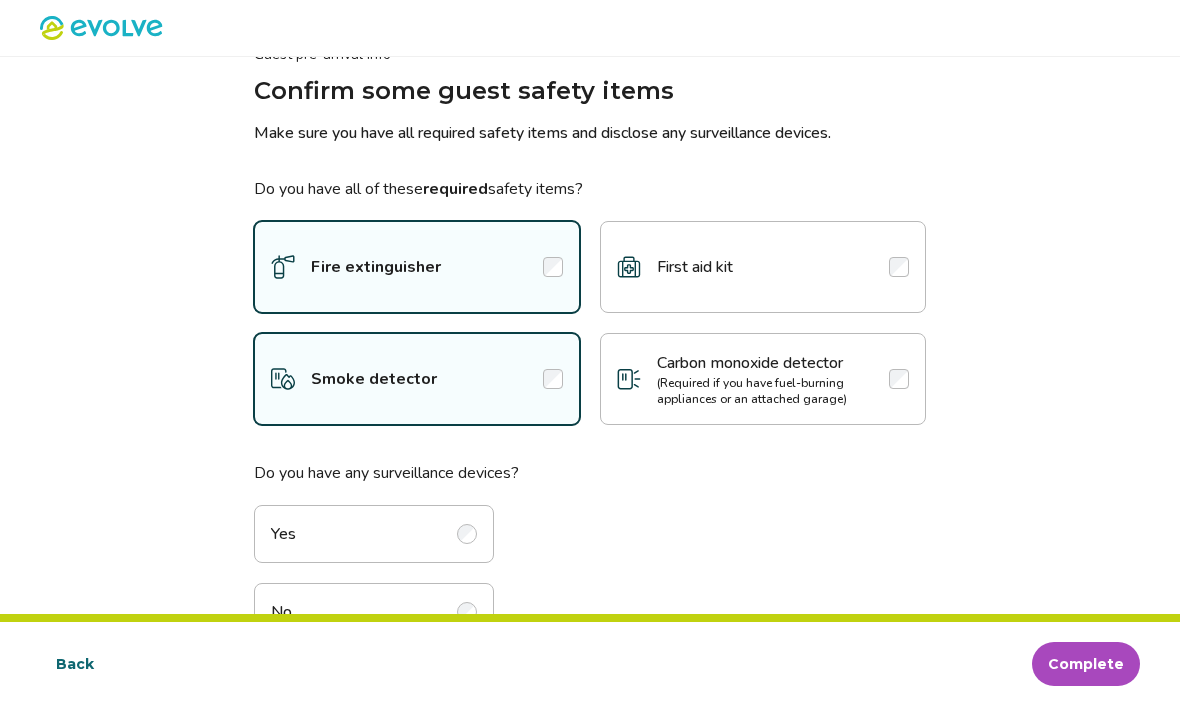 click at bounding box center [899, 268] 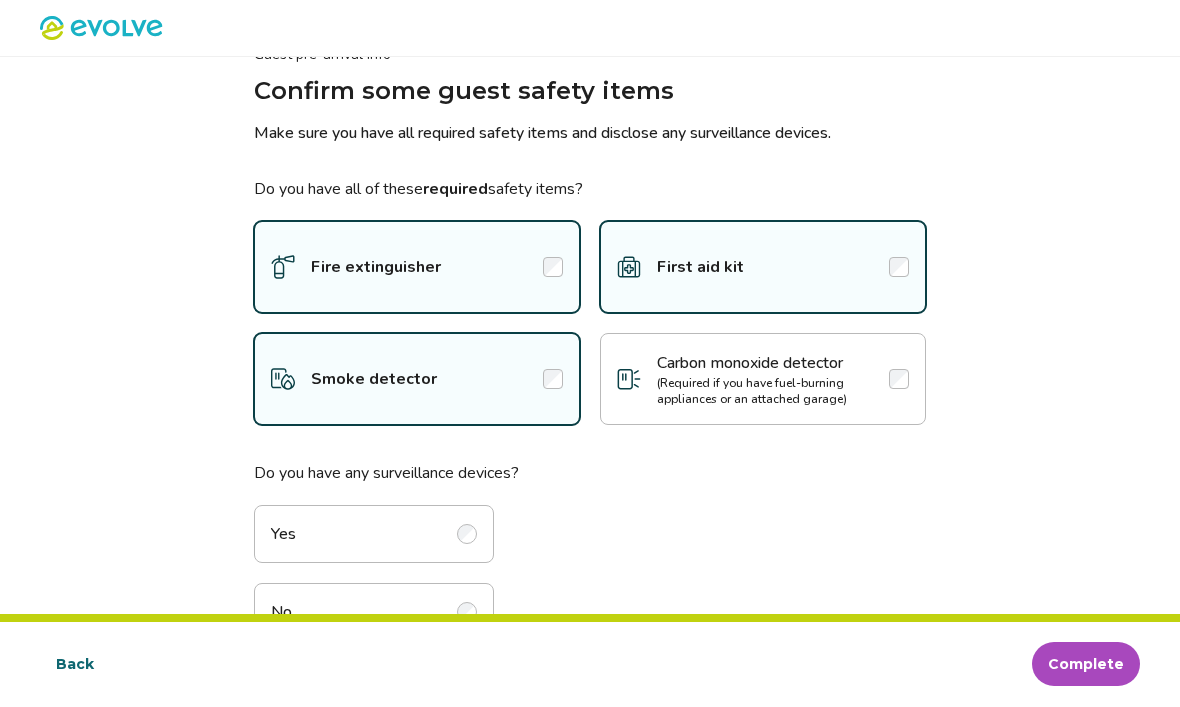 click at bounding box center (899, 380) 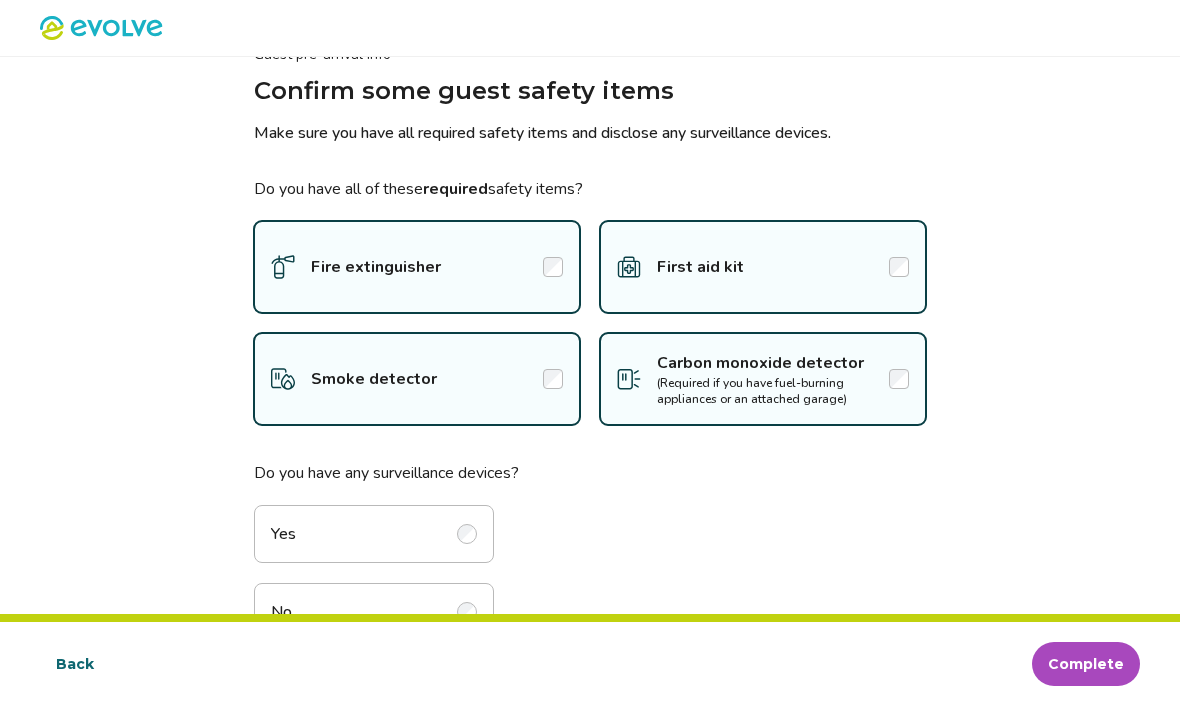click on "Yes" at bounding box center (374, 535) 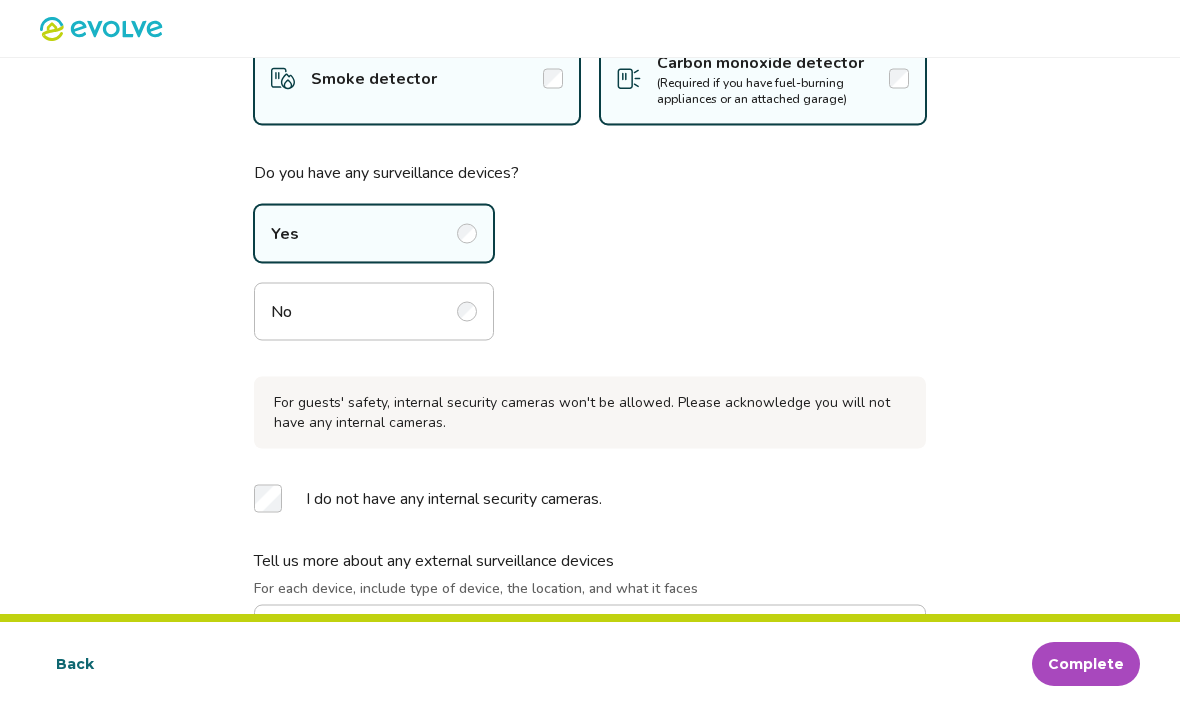 scroll, scrollTop: 390, scrollLeft: 0, axis: vertical 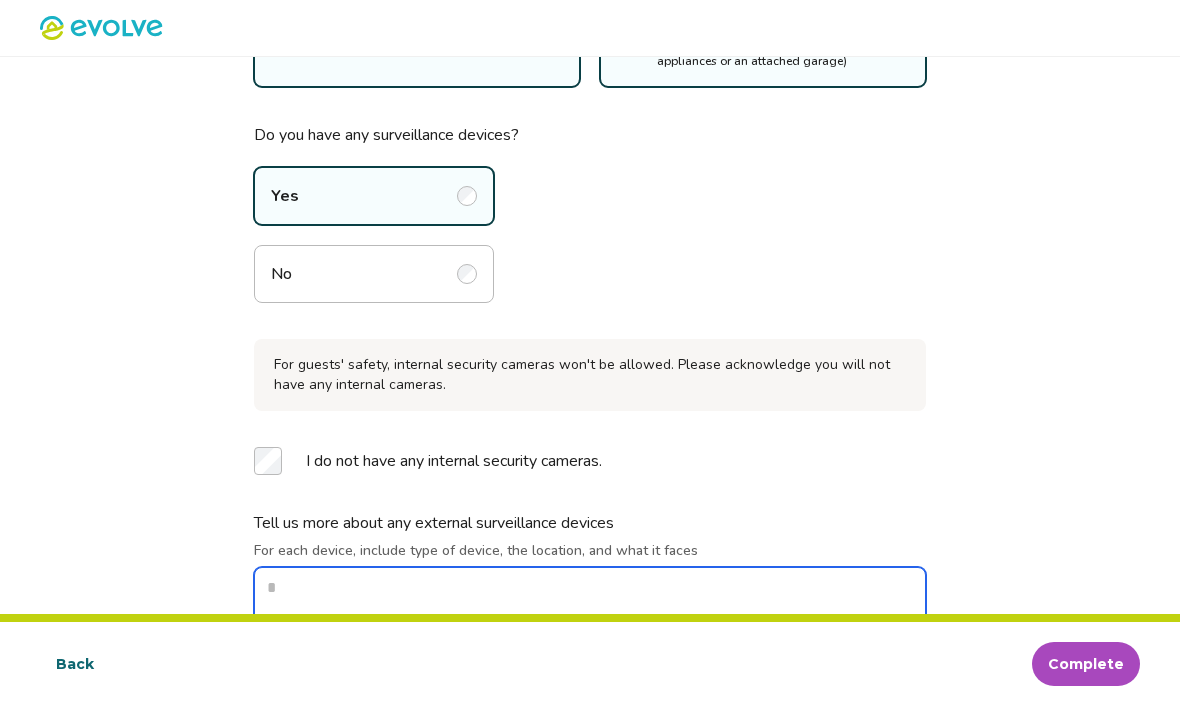 click on "For each device, include type of device, the location, and what it faces" at bounding box center [590, 605] 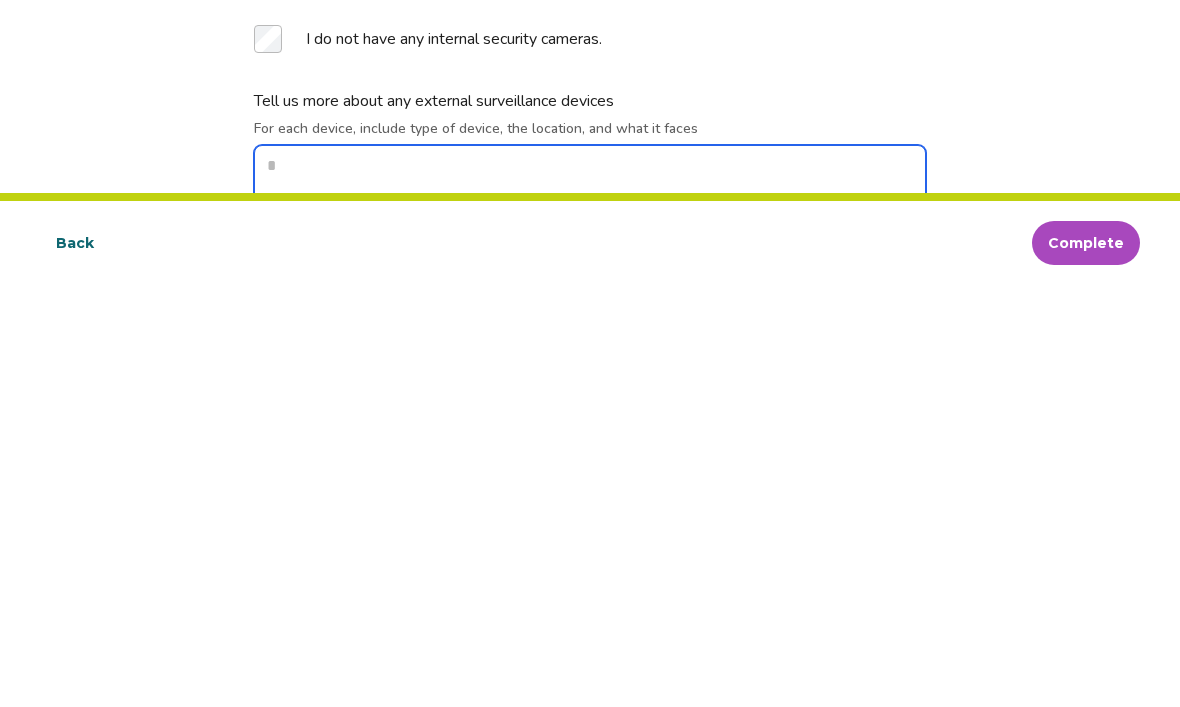 type on "*" 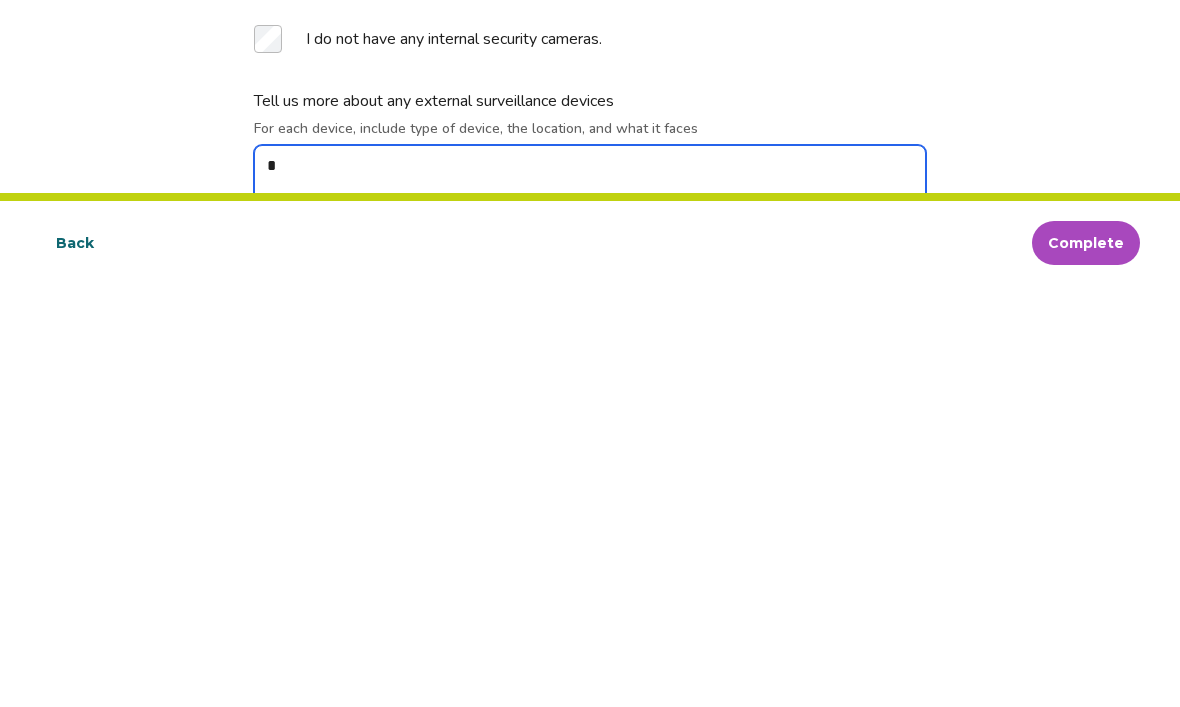 scroll, scrollTop: 457, scrollLeft: 0, axis: vertical 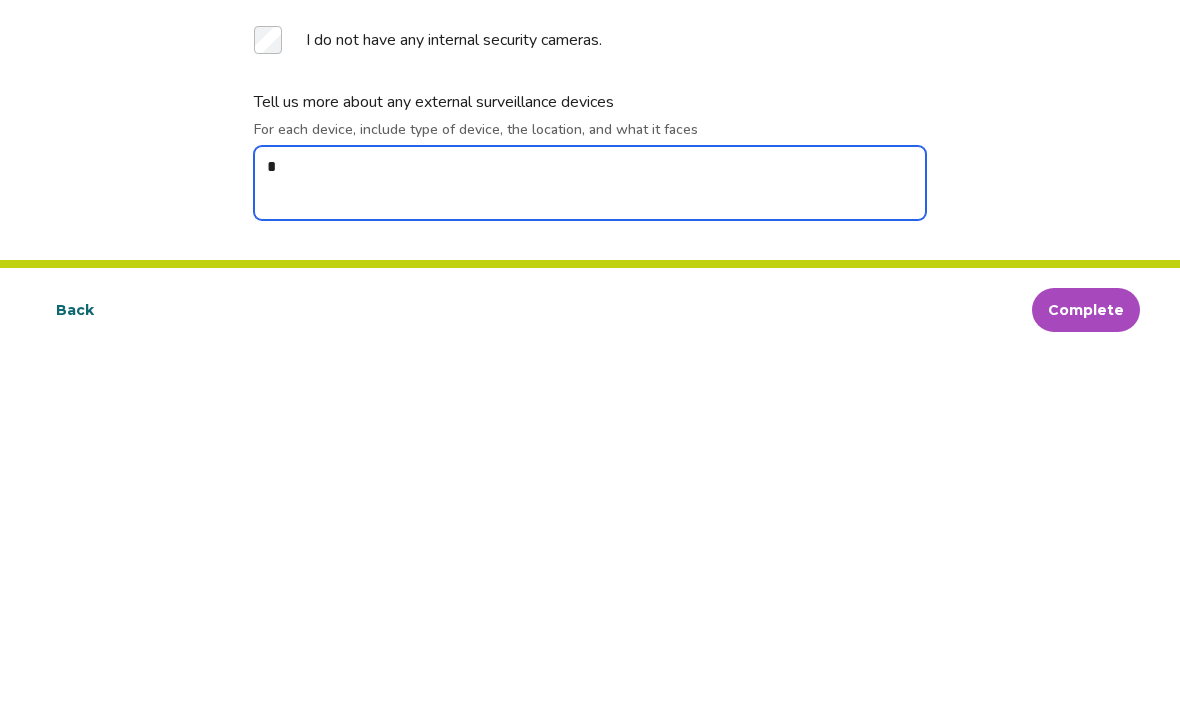 type on "**" 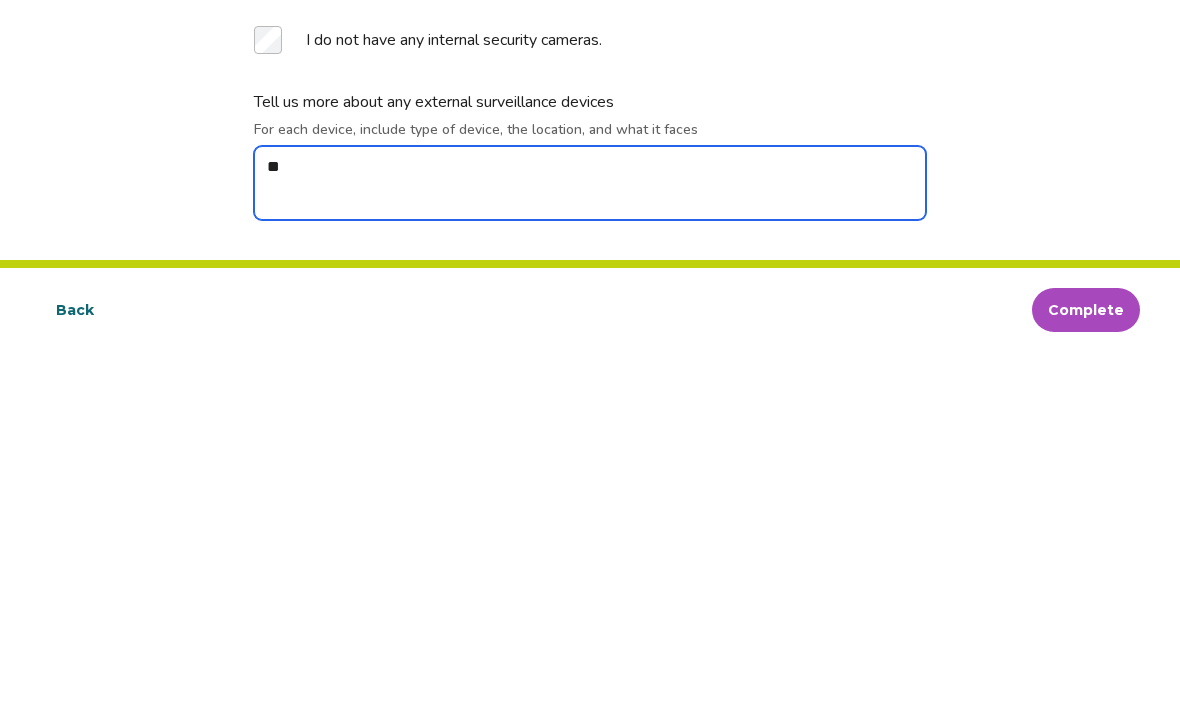 type on "*" 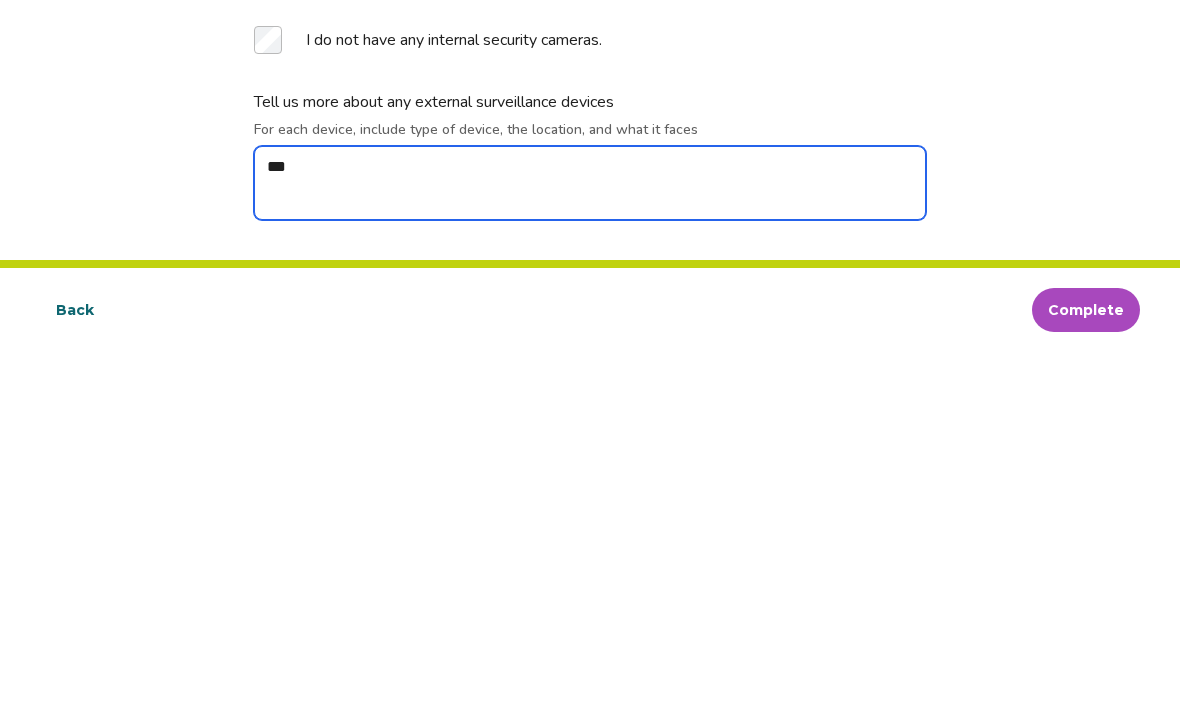 type on "*" 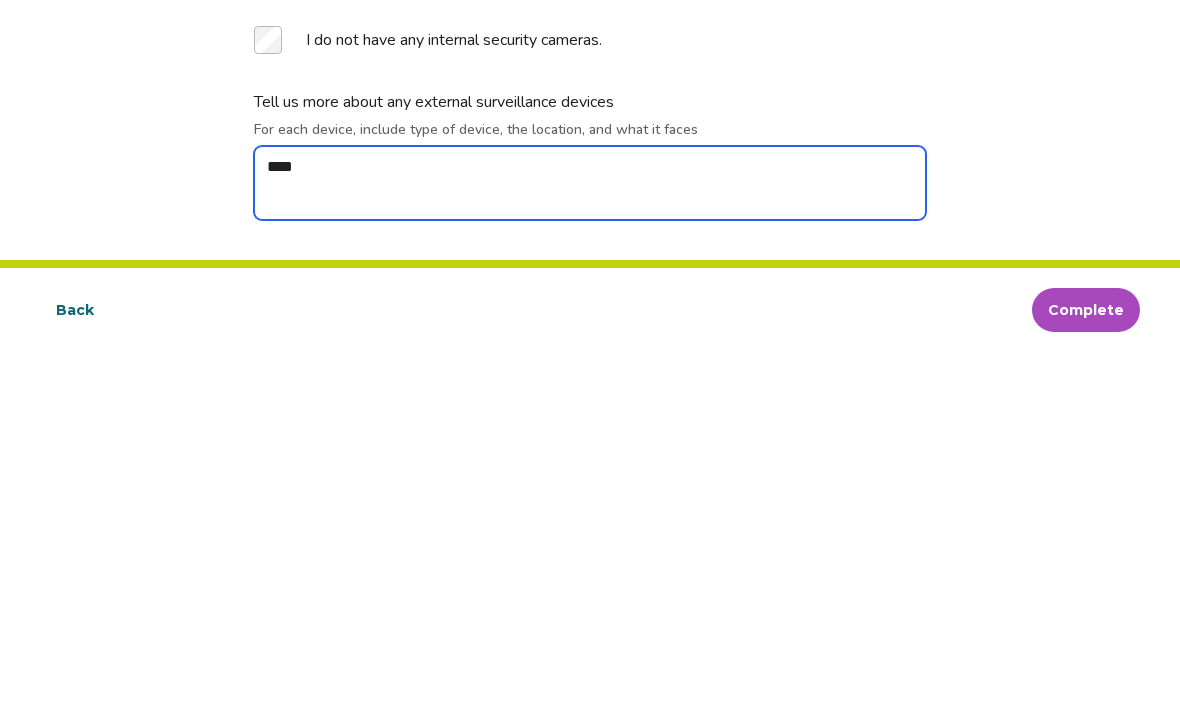 type on "*" 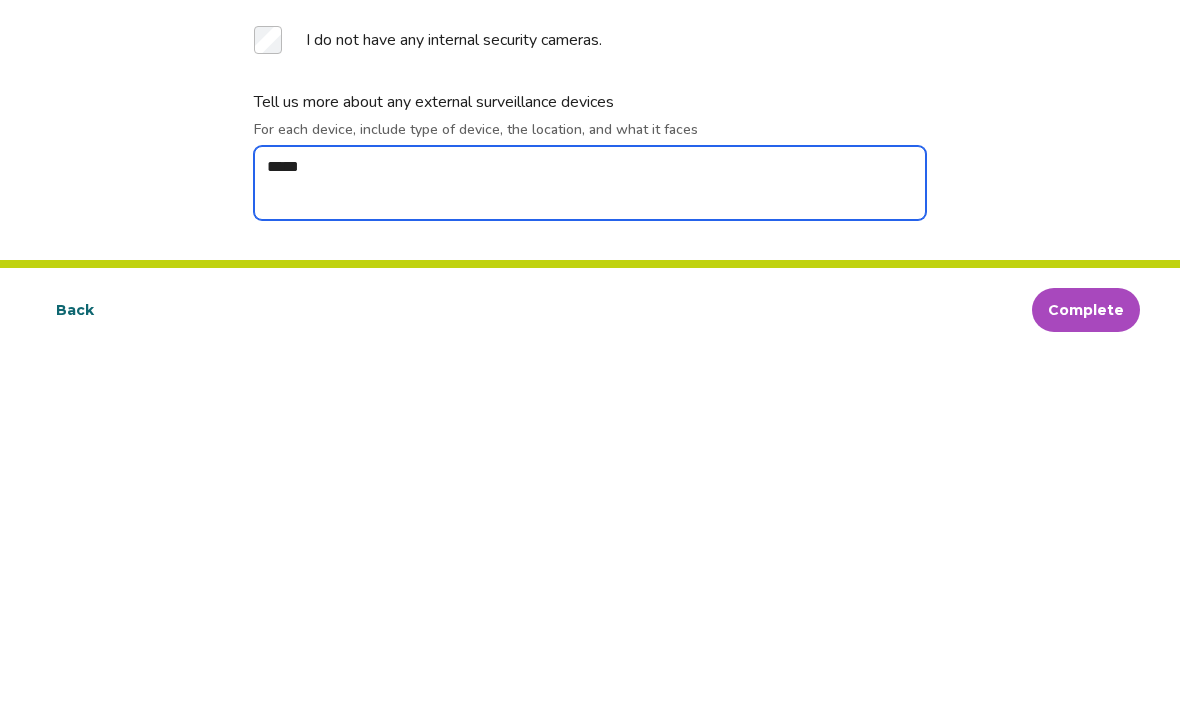 type on "*" 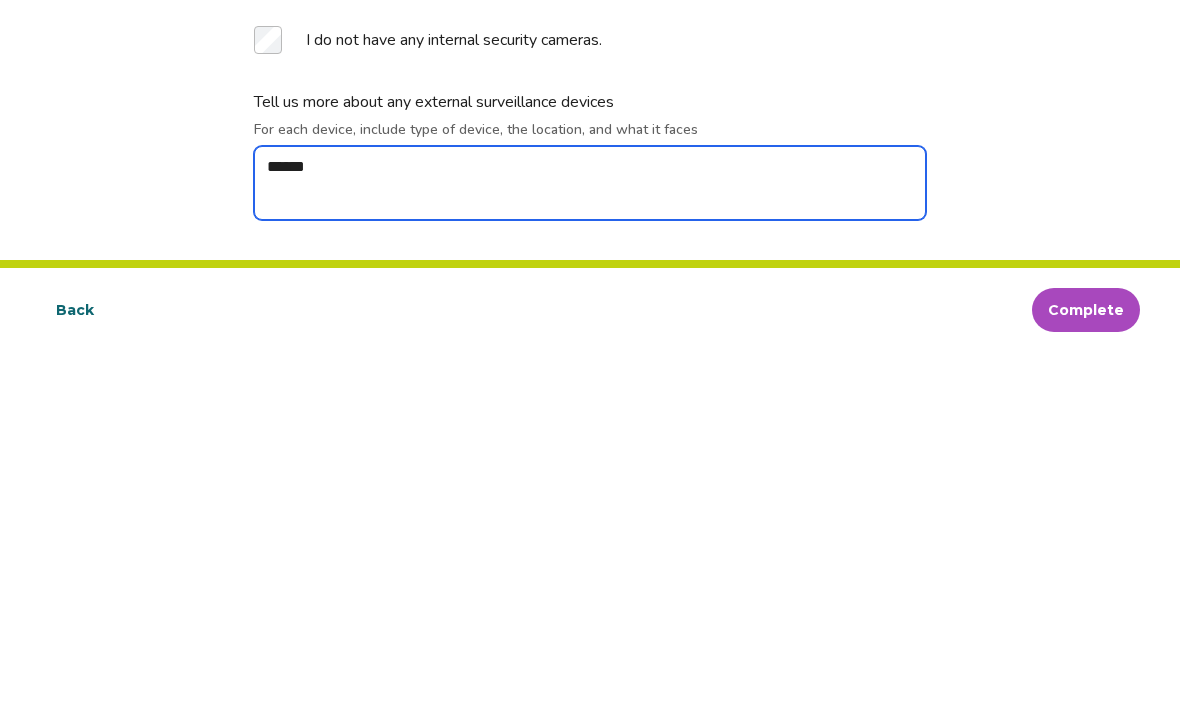 type on "*" 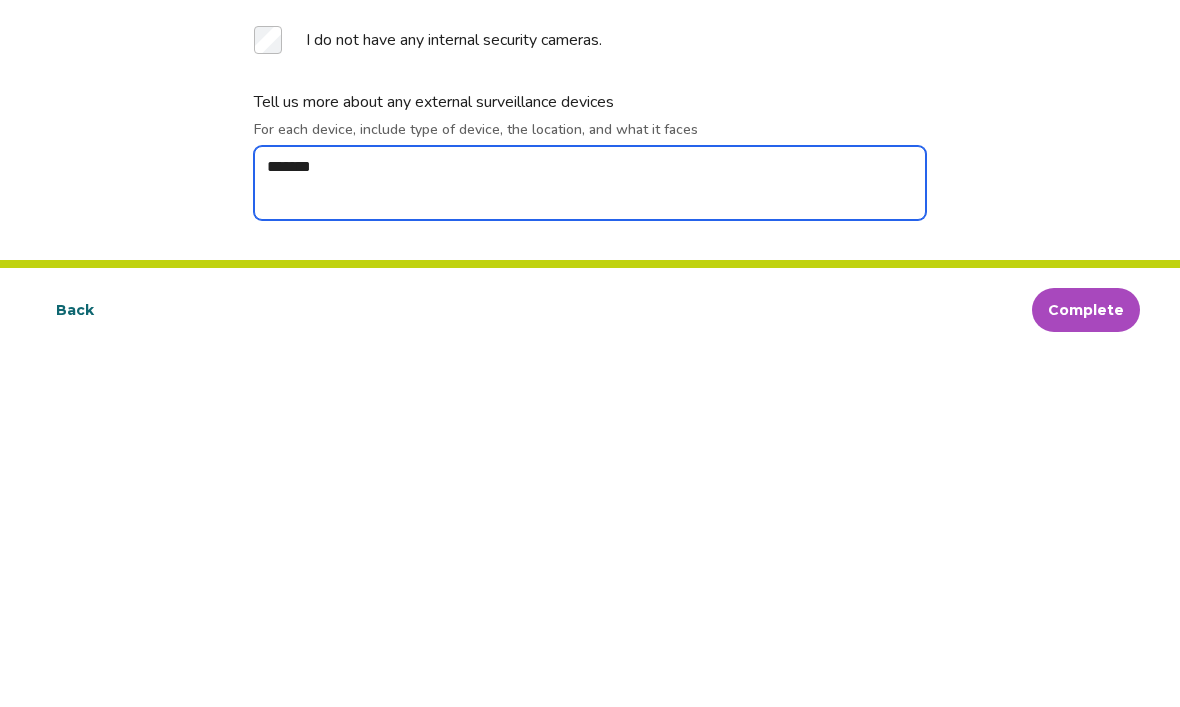 type on "*" 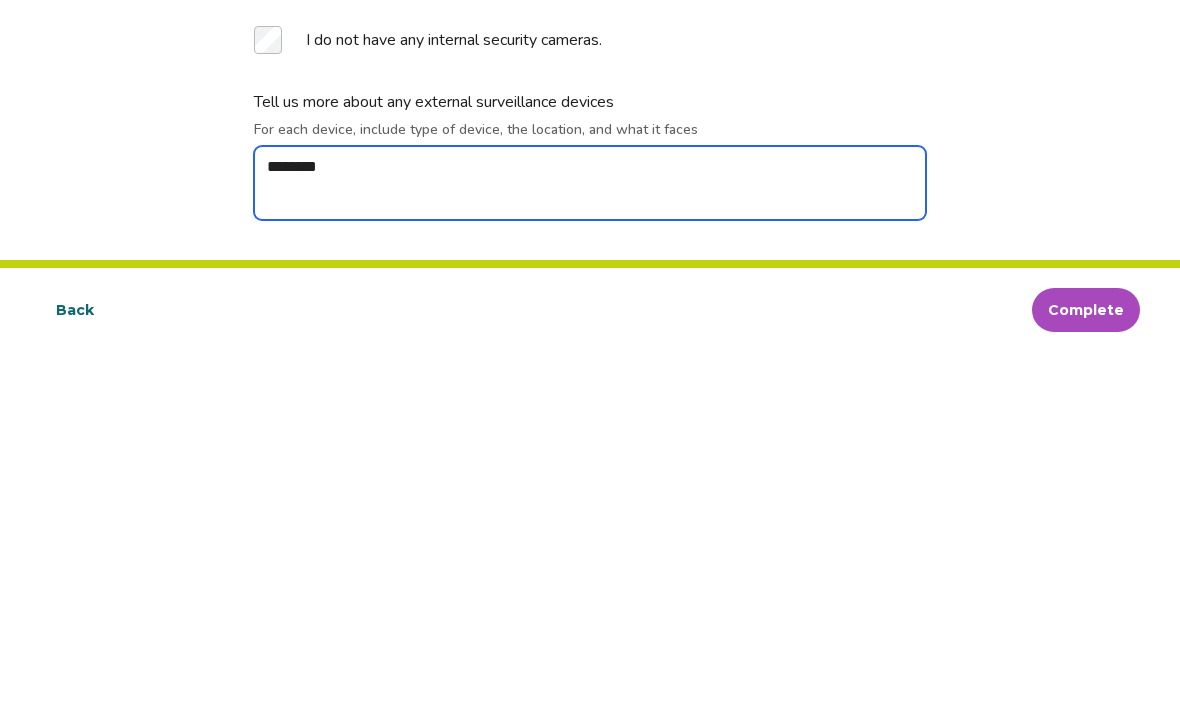 type on "*" 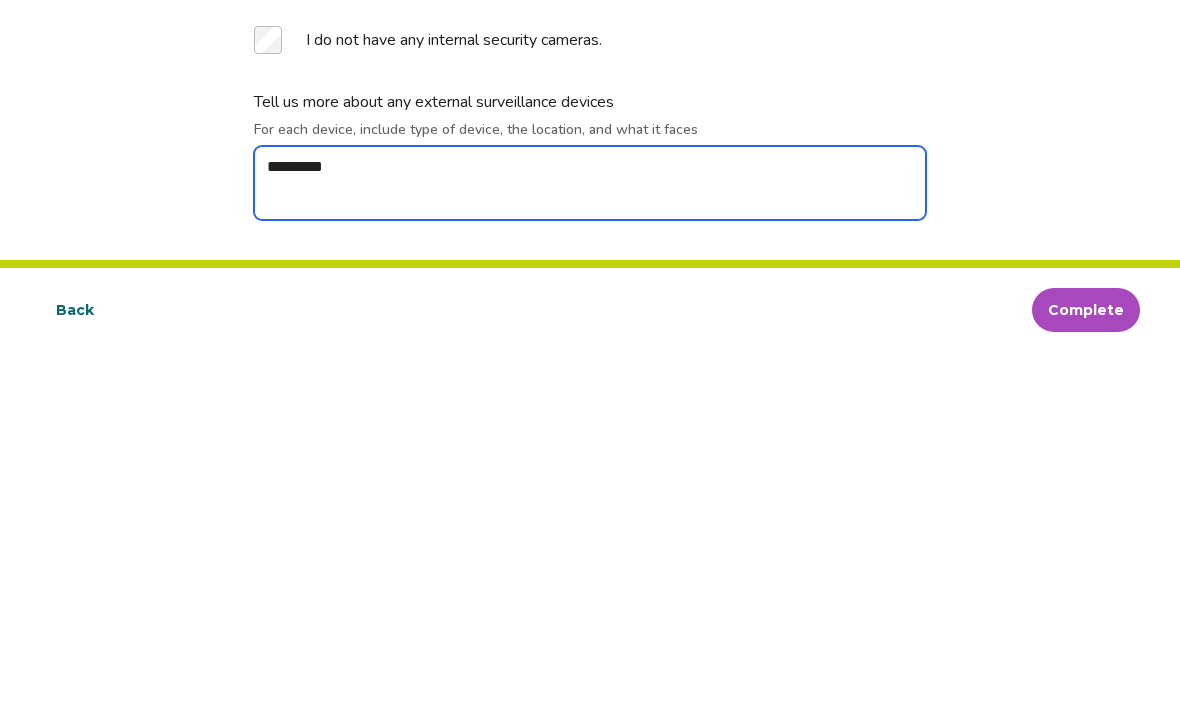 type on "*" 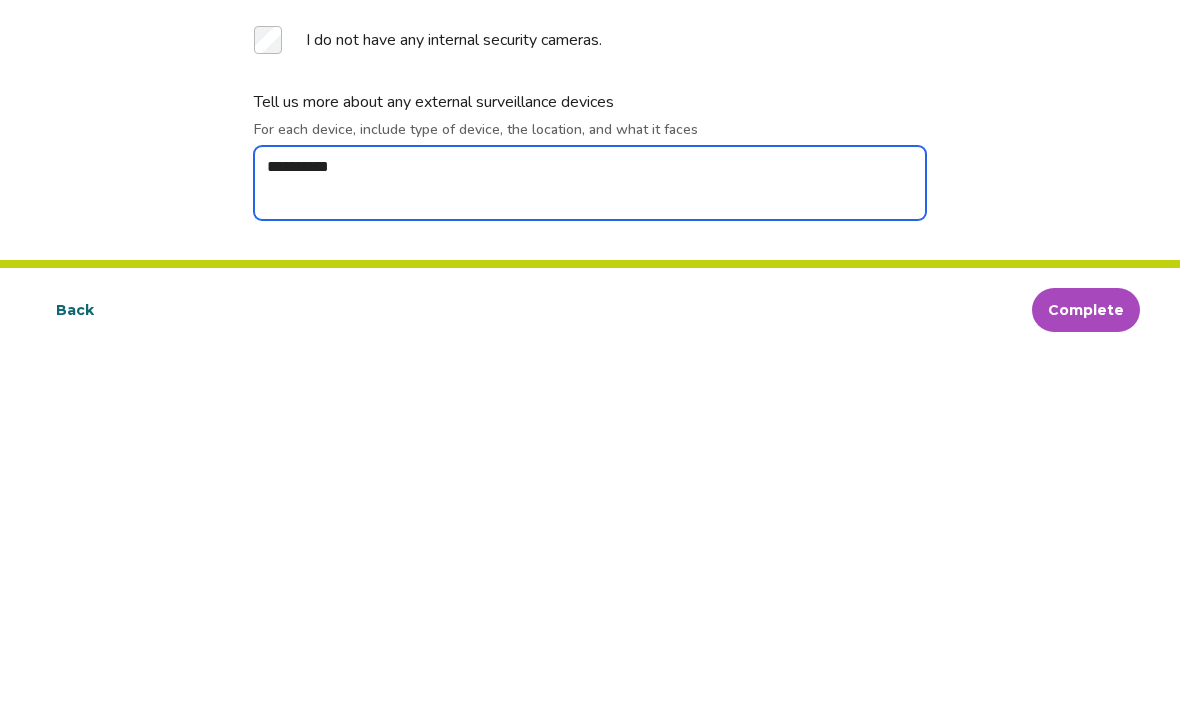 type on "*" 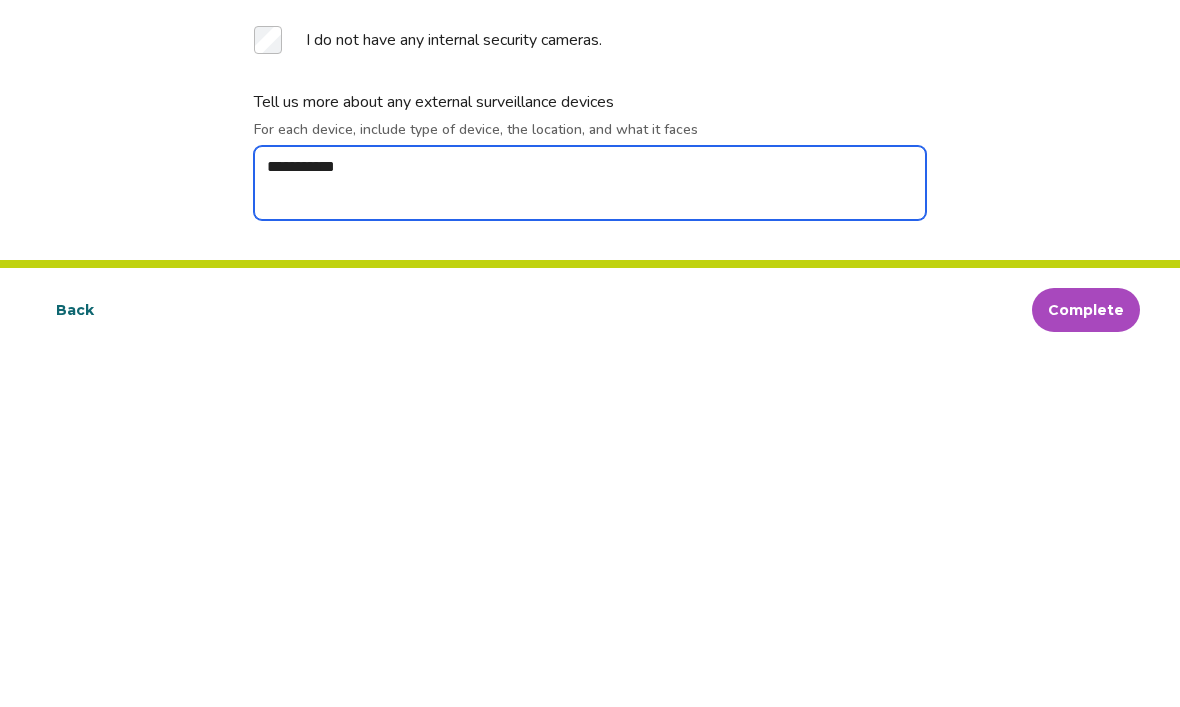 type on "*" 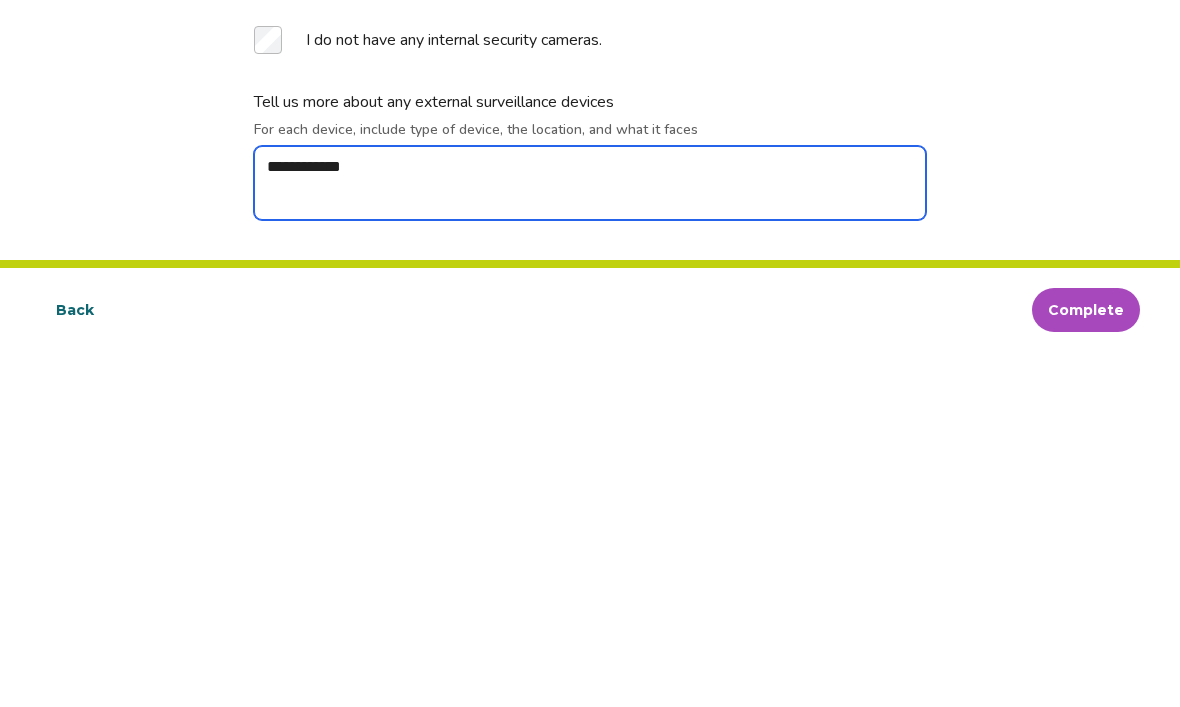 type on "*" 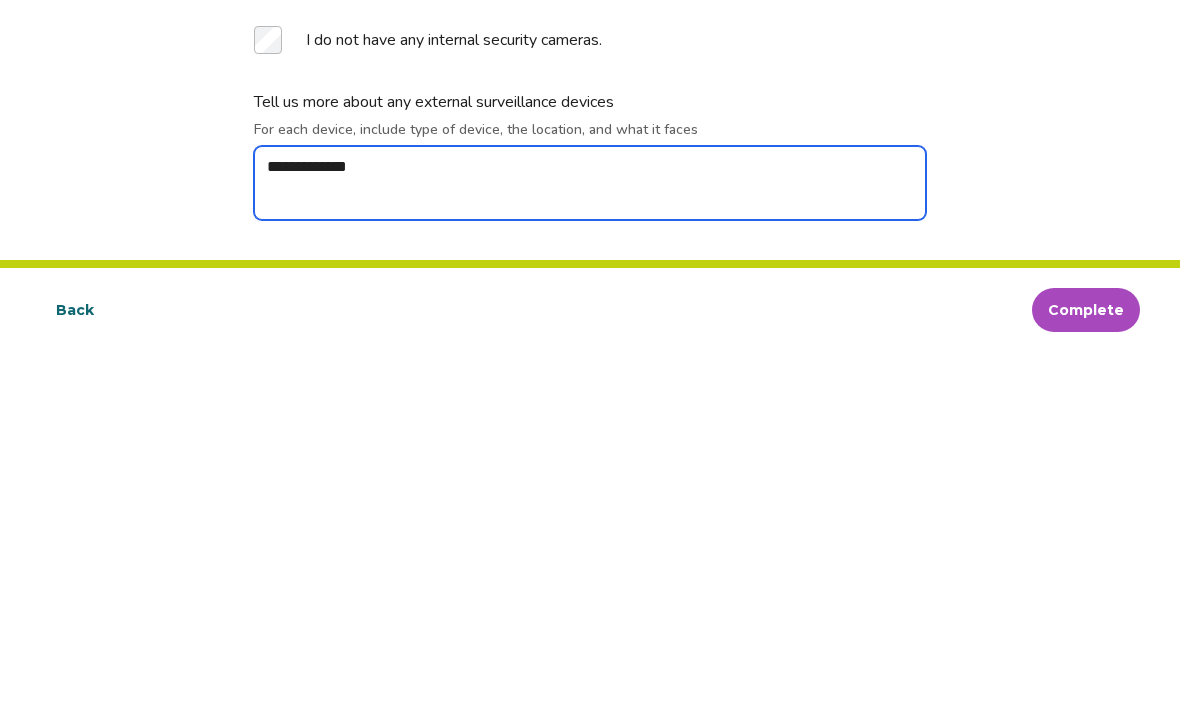 type on "**********" 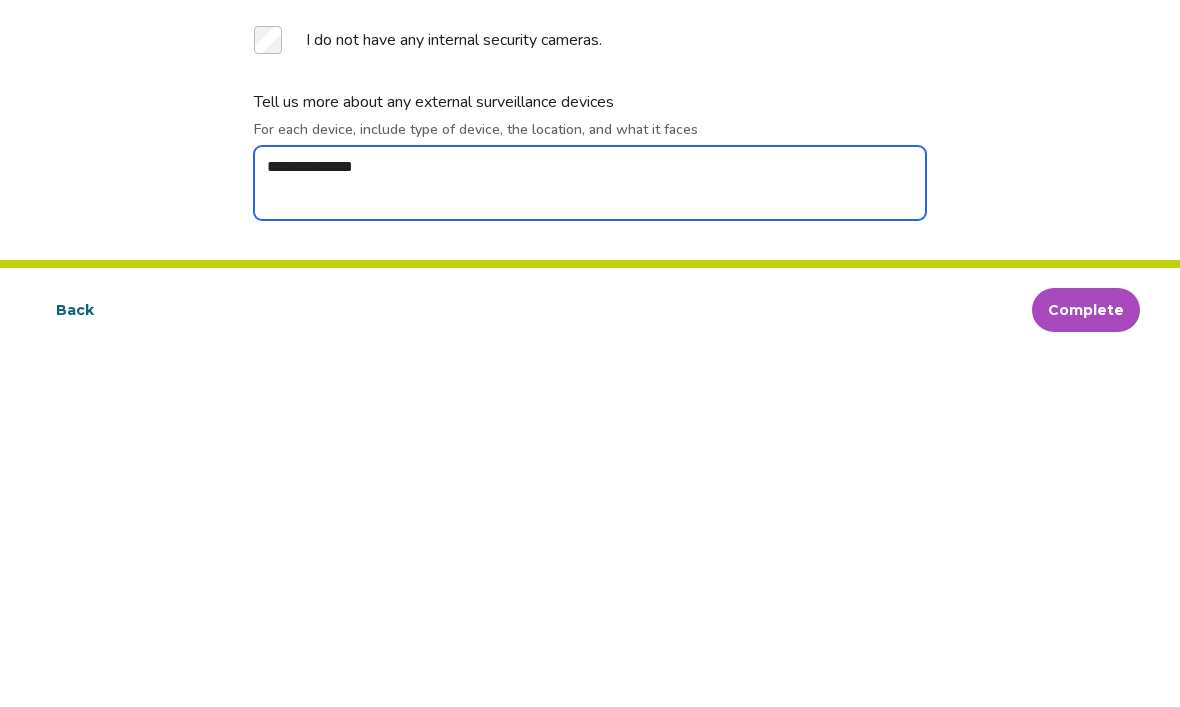 type on "*" 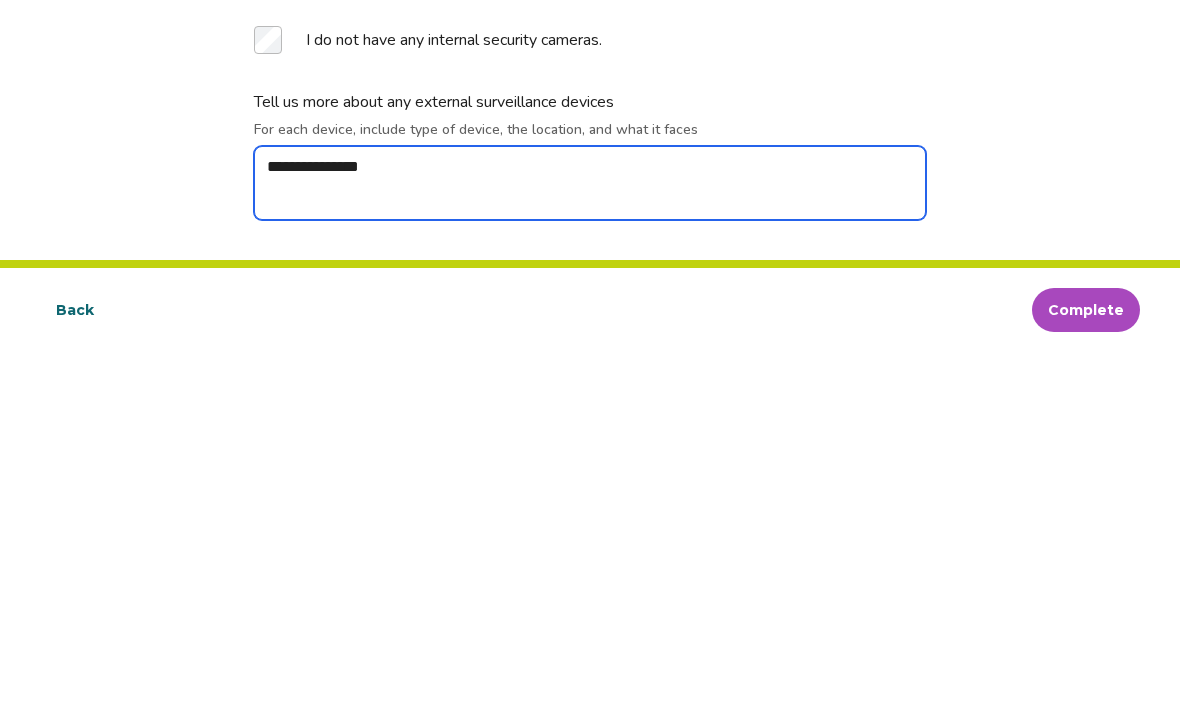 type on "*" 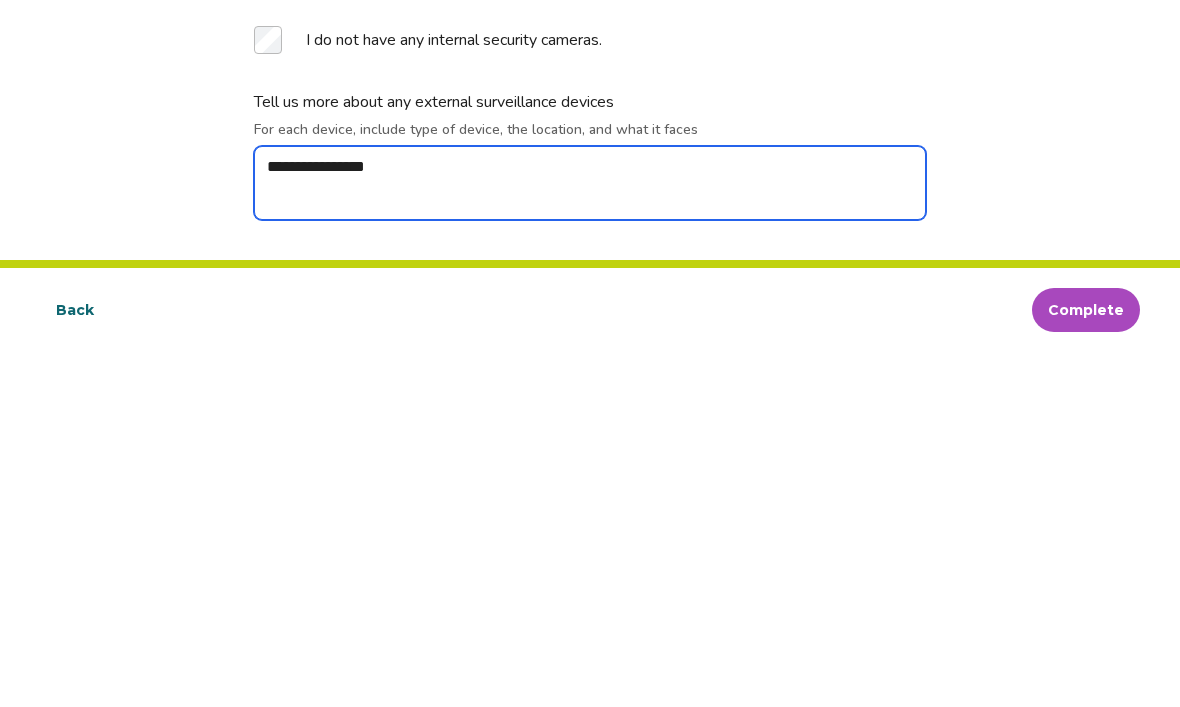type on "**********" 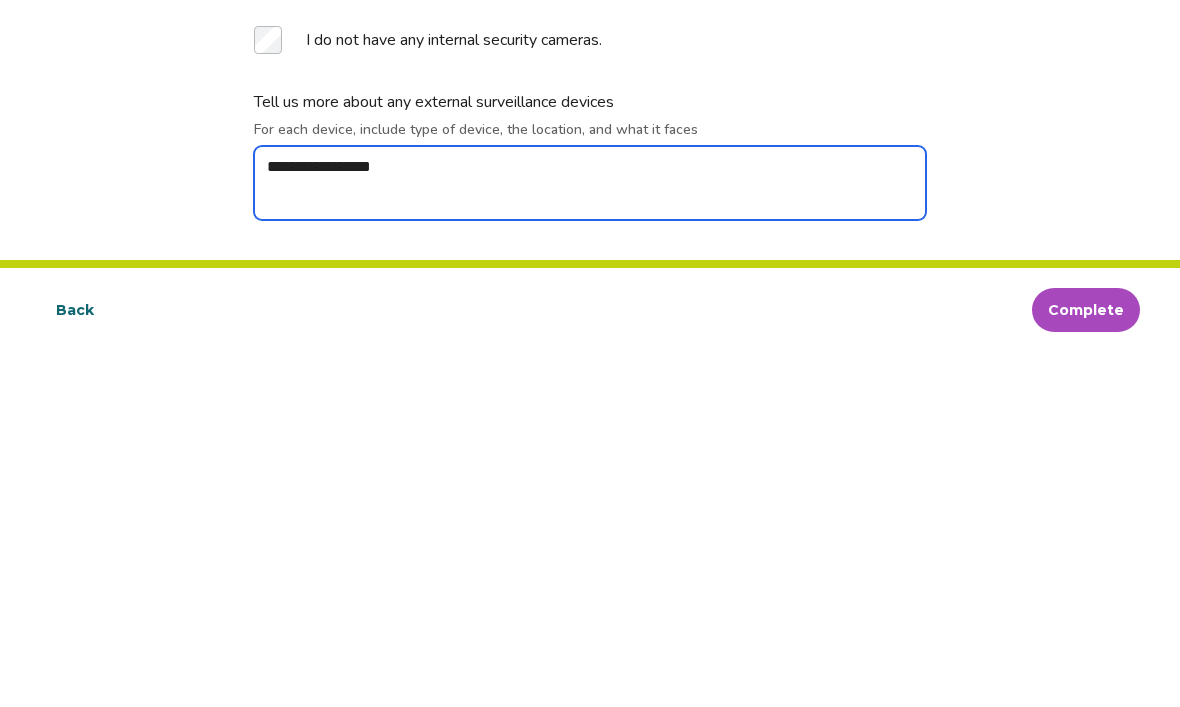 type on "*" 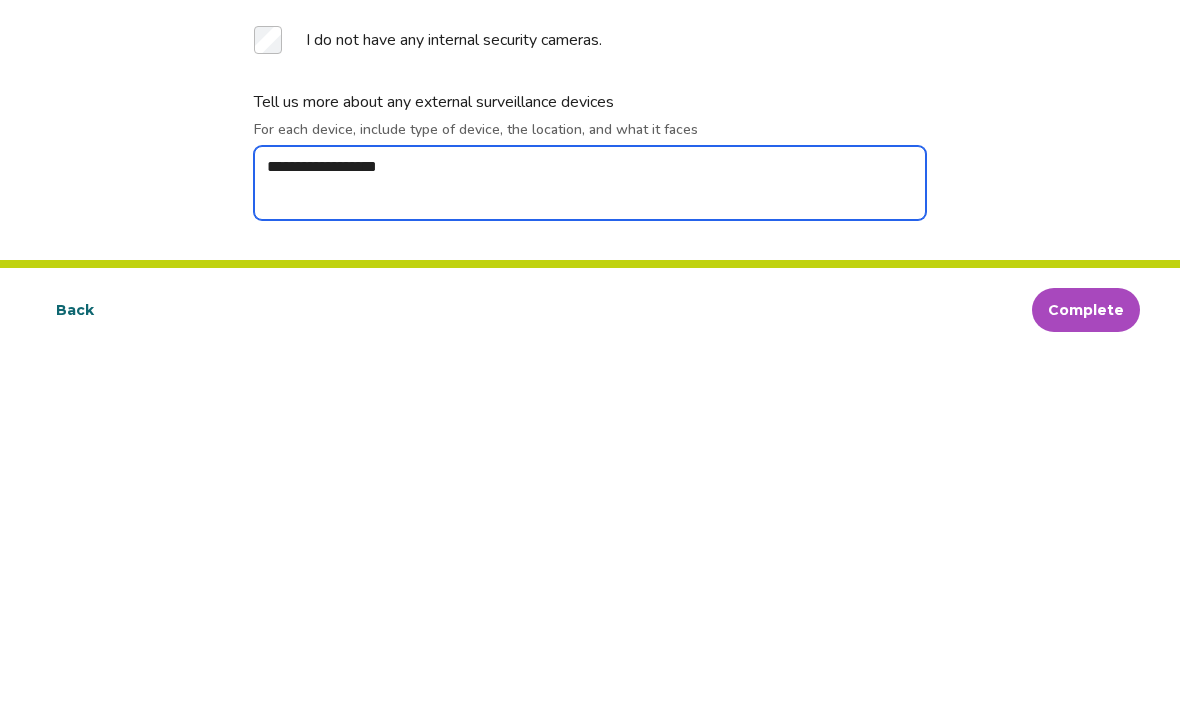 type on "*" 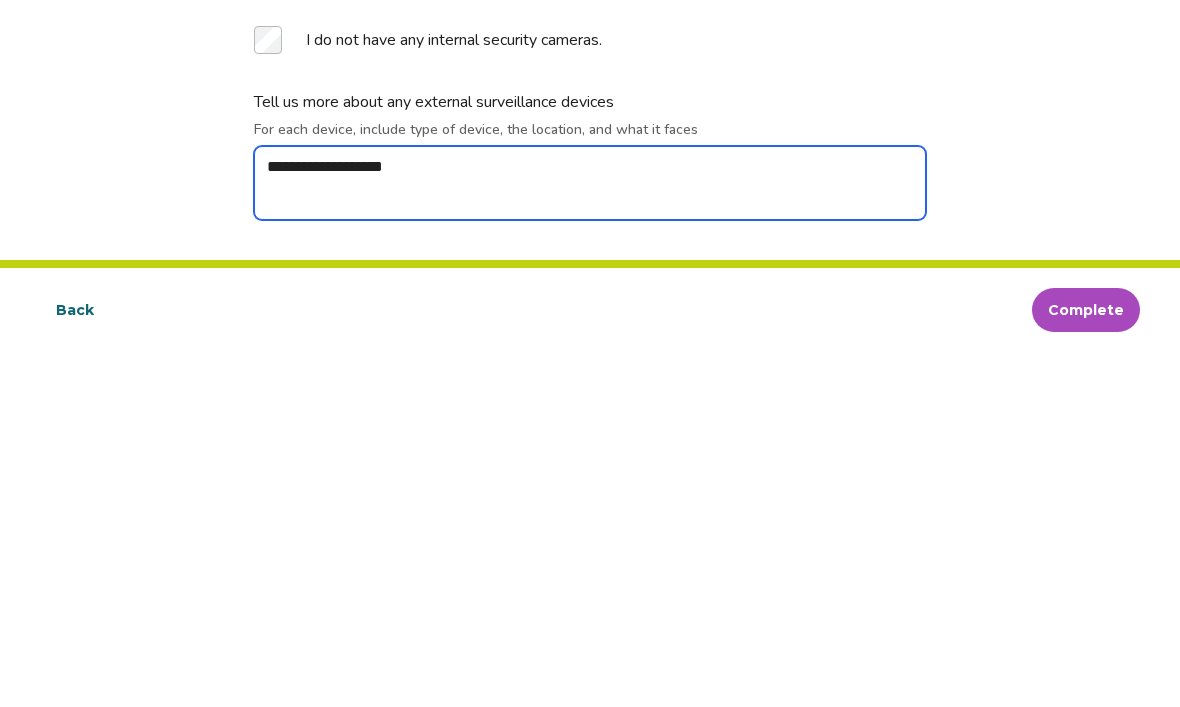 type on "*" 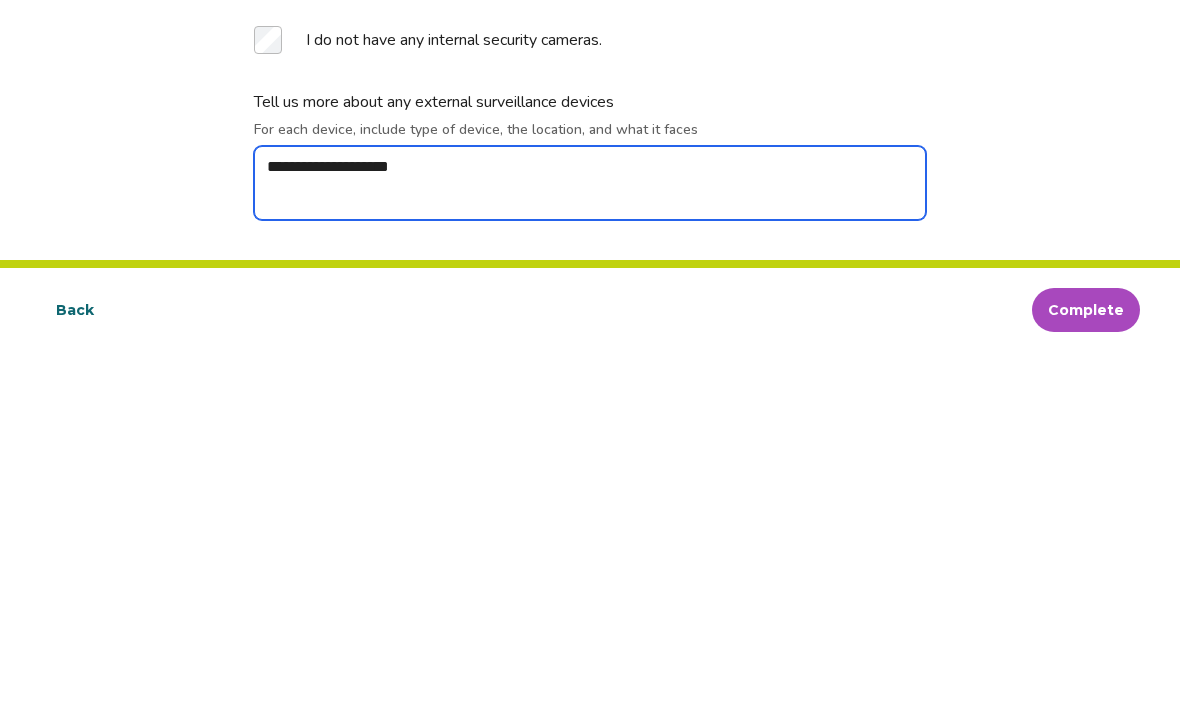 type on "*" 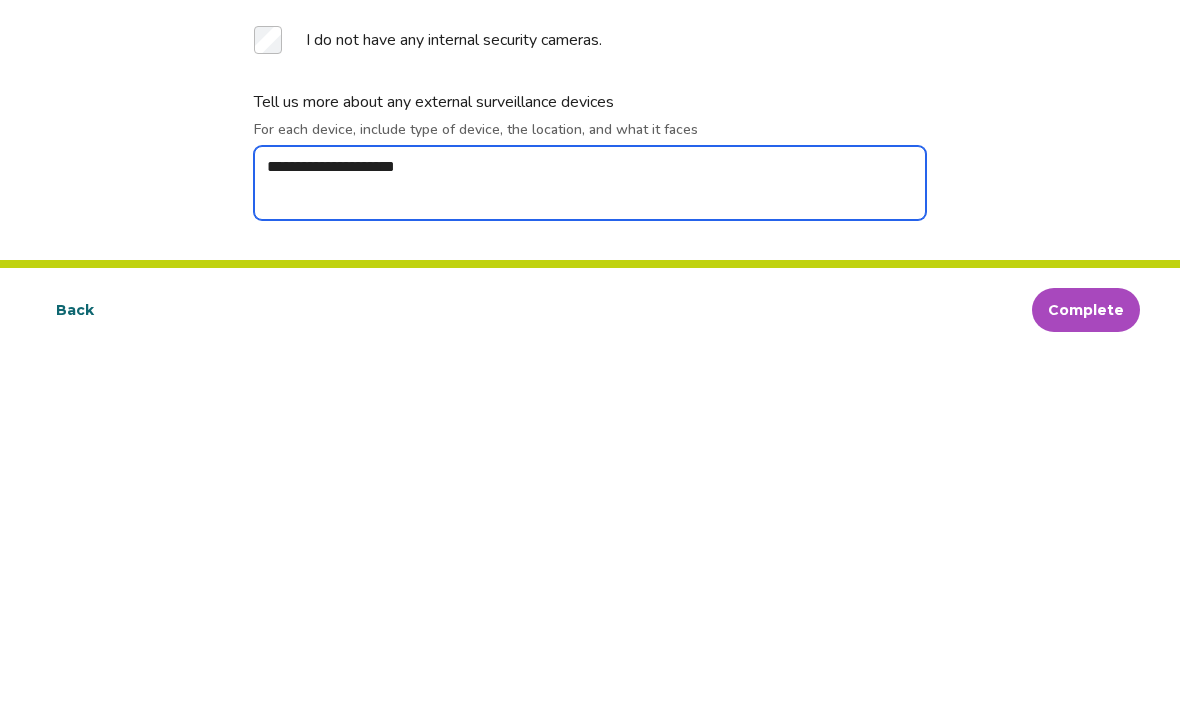 type on "*" 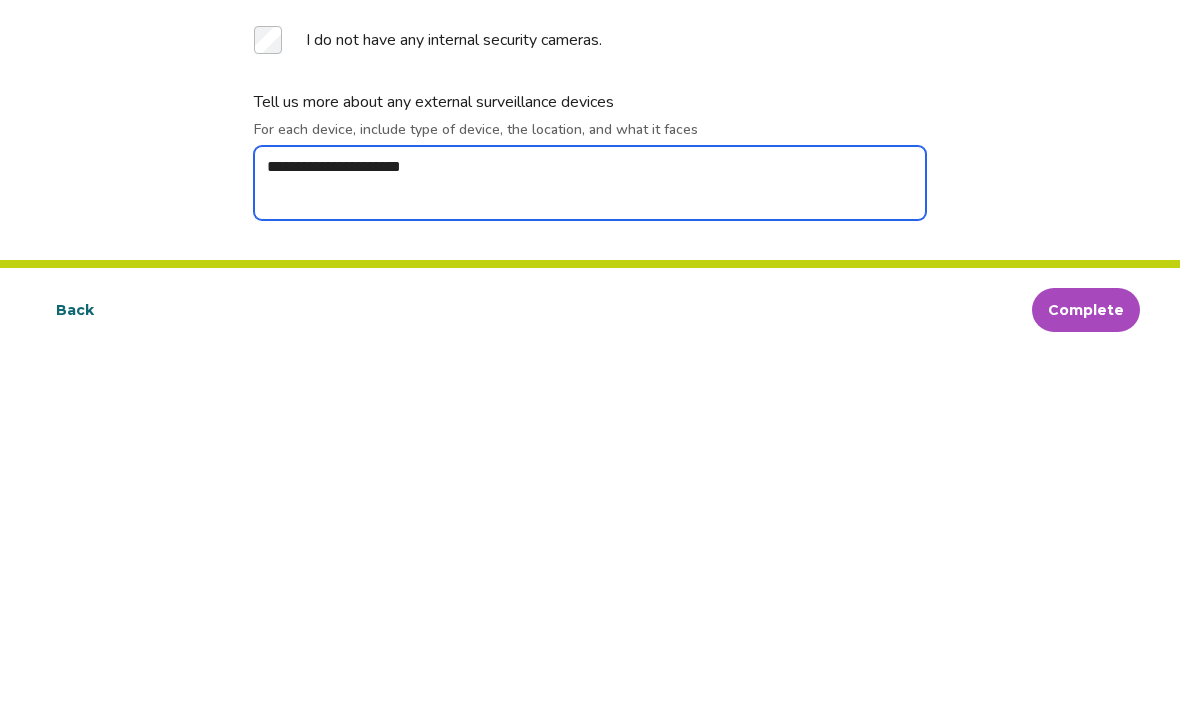 type on "*" 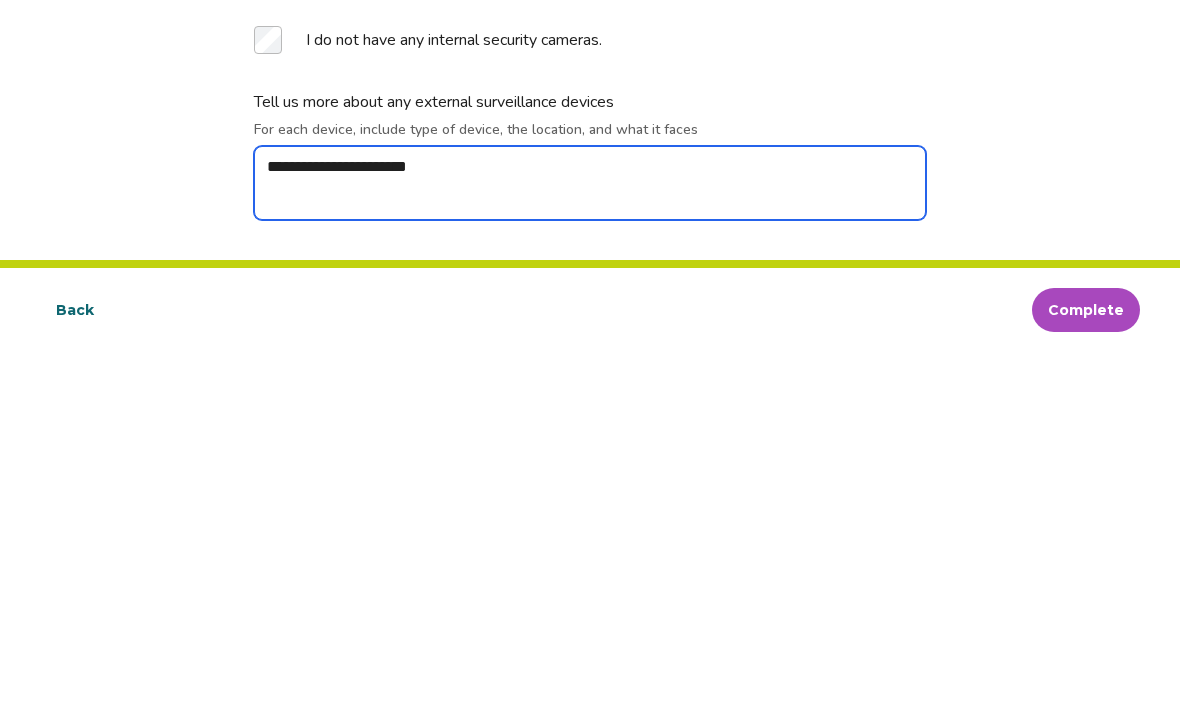 type on "*" 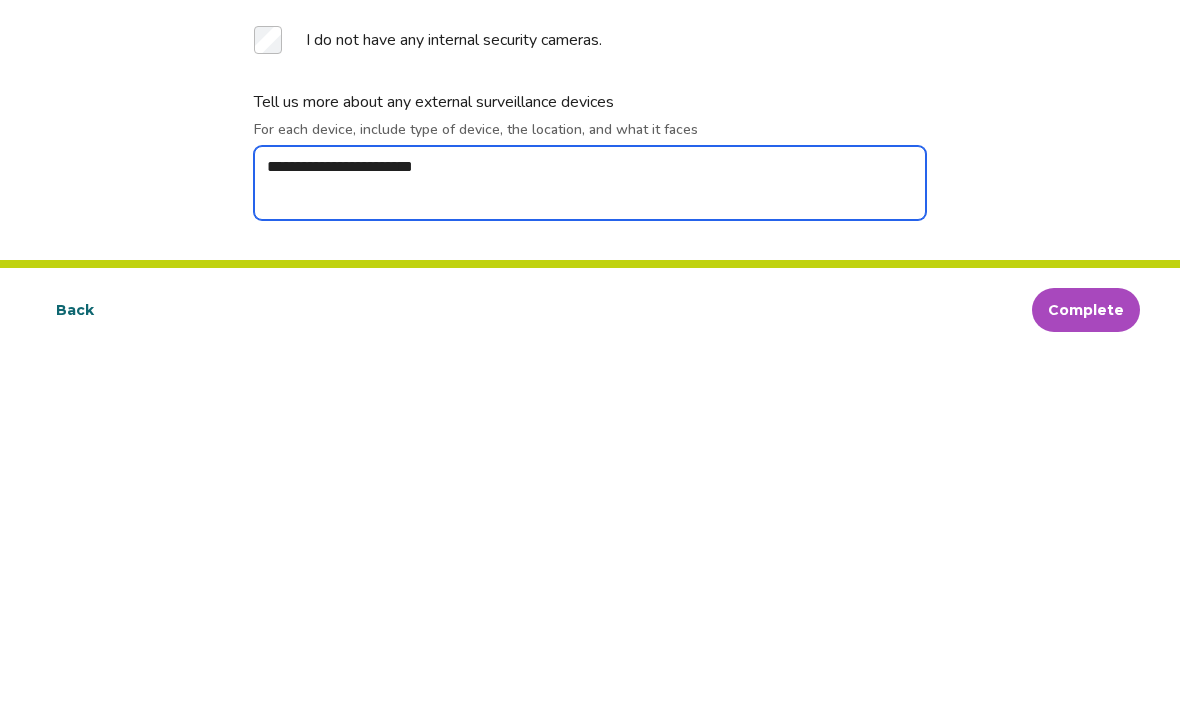 type on "*" 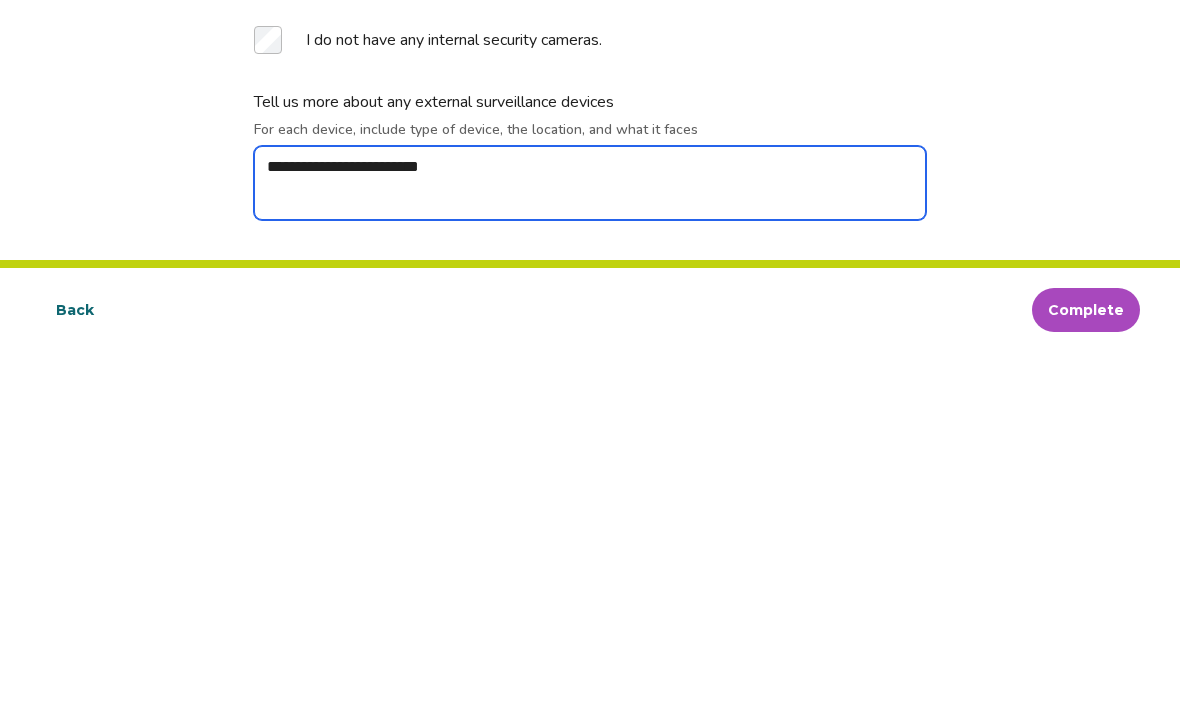type on "*" 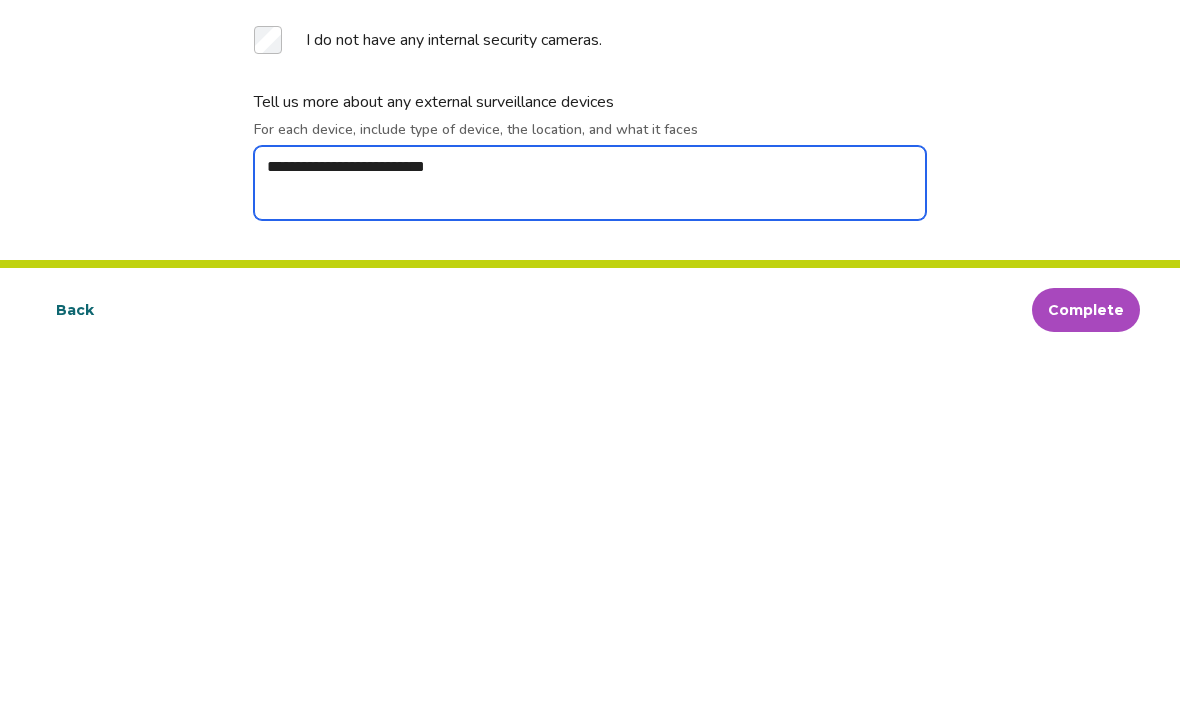 type on "*" 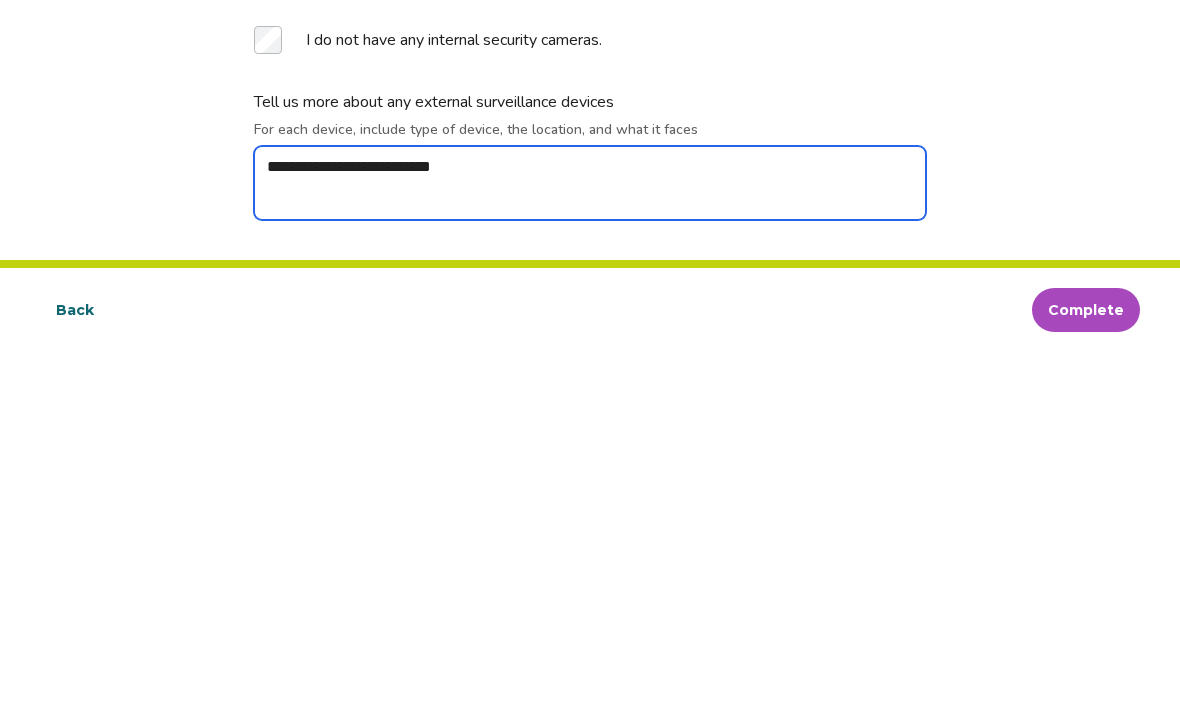type on "**********" 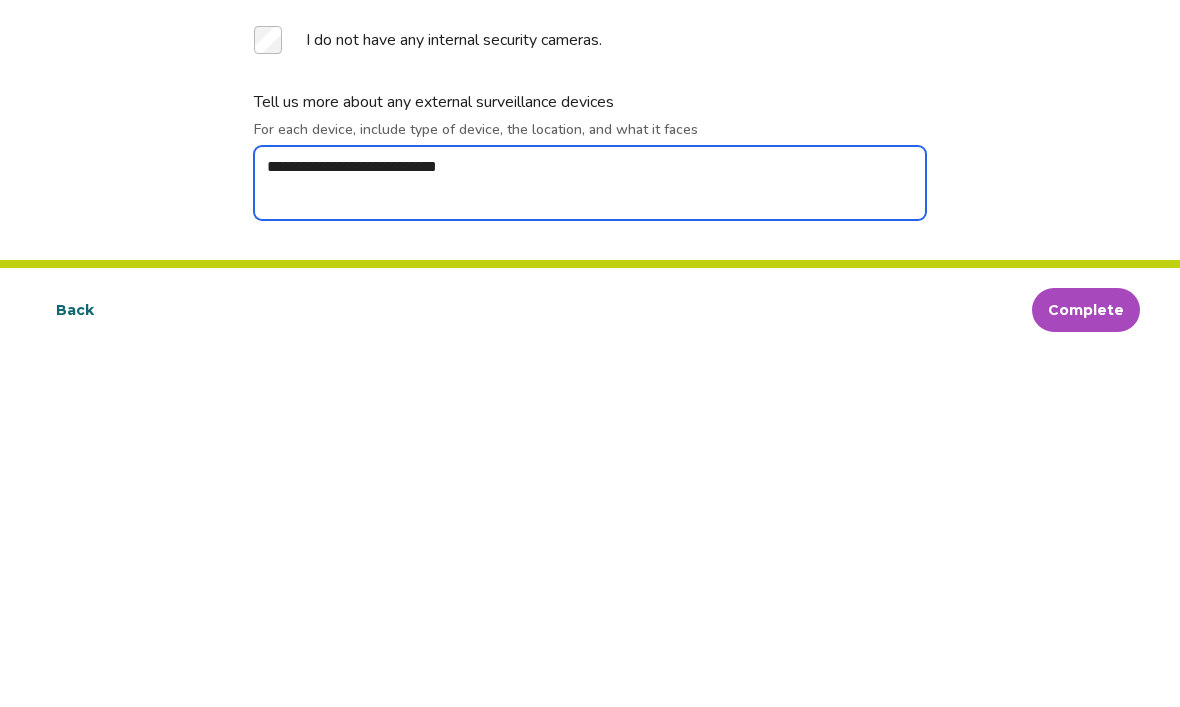 type on "*" 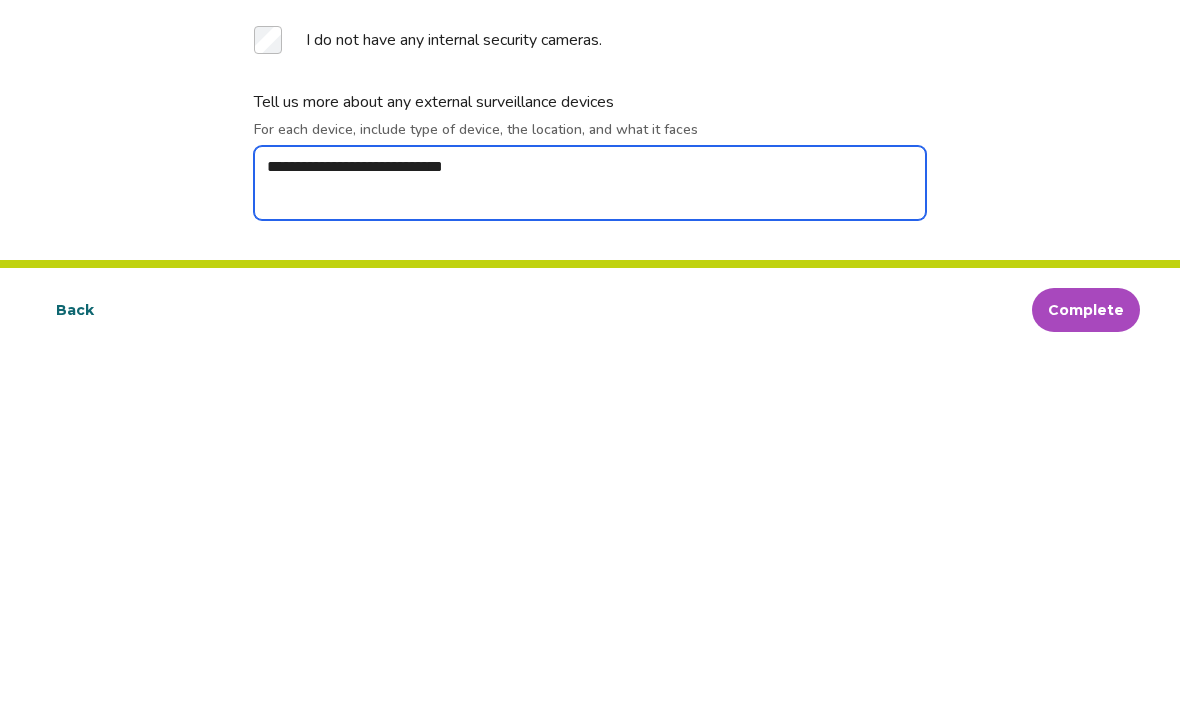 type on "**********" 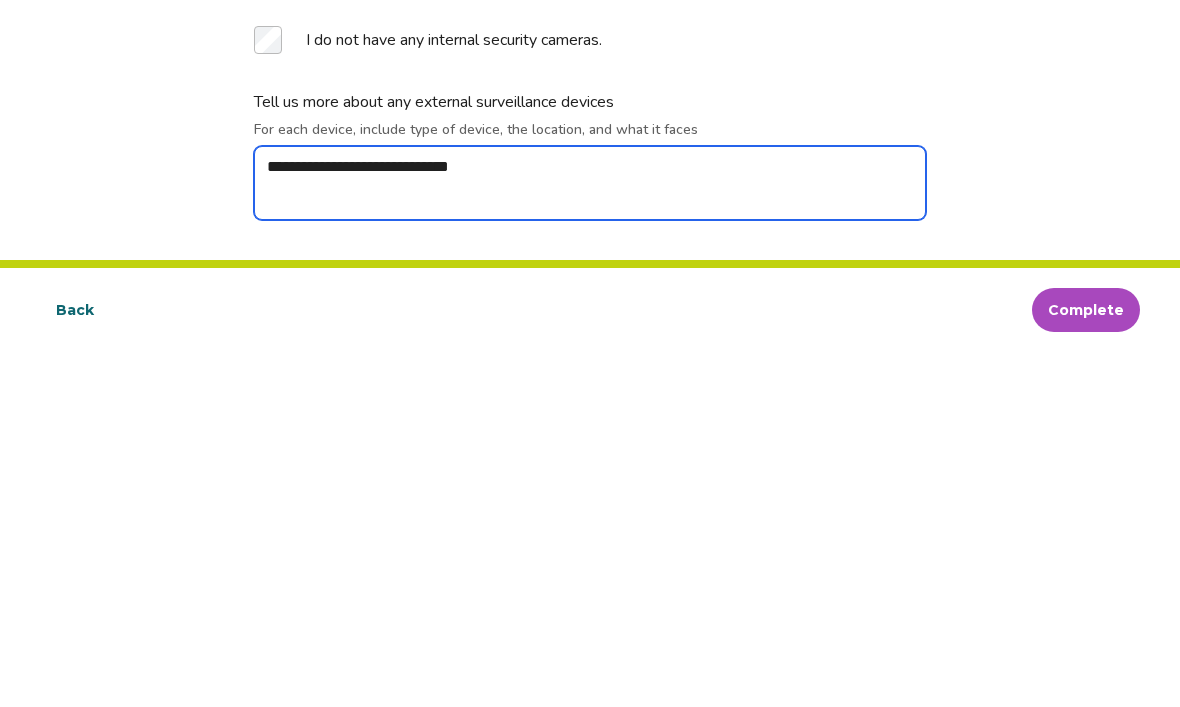 type on "*" 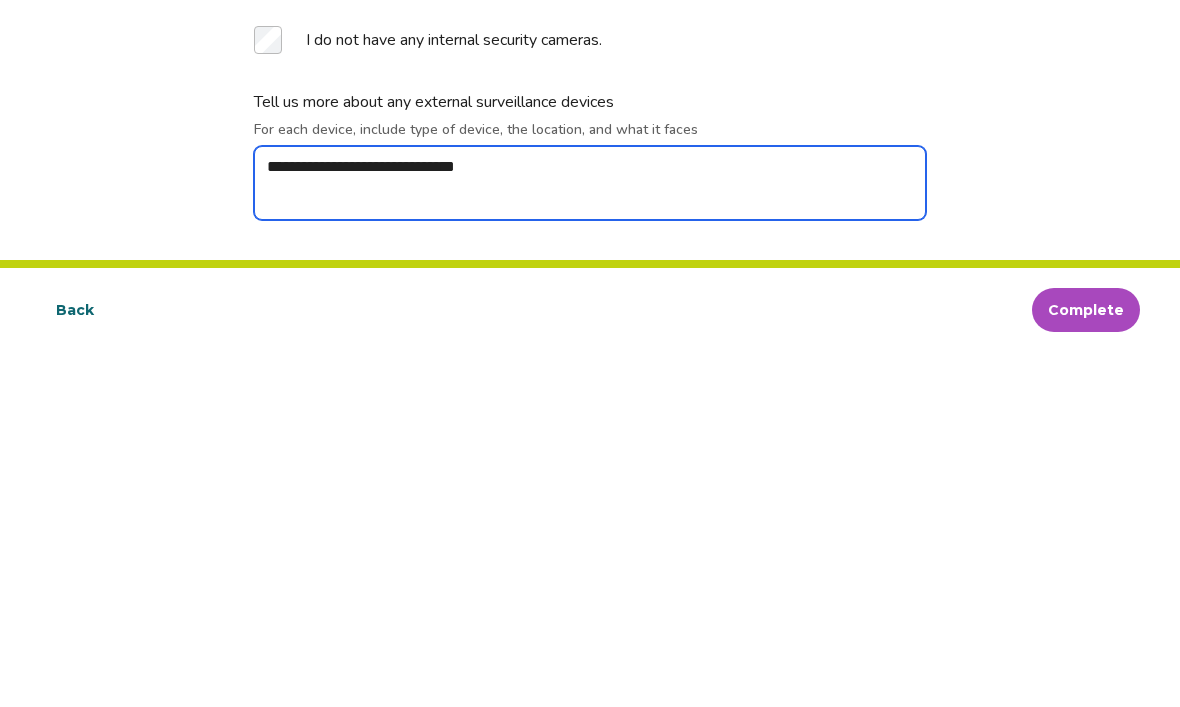 type on "*" 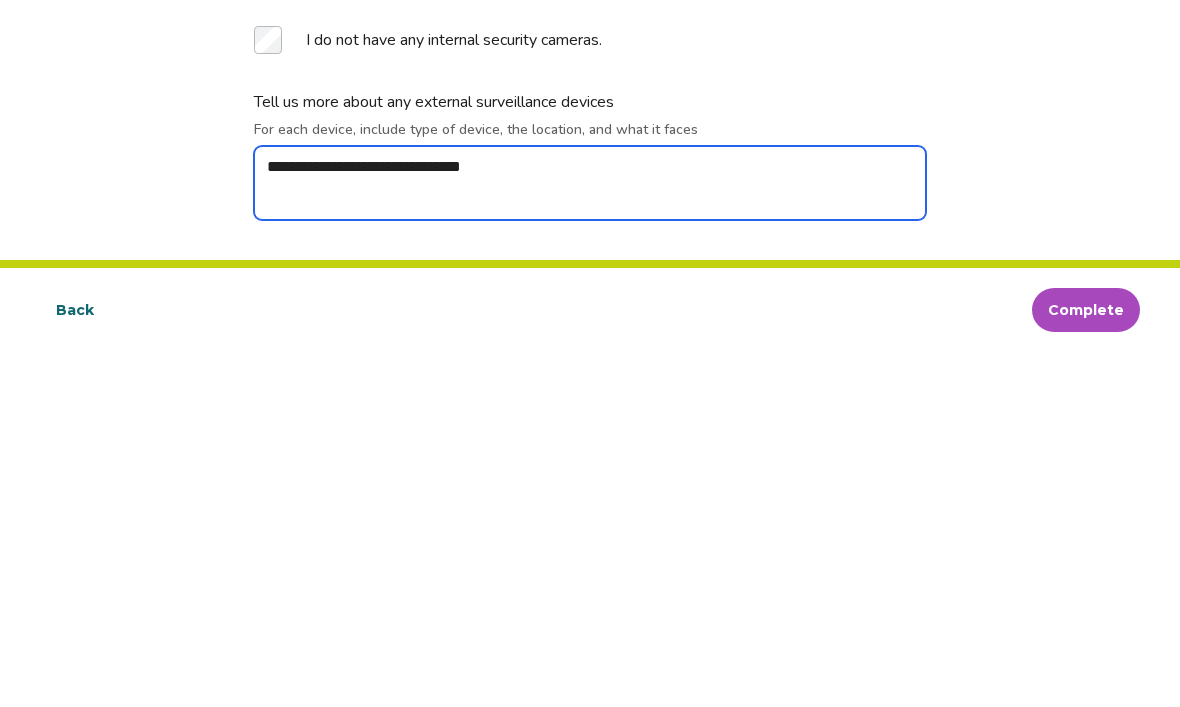 type on "*" 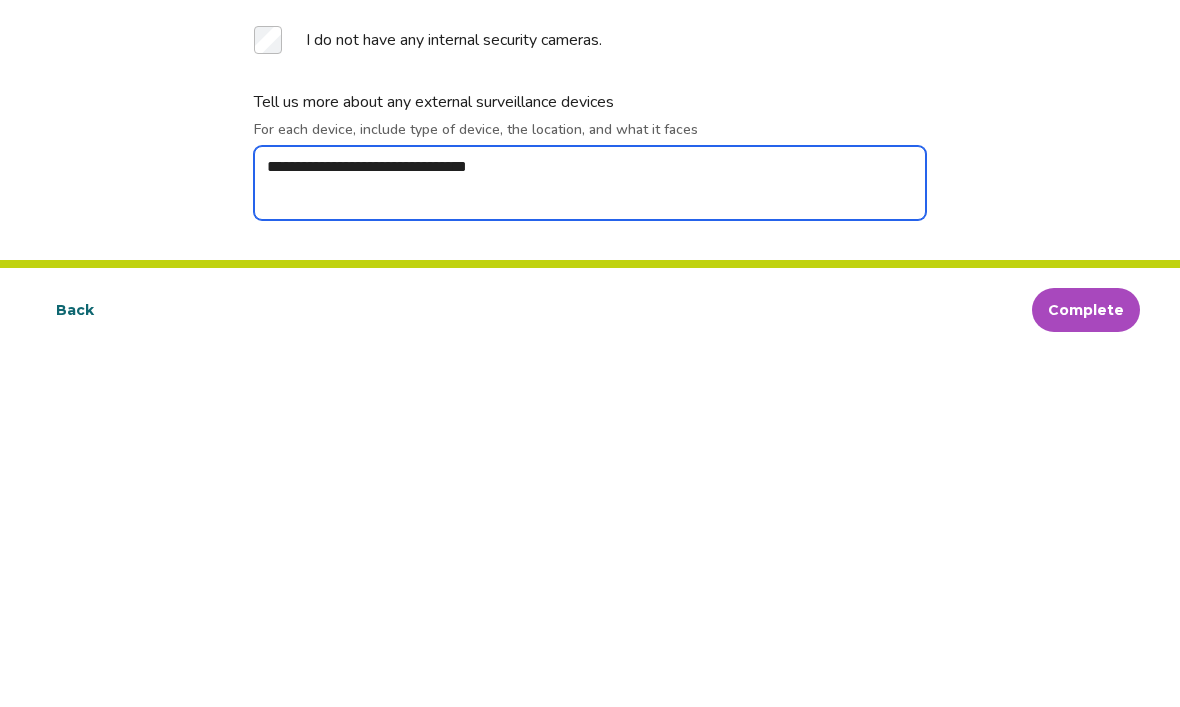 type on "*" 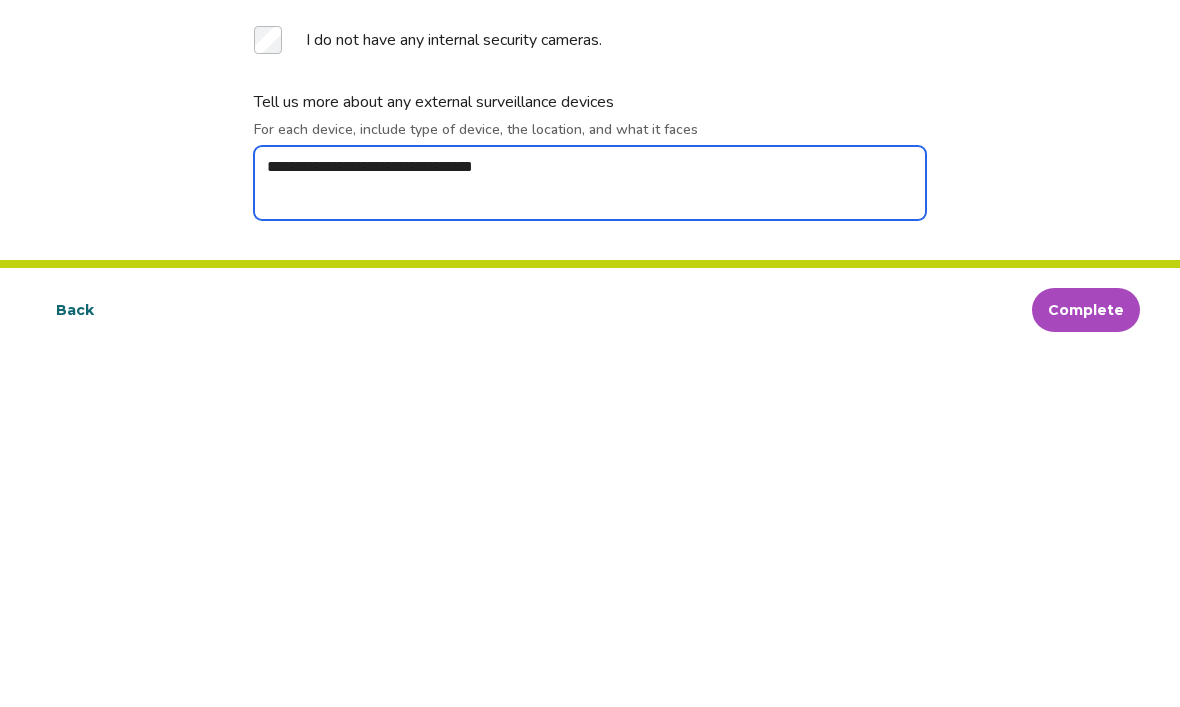 type on "*" 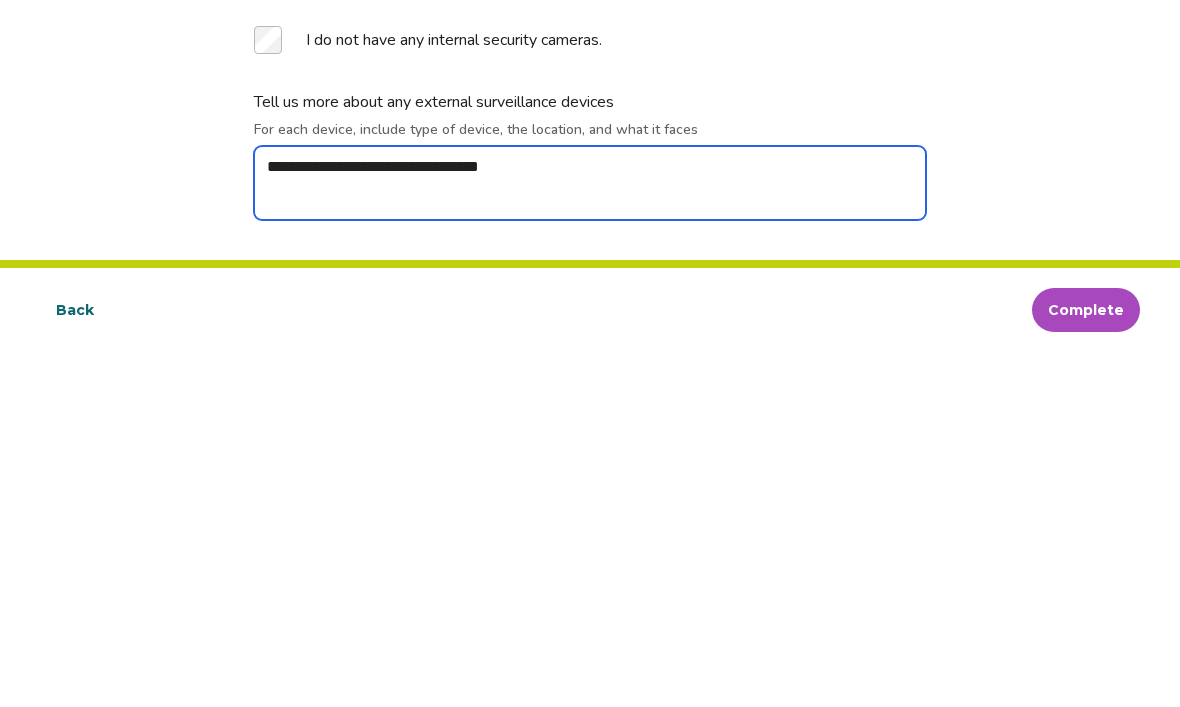 type on "*" 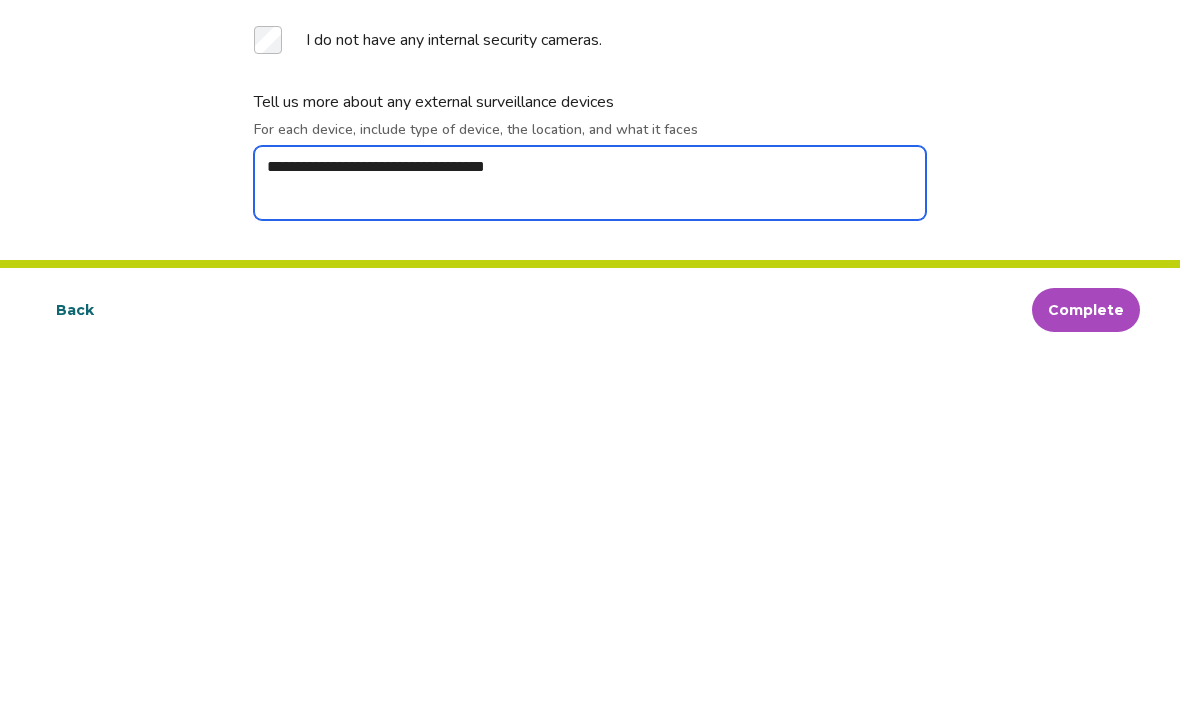 type on "*" 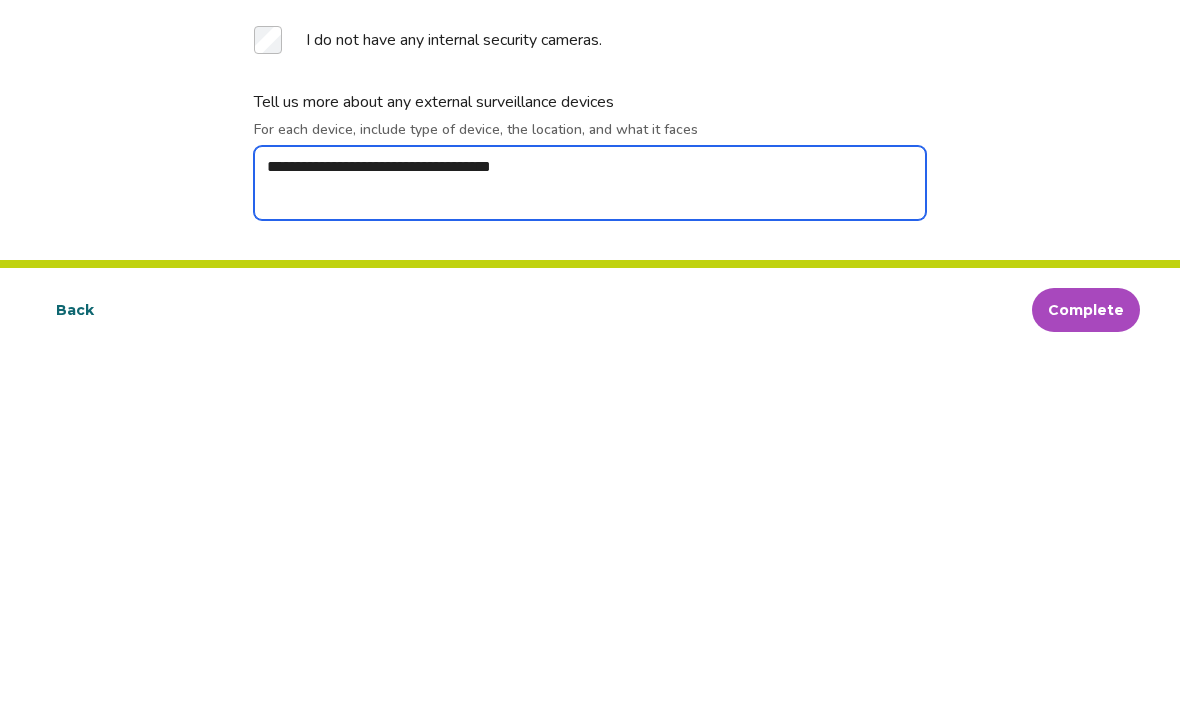 type on "**********" 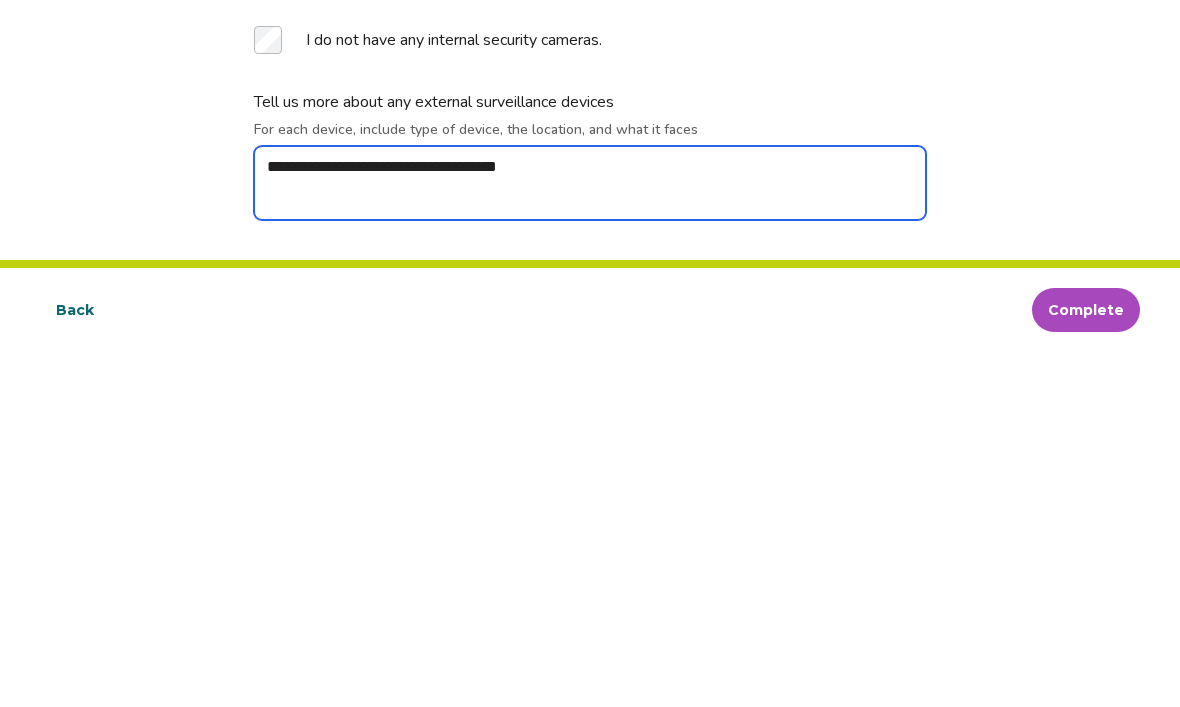 type on "*" 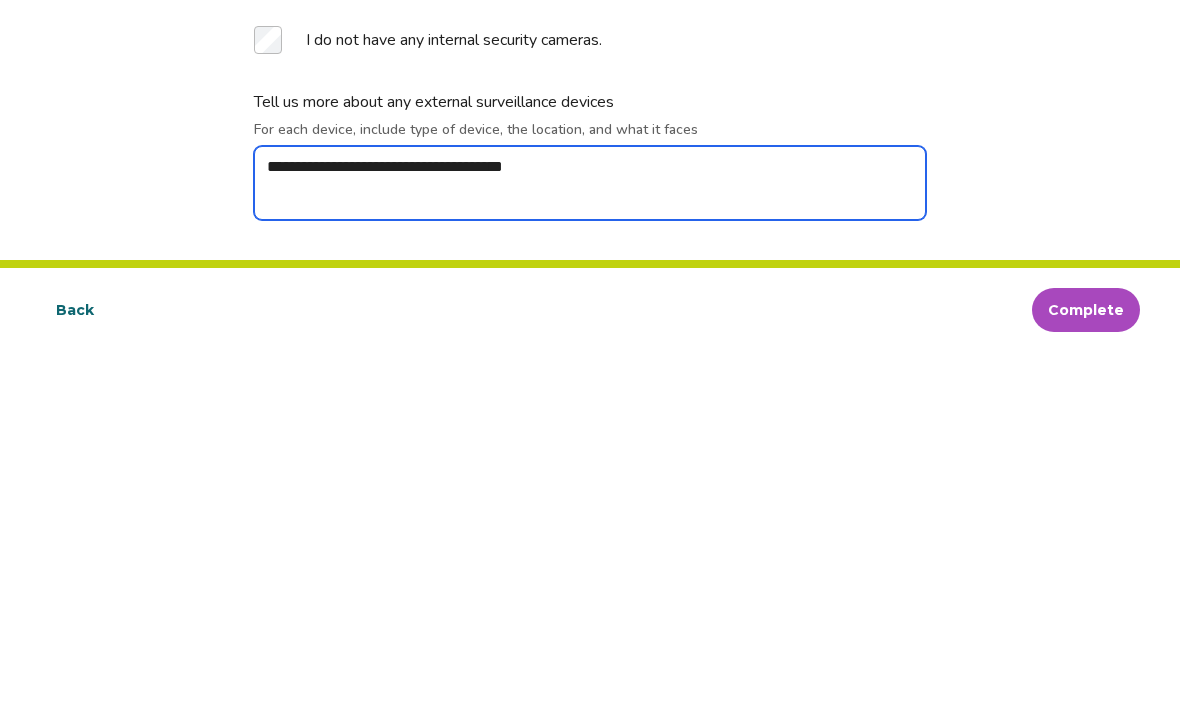 type on "*" 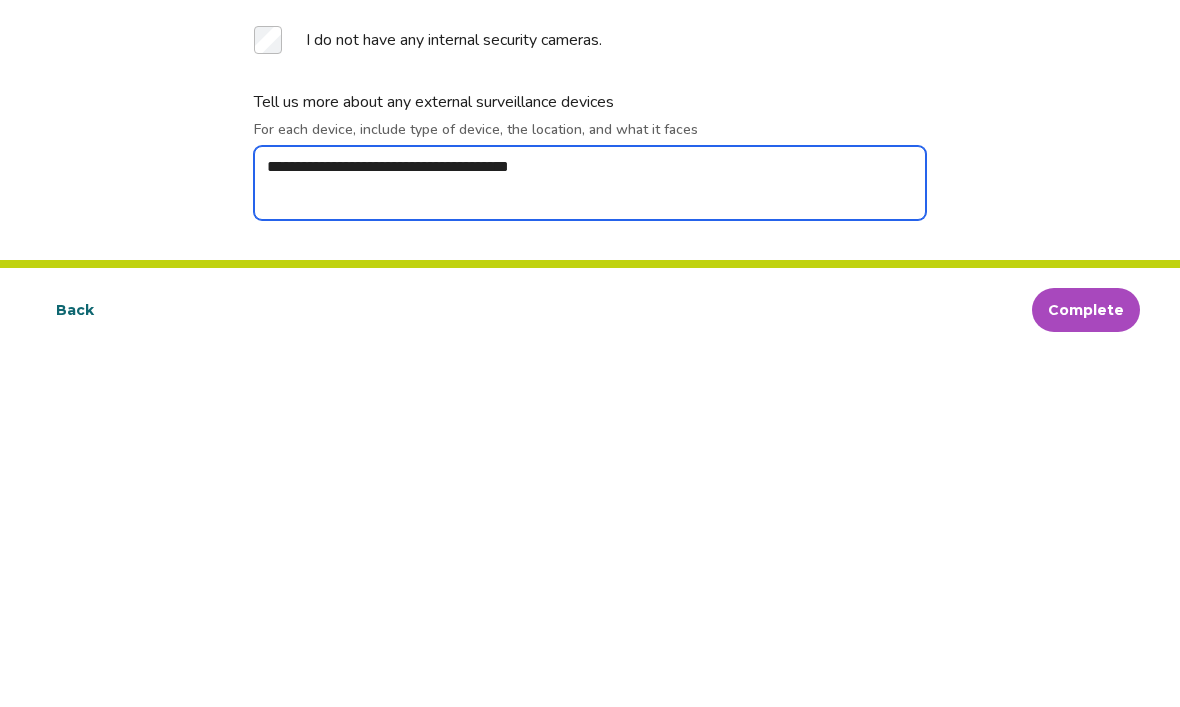 type on "*" 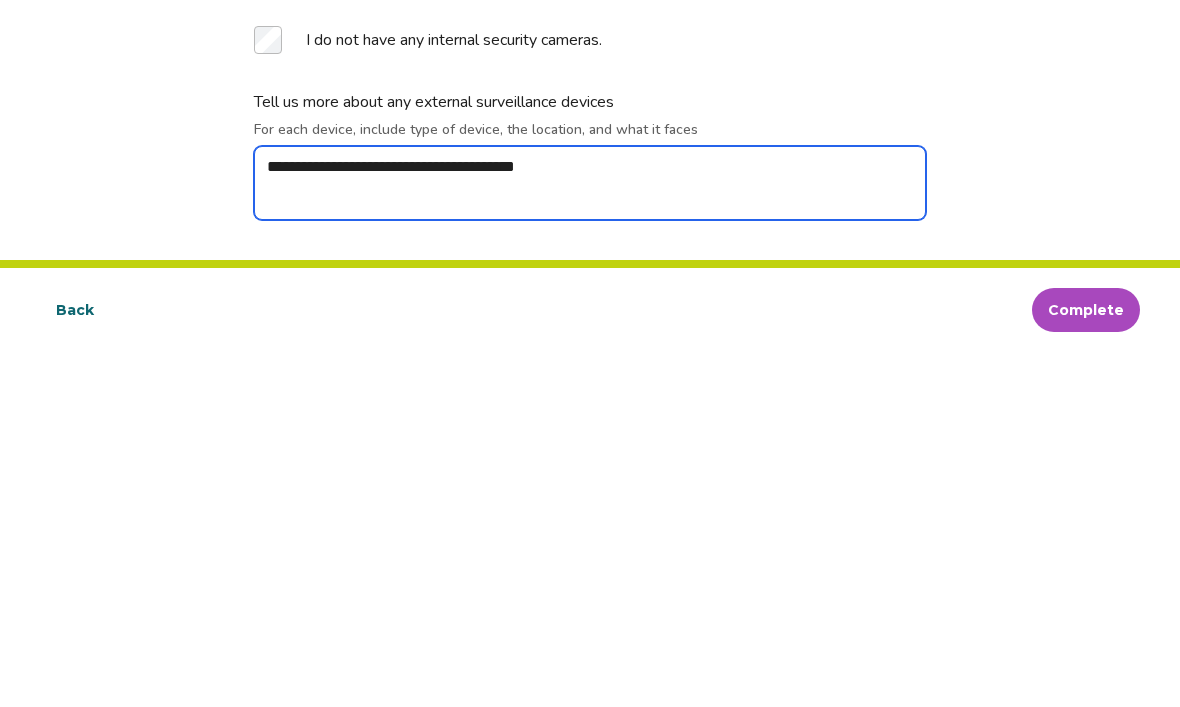 type on "*" 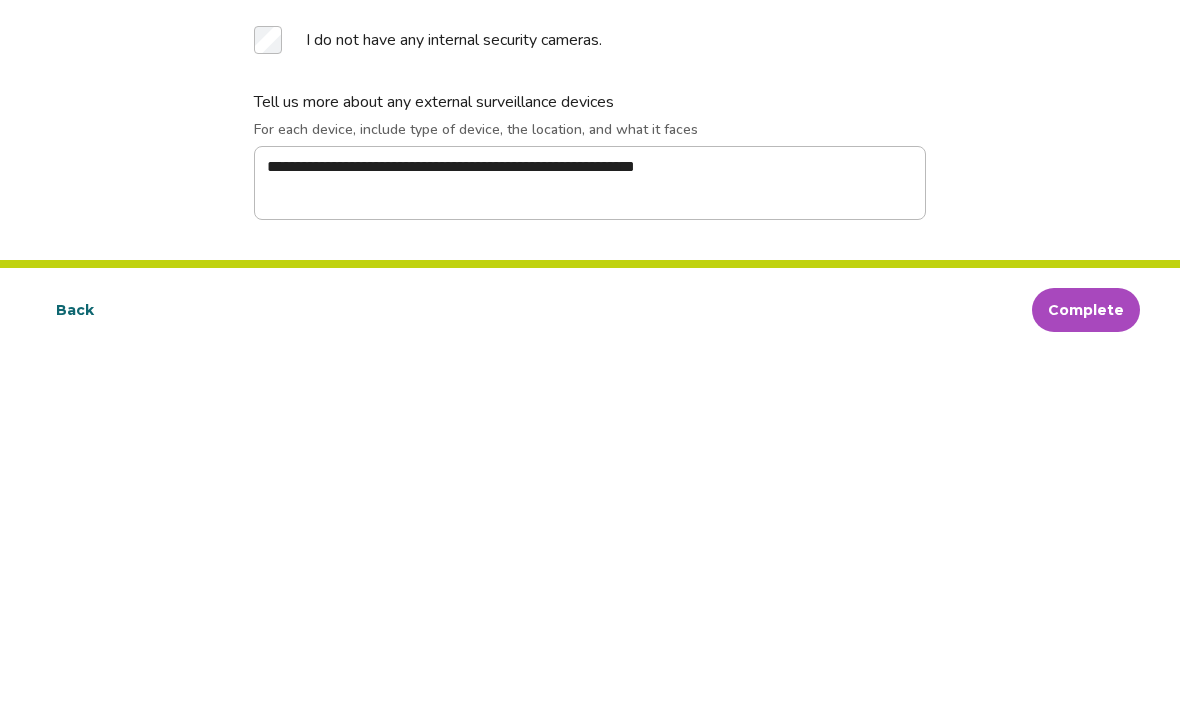 click on "Complete" at bounding box center (1086, 665) 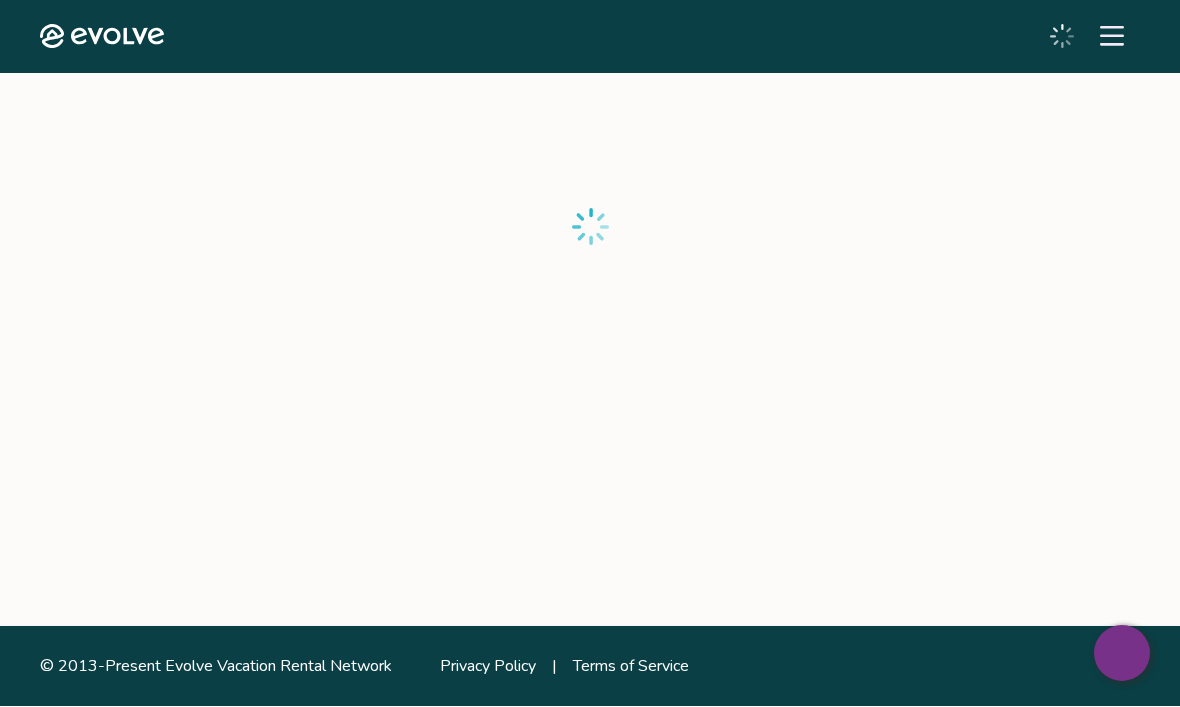 scroll, scrollTop: 0, scrollLeft: 0, axis: both 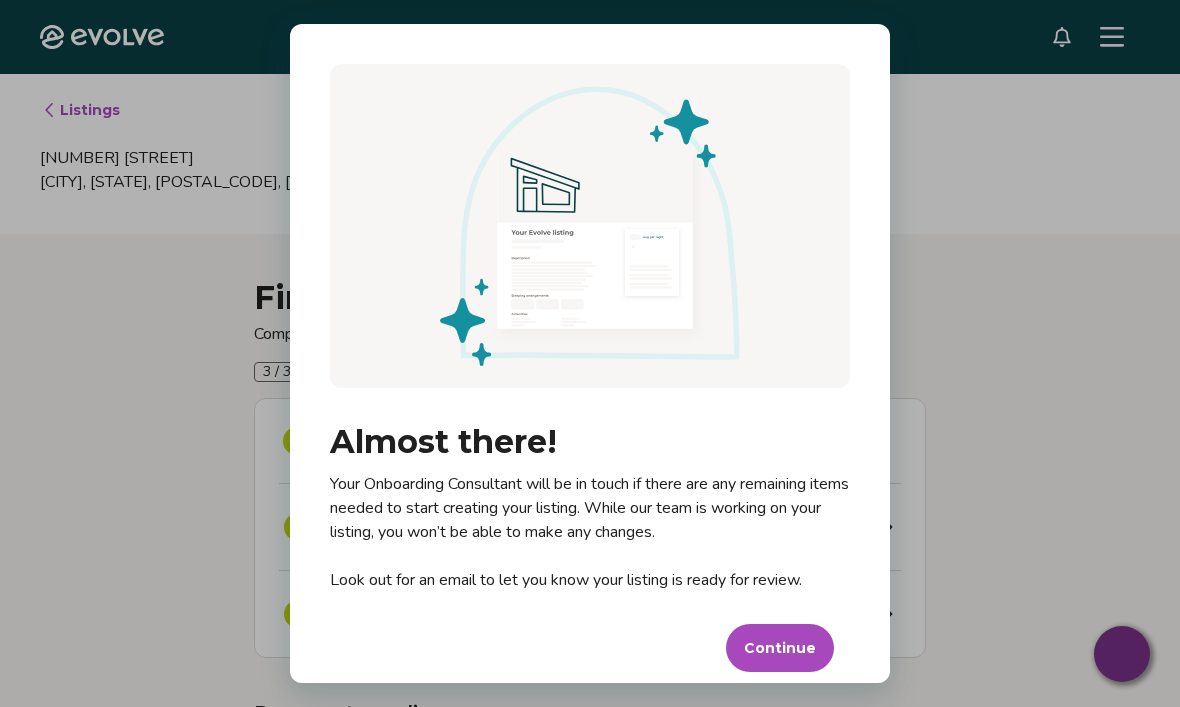 click on "Continue" at bounding box center [780, 648] 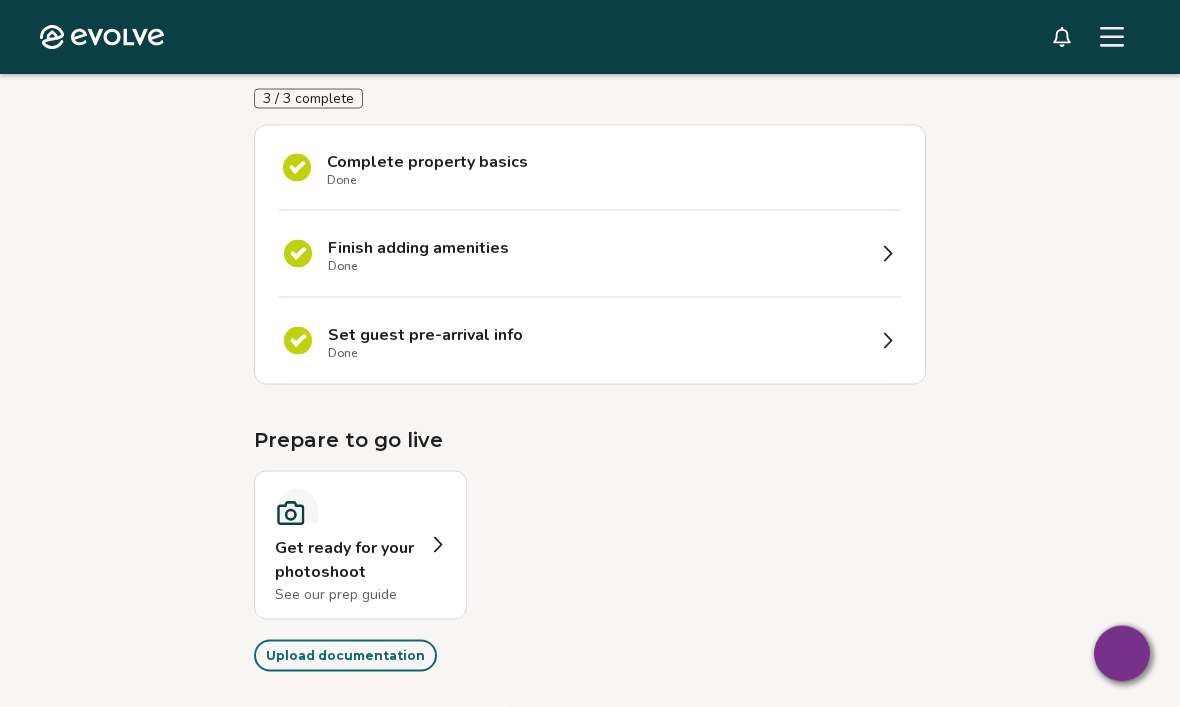 scroll, scrollTop: 290, scrollLeft: 0, axis: vertical 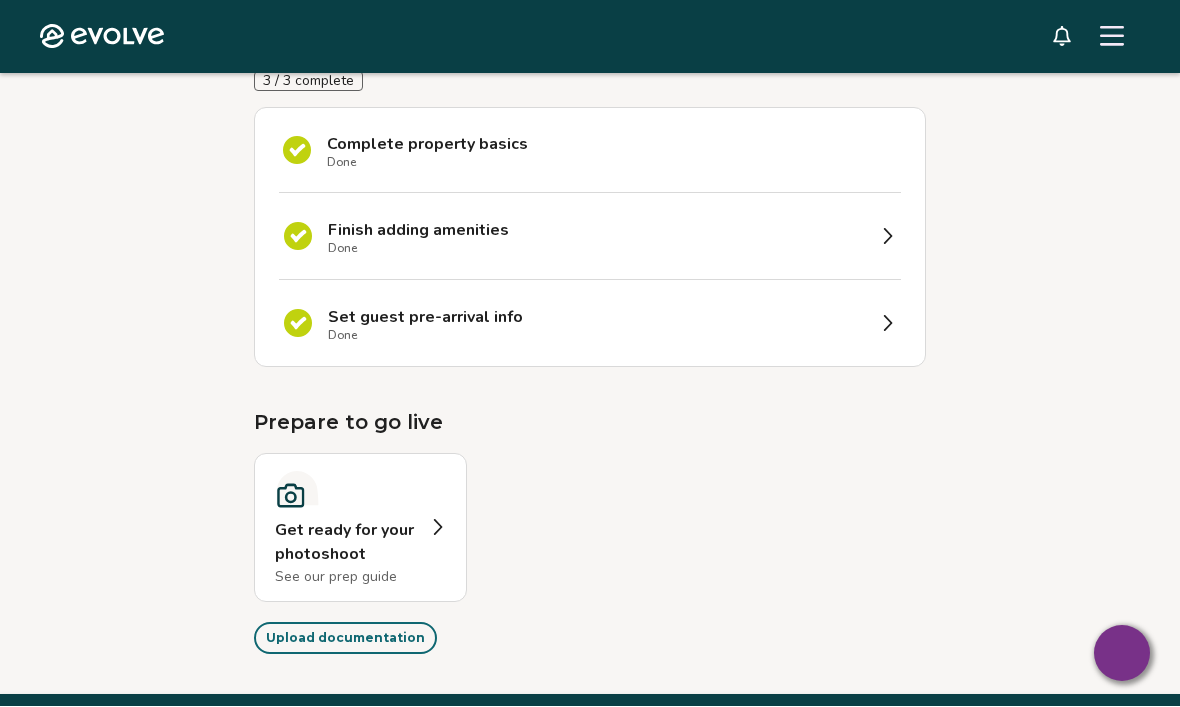 click on "Get ready for your photoshoot" at bounding box center [346, 543] 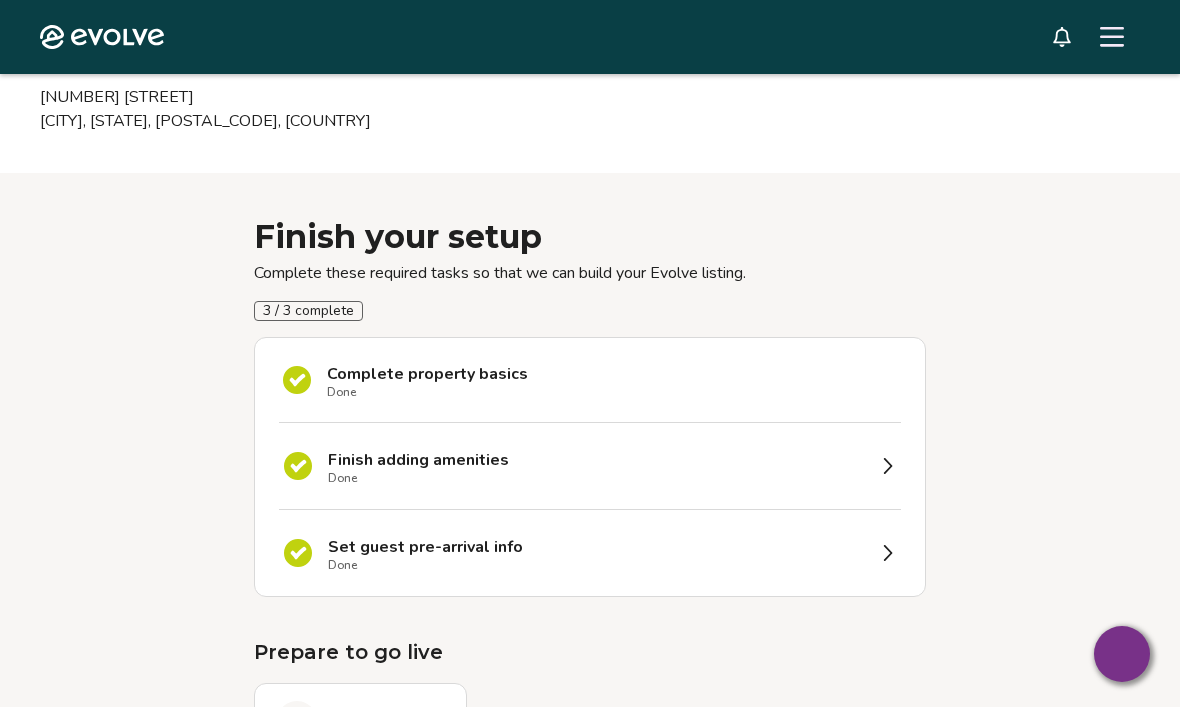 scroll, scrollTop: 0, scrollLeft: 0, axis: both 